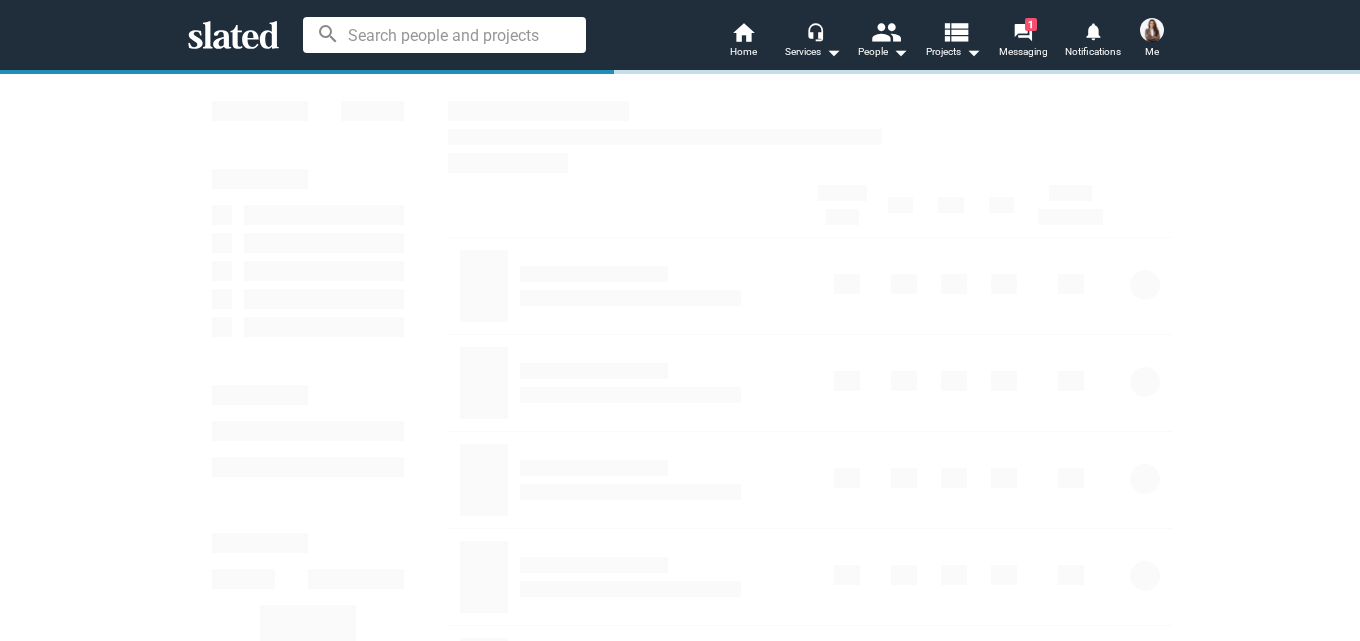 scroll, scrollTop: 0, scrollLeft: 0, axis: both 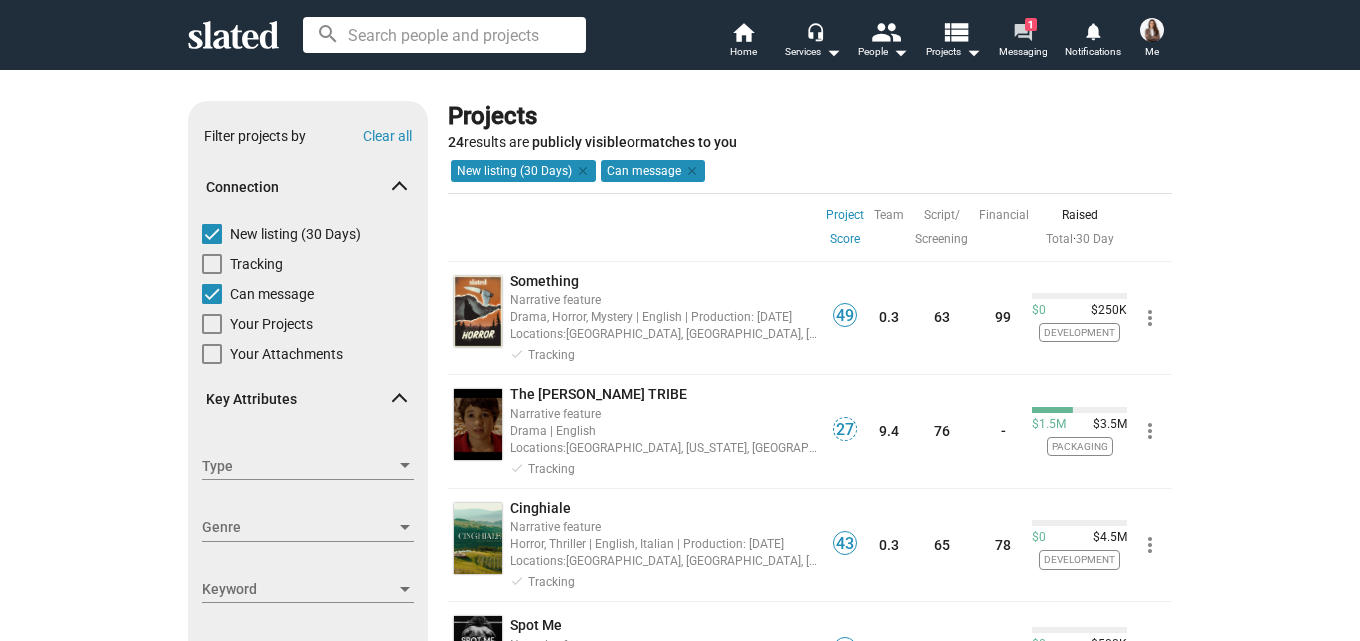 click on "Messaging" at bounding box center (1023, 52) 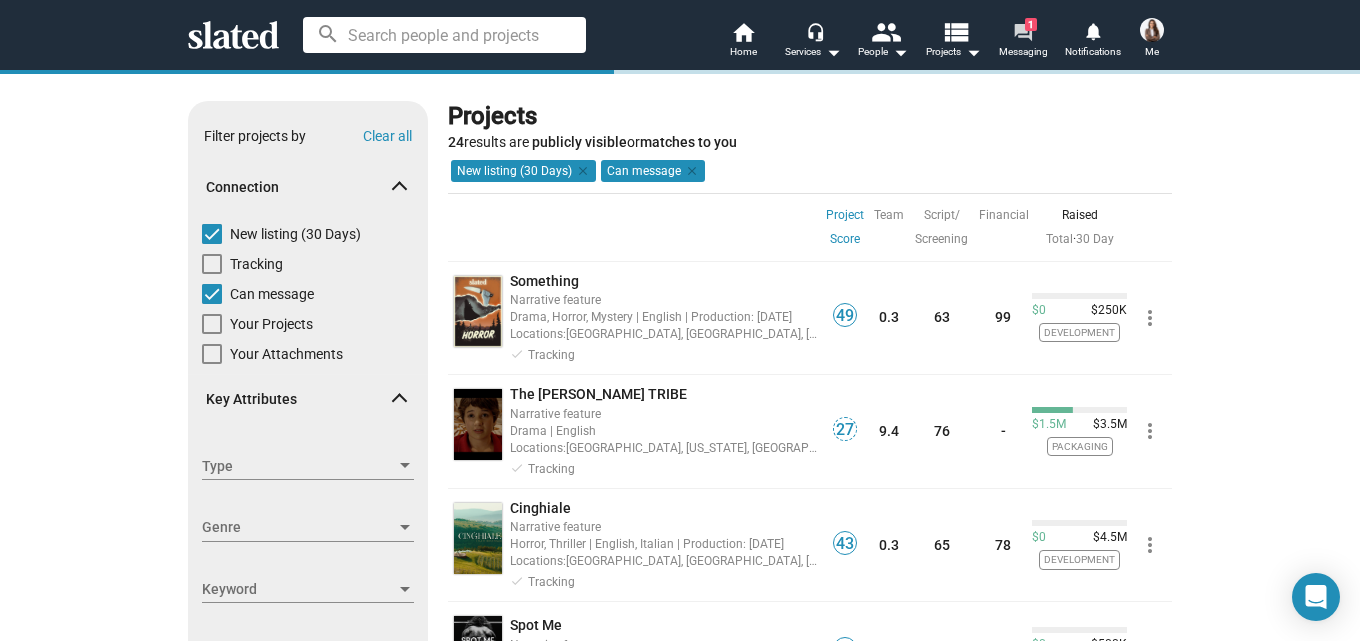 click on "forum" at bounding box center [1022, 31] 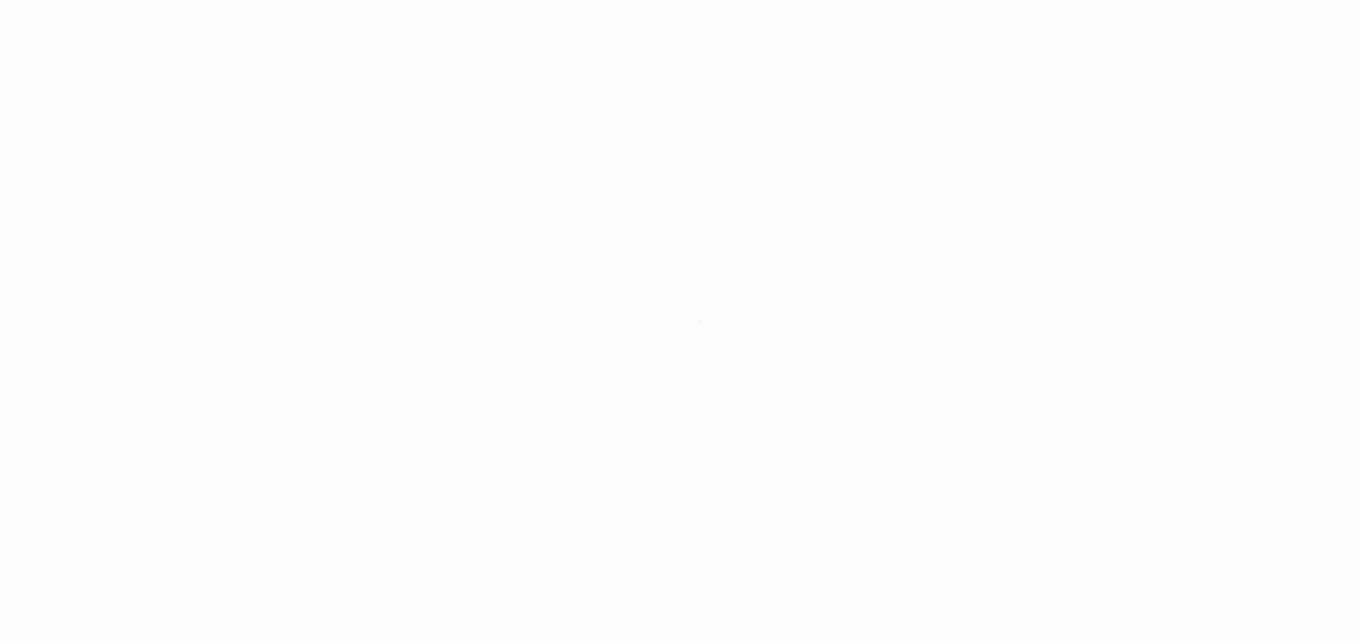 scroll, scrollTop: 0, scrollLeft: 0, axis: both 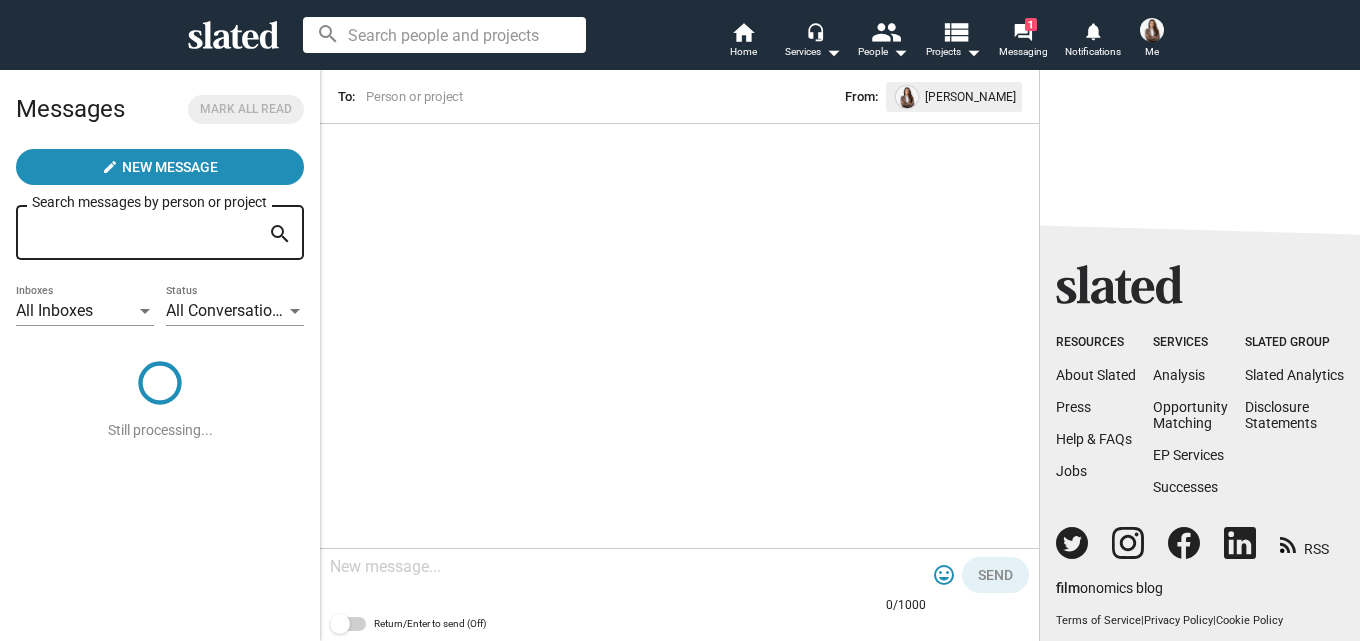 click at bounding box center (1152, 30) 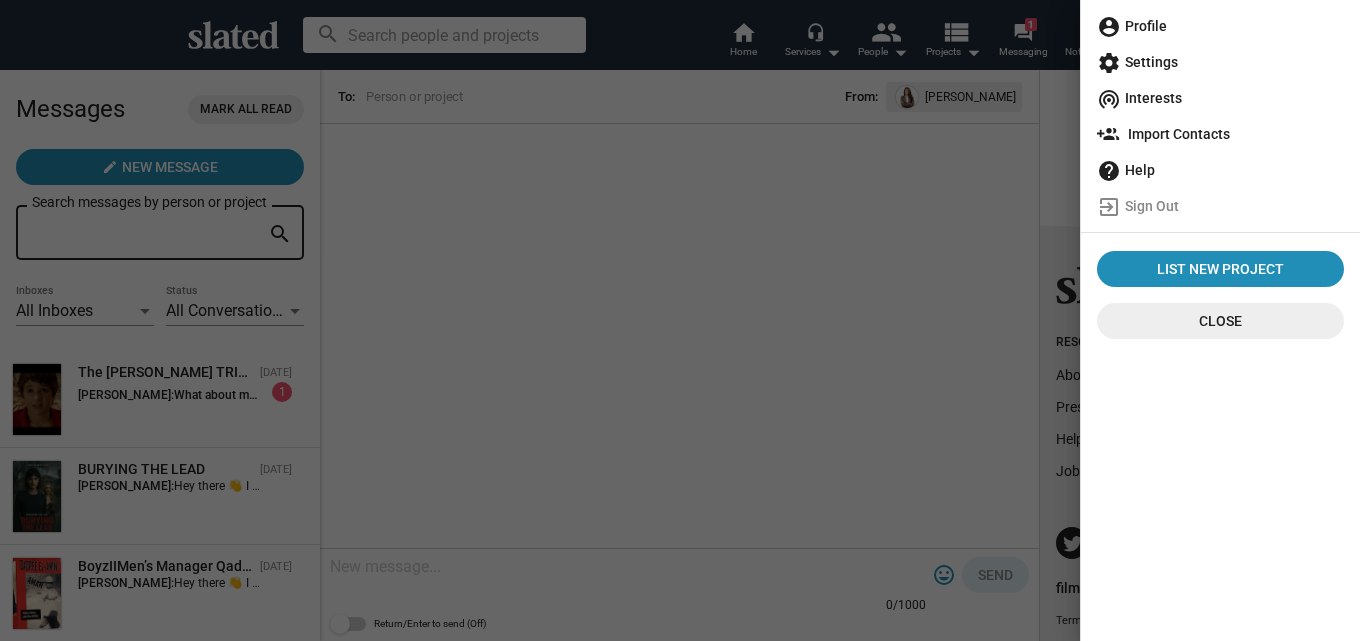 click 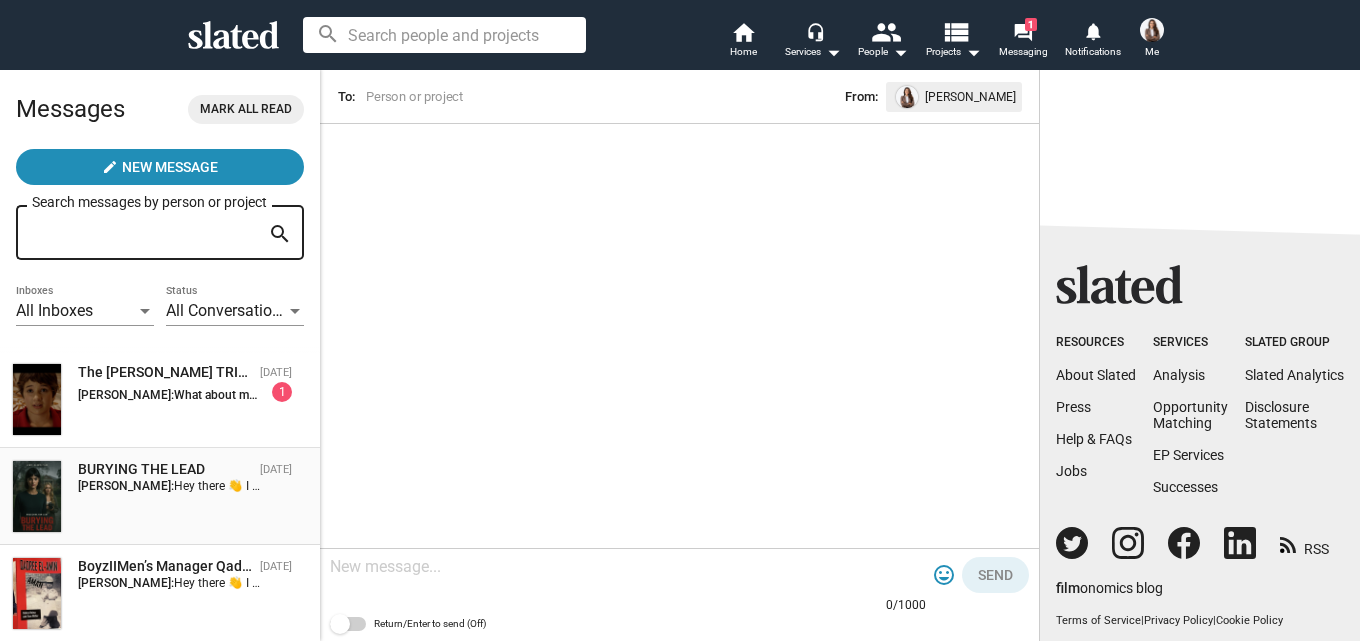 click on "Hey there 👋
I just came across your project on Slated and I’ve got to say—it’s really impressive! The concept and vision behind it are compelling, and I genuinely think it has great potential to attract strong support from investors and backers.
If you’re open to it, I’d love to recommend this expert on Fiverr: [DOMAIN_NAME][URL]. She’s helped many film and fundraising projects not only meet but exceed their funding goals, and I think she could be a great resource for your campaign too.
Wishing you all the best with your project and funding journey! 🎬🚀" at bounding box center [1664, 486] 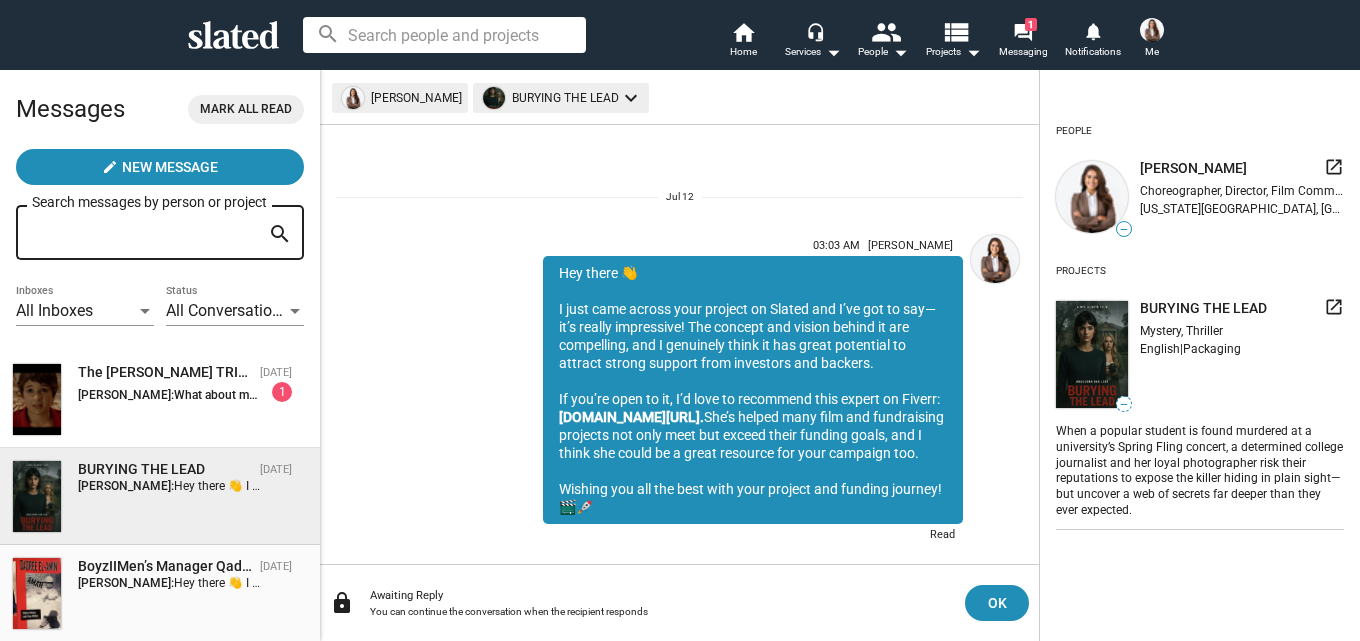 scroll, scrollTop: 153, scrollLeft: 0, axis: vertical 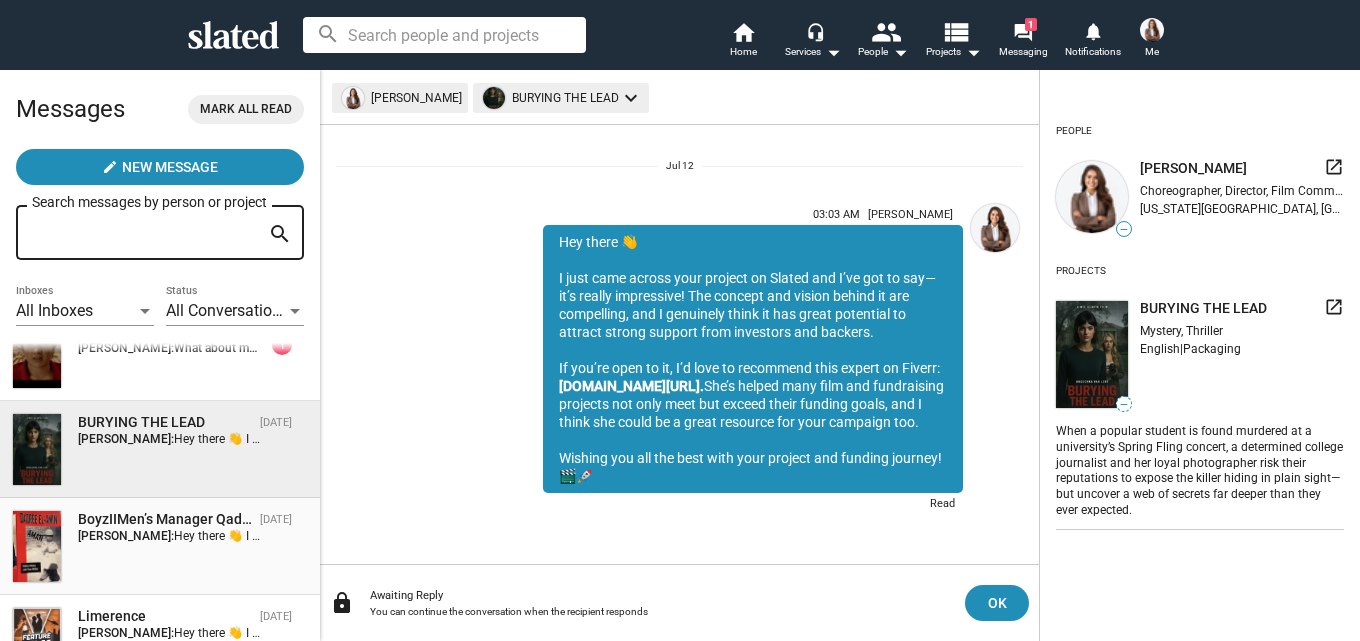 click on "Susan Mitchell:" at bounding box center (126, 536) 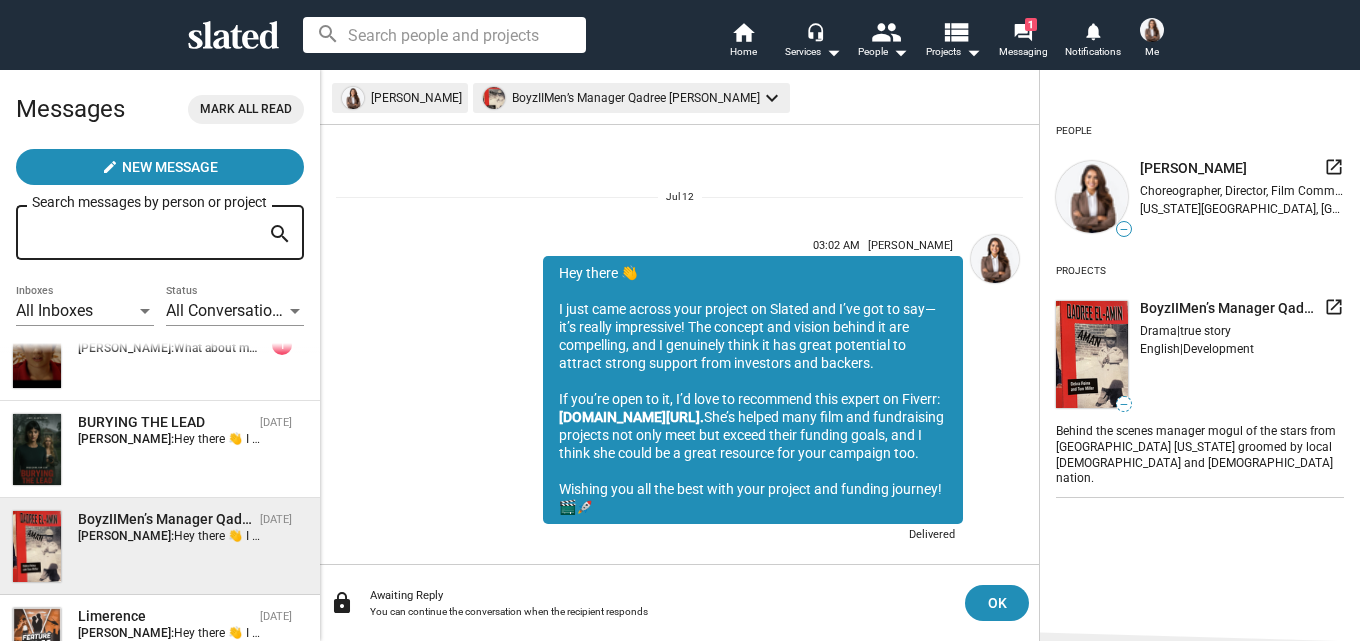 scroll, scrollTop: 49, scrollLeft: 0, axis: vertical 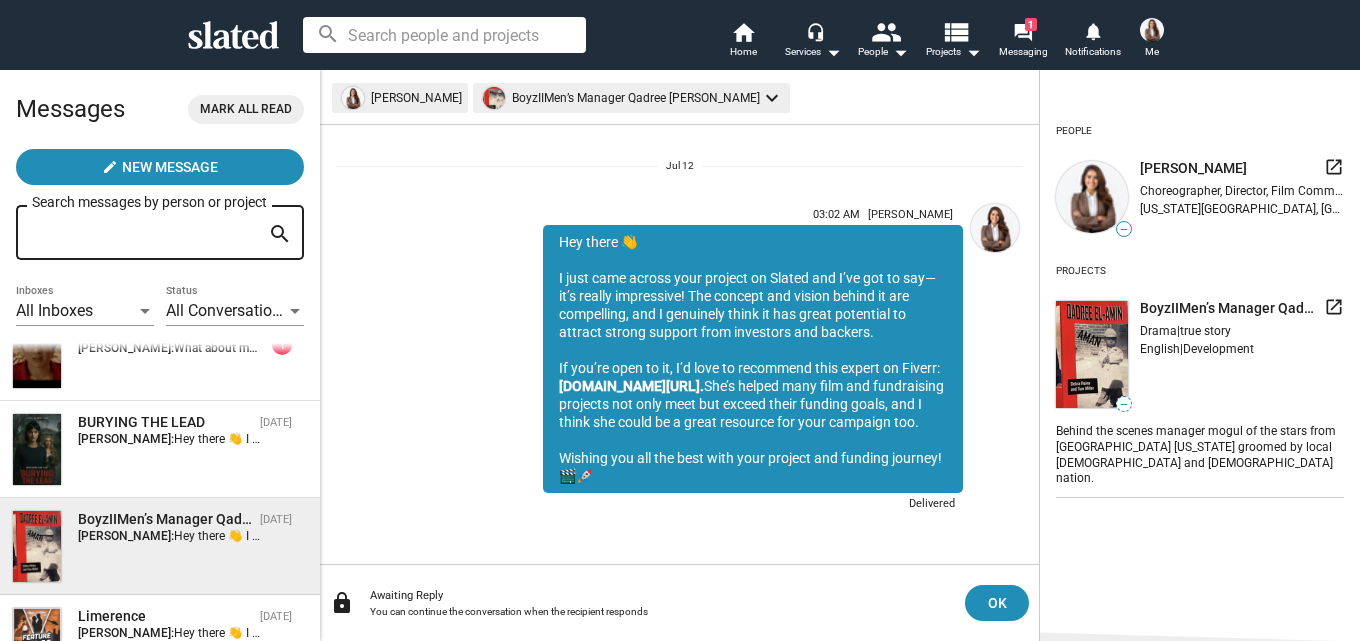 click on "BoyzIIMen’s Manager Qadree El-Amin Jul 12 Susan Mitchell:  Hey there 👋
I just came across your project on Slated and I’ve got to say—it’s really impressive! The concept and vision behind it are compelling, and I genuinely think it has great potential to attract strong support from investors and backers.
If you’re open to it, I’d love to recommend this expert on Fiverr: www.fiverr.com/cheryl_morgan0. She’s helped many film and fundraising projects not only meet but exceed their funding goals, and I think she could be a great resource for your campaign too.
Wishing you all the best with your project and funding journey! 🎬🚀" at bounding box center [160, 546] 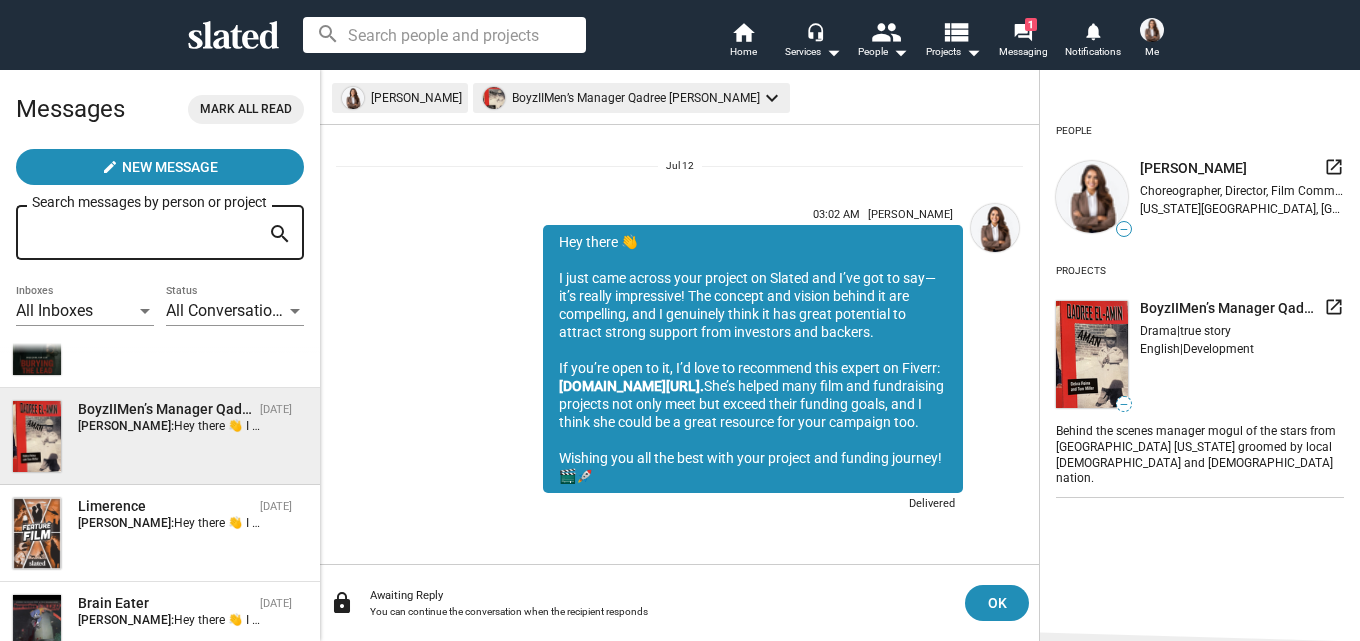 scroll, scrollTop: 163, scrollLeft: 0, axis: vertical 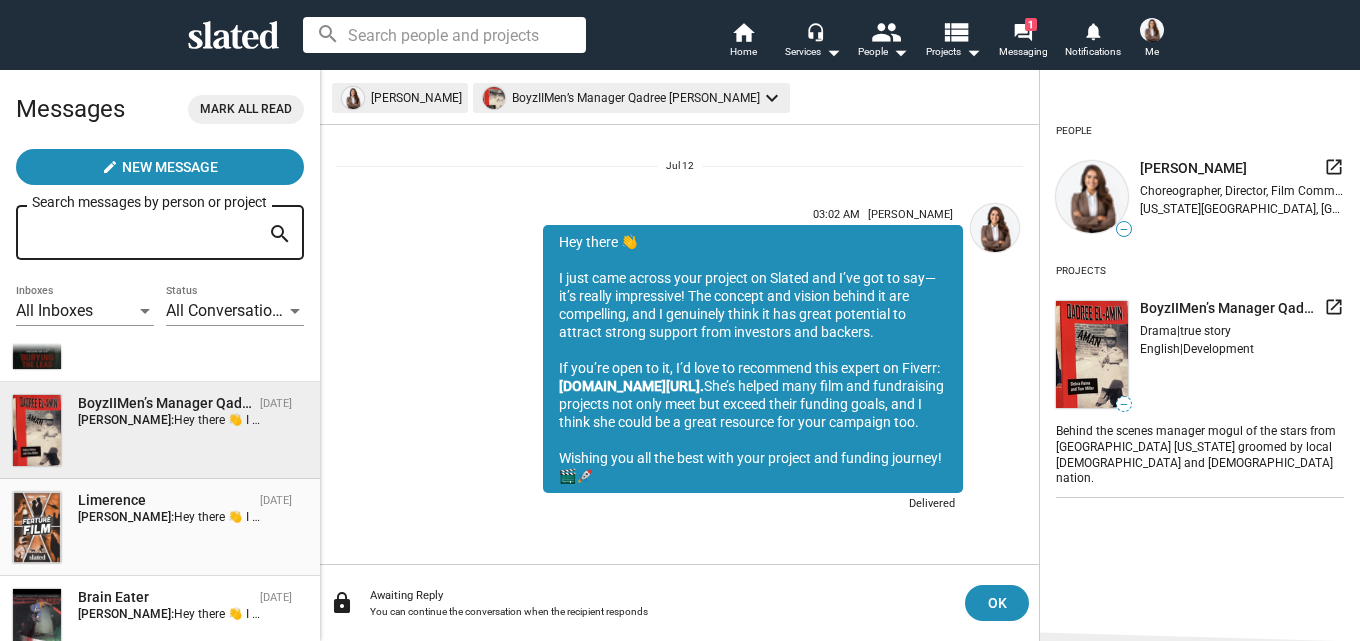 click on "Limerence Jul 12 Susan Mitchell:  Hey there 👋
I just came across your project on Slated and I’ve got to say—it’s really impressive! The concept and vision behind it are compelling, and I genuinely think it has great potential to attract strong support from investors and backers.
If you’re open to it, I’d love to recommend this expert on Fiverr: www.fiverr.com/cheryl_morgan0. She’s helped many film and fundraising projects not only meet but exceed their funding goals, and I think she could be a great resource for your campaign too.
Wishing you all the best with your project and funding journey! 🎬🚀" at bounding box center [160, 527] 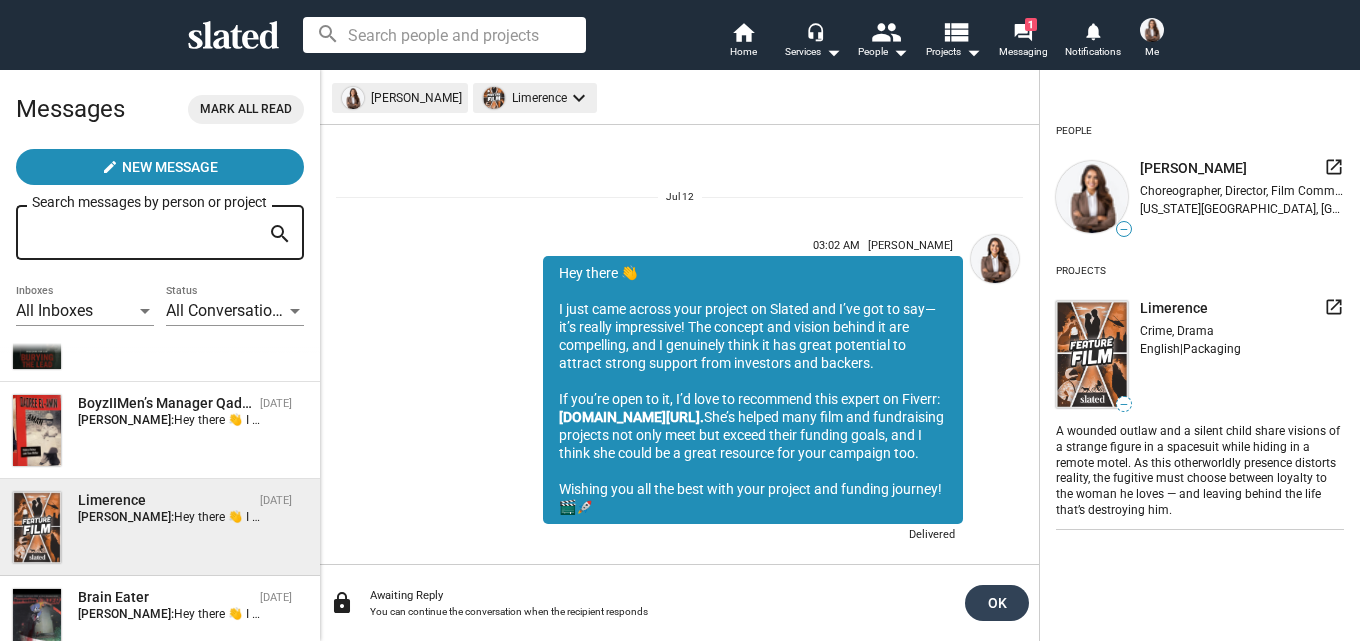 scroll, scrollTop: 49, scrollLeft: 0, axis: vertical 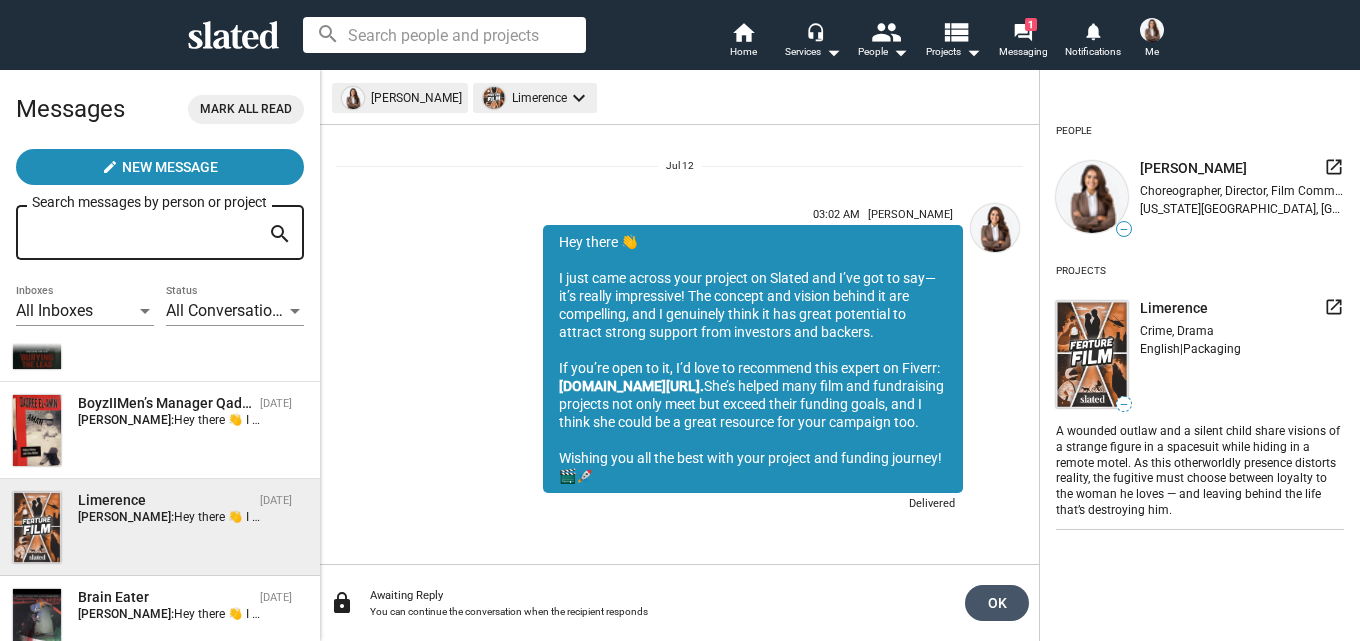 click on "OK" 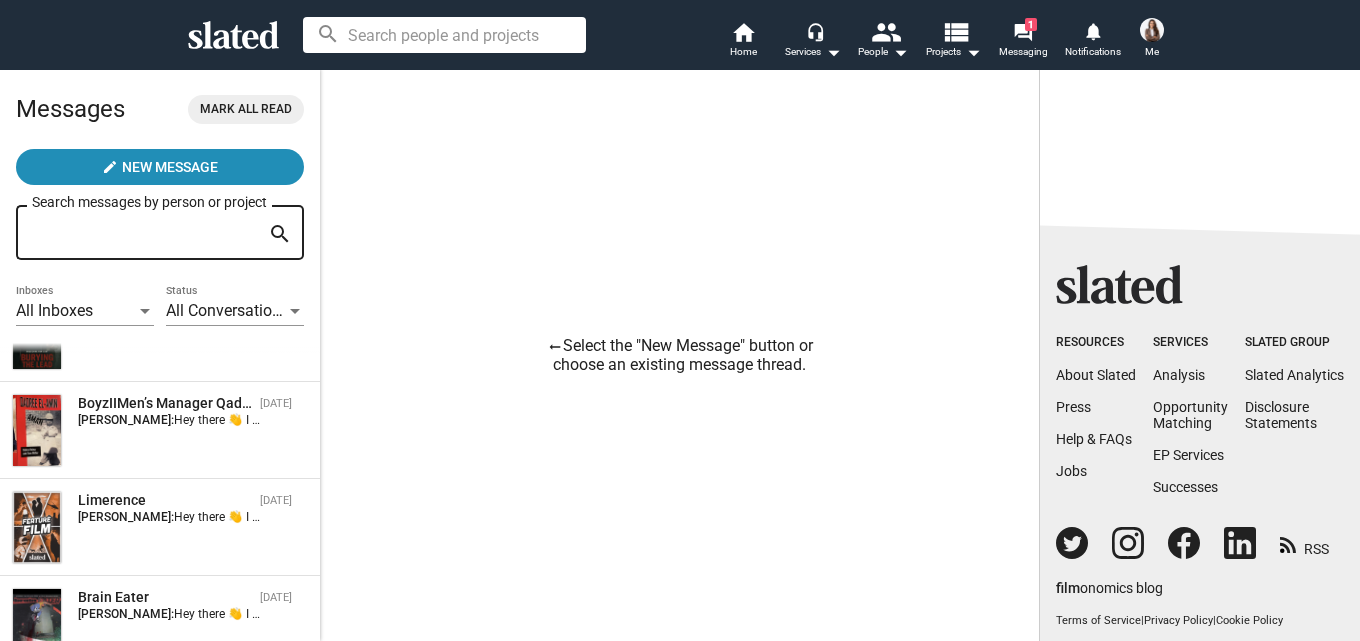 click on "arrow_right_alt" 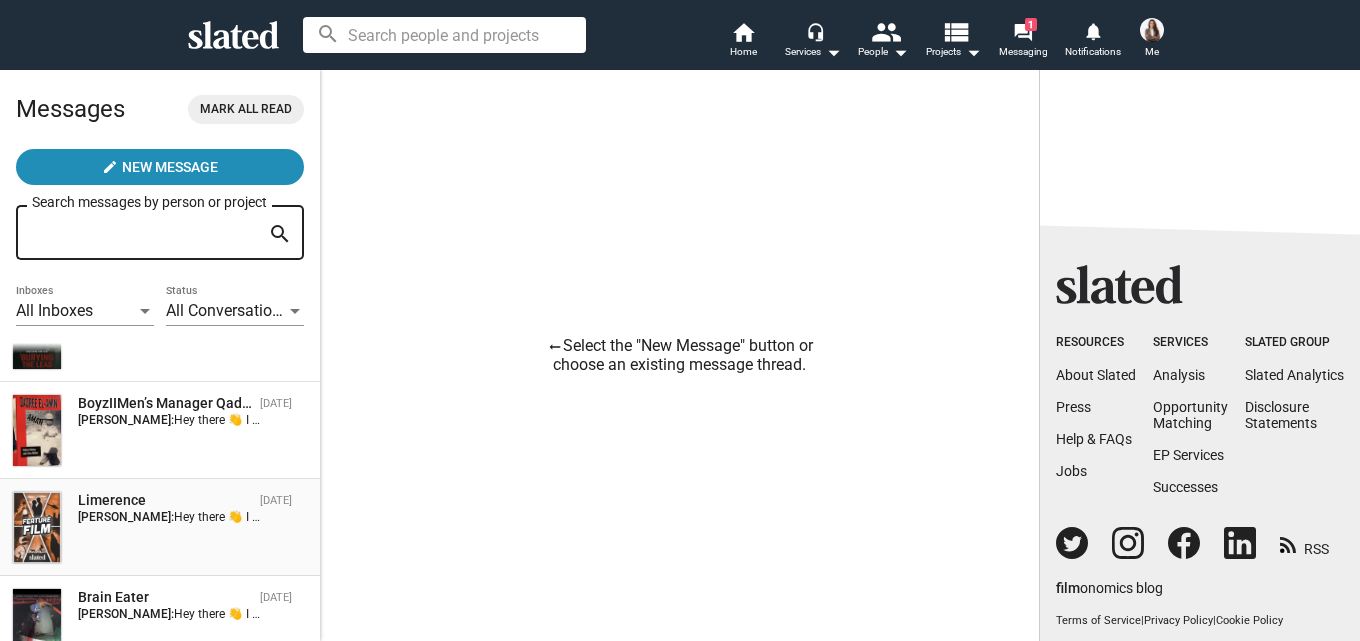 click on "Susan Mitchell:" at bounding box center [126, 517] 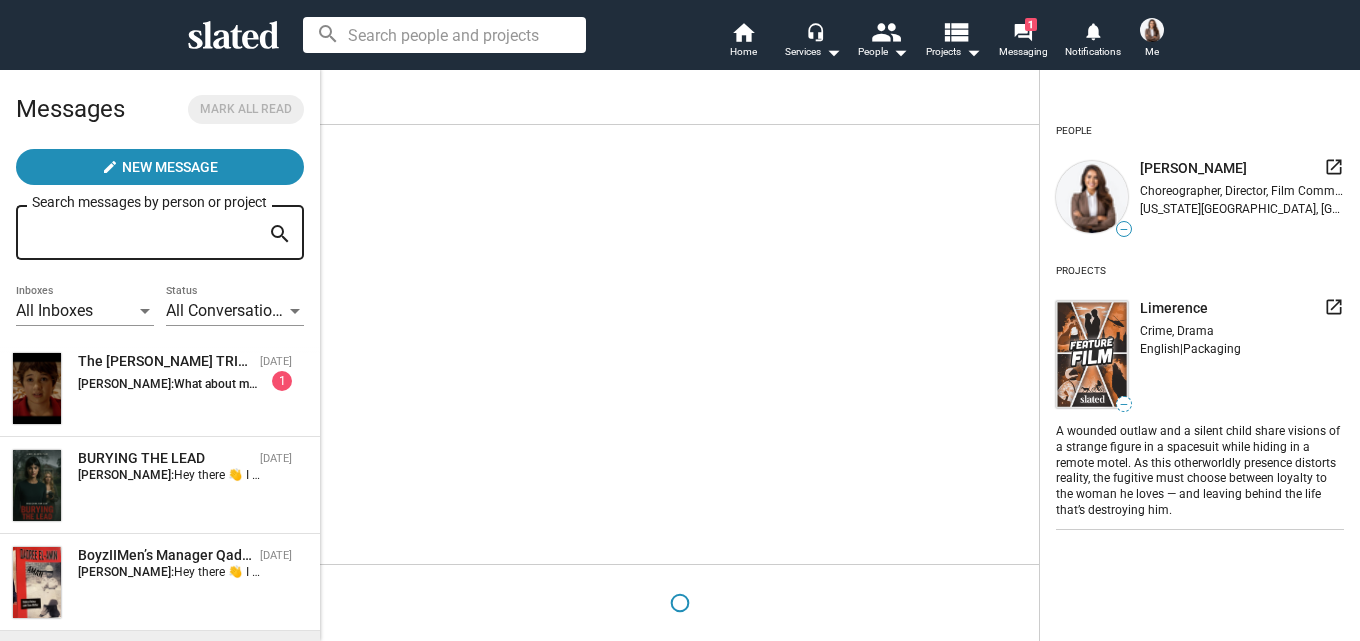 scroll, scrollTop: 0, scrollLeft: 0, axis: both 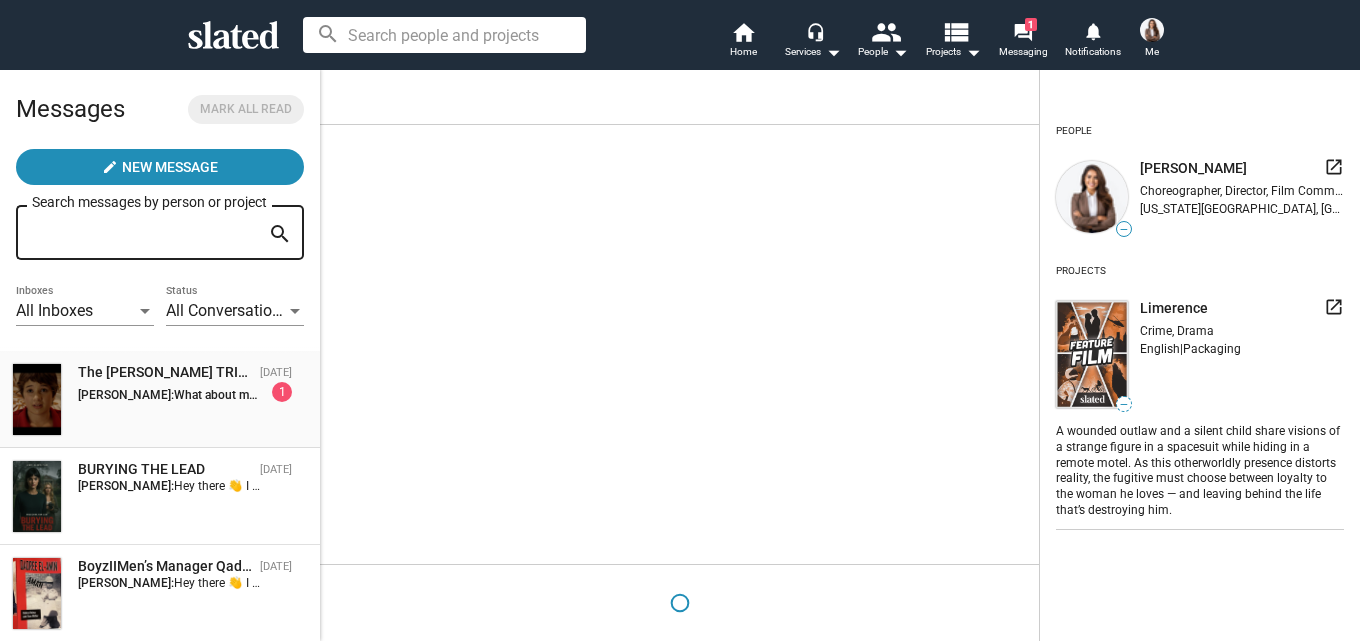 click on "What about my project was compelling to you?" at bounding box center [299, 395] 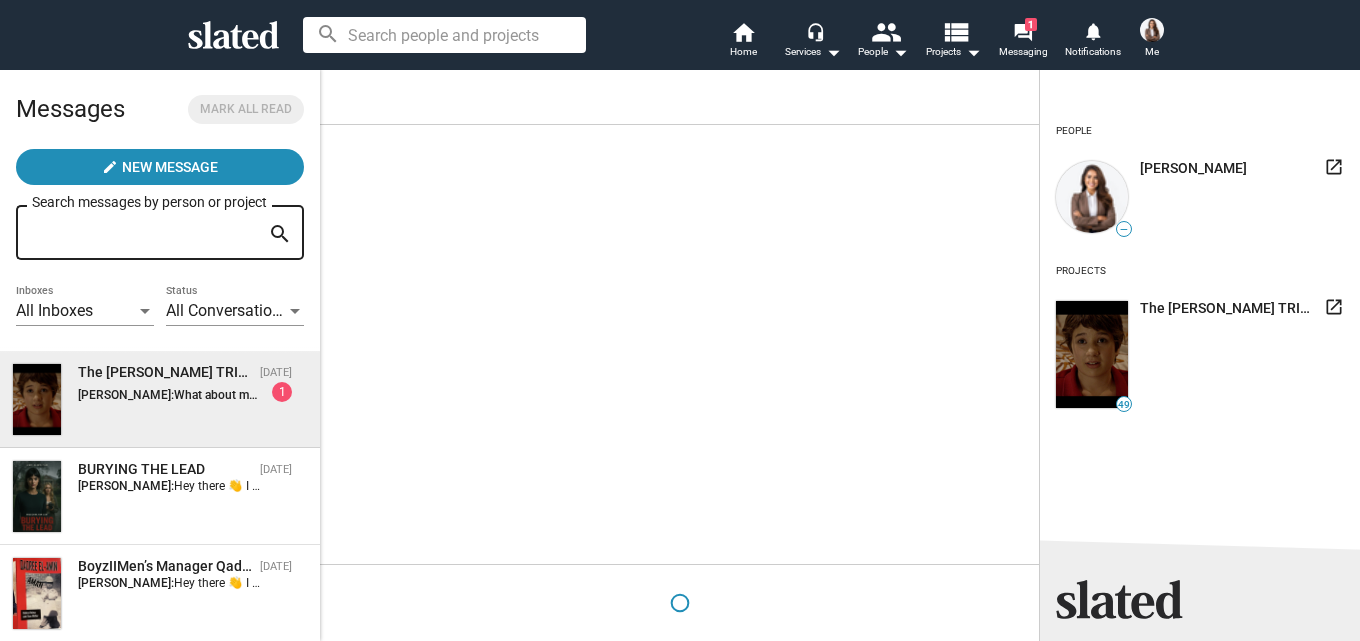 click on "What about my project was compelling to you?" at bounding box center [299, 395] 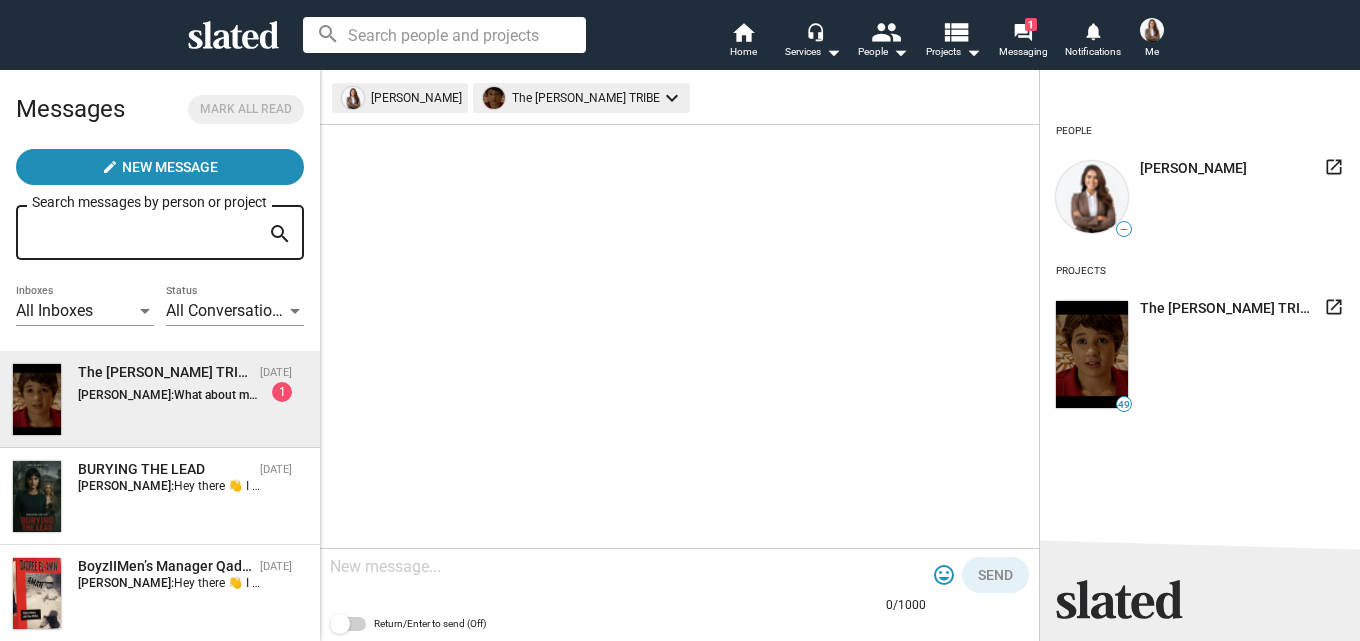 click on "The PARKER TRIBE Jul 12 Susan Mitchell:  What about my project was compelling to you?  1" at bounding box center [160, 399] 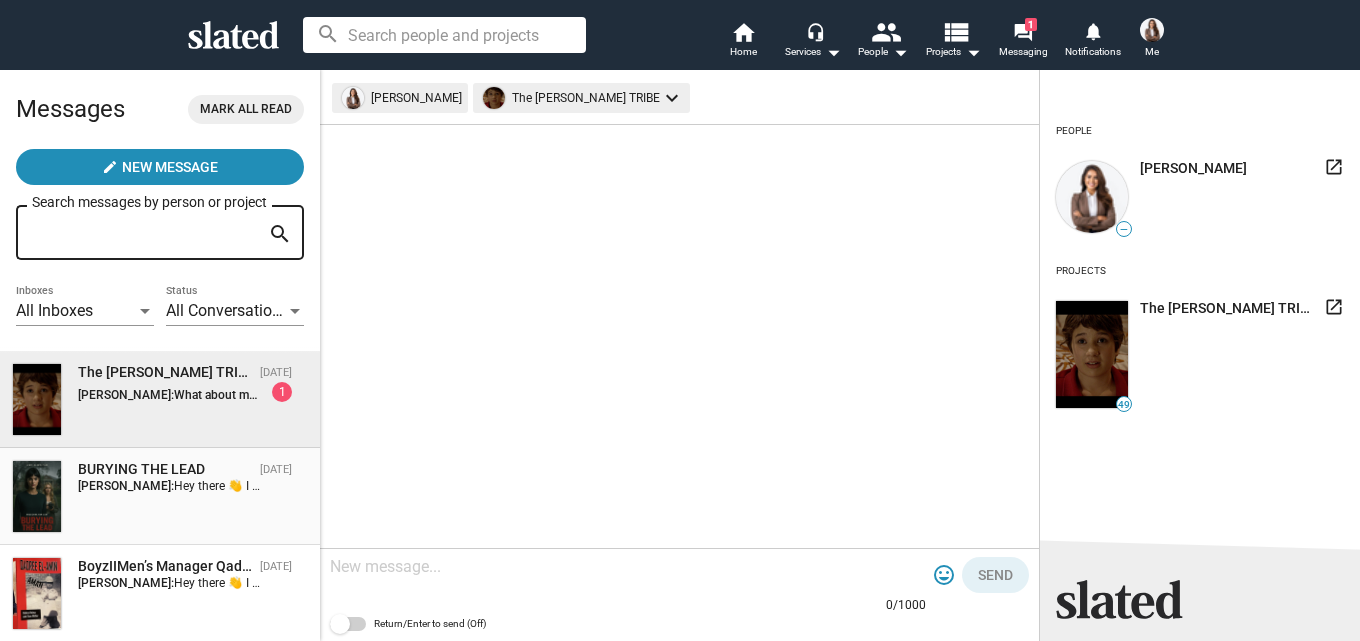 click on "Hey there 👋
I just came across your project on Slated and I’ve got to say—it’s really impressive! The concept and vision behind it are compelling, and I genuinely think it has great potential to attract strong support from investors and backers.
If you’re open to it, I’d love to recommend this expert on Fiverr: [DOMAIN_NAME][URL]. She’s helped many film and fundraising projects not only meet but exceed their funding goals, and I think she could be a great resource for your campaign too.
Wishing you all the best with your project and funding journey! 🎬🚀" at bounding box center [1664, 486] 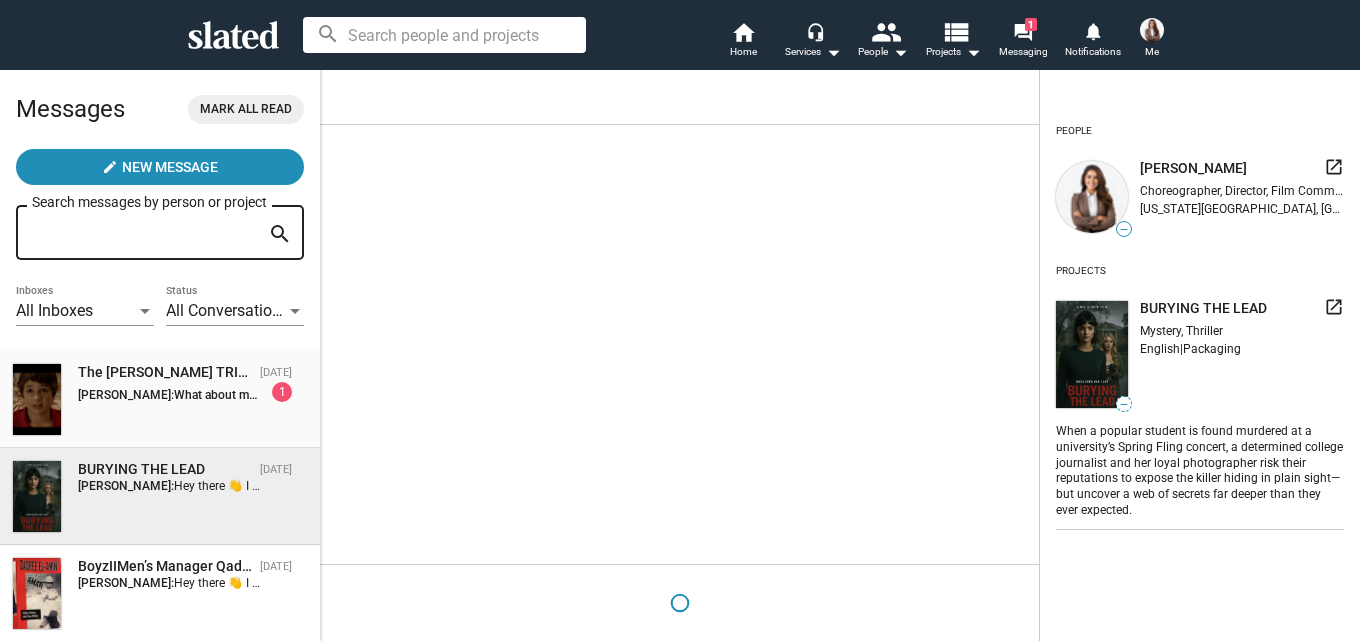 click on "Susan Mitchell:" at bounding box center (126, 395) 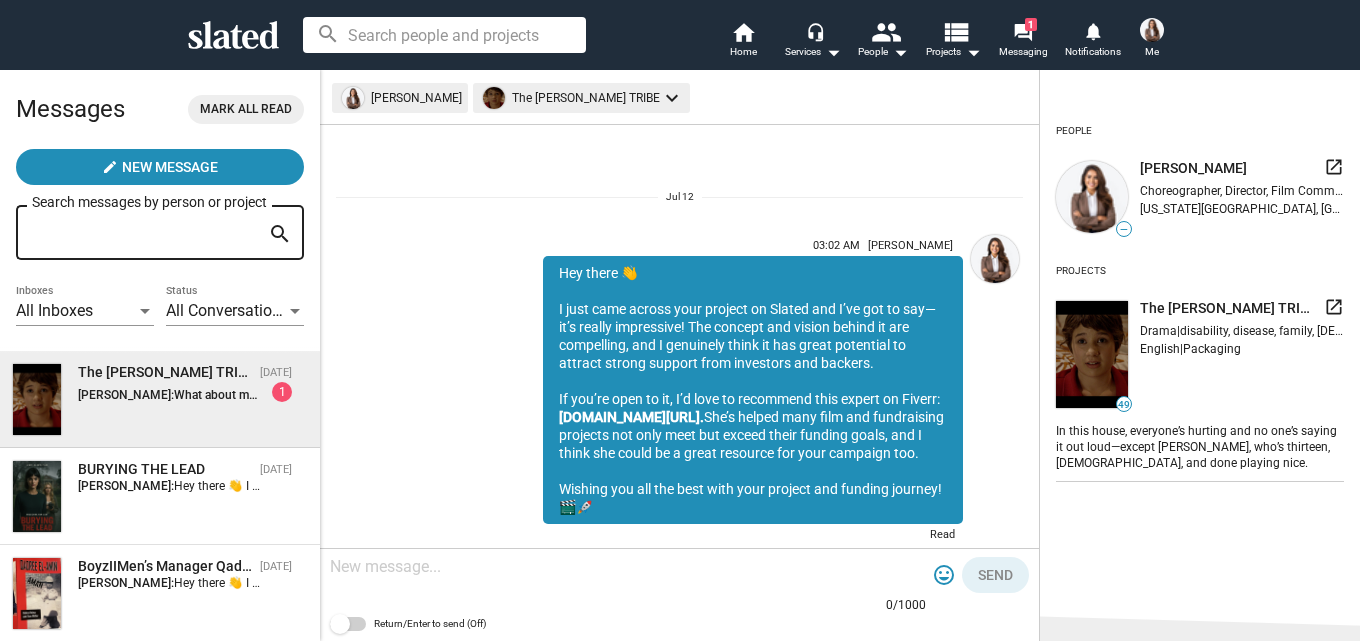 scroll, scrollTop: 65, scrollLeft: 0, axis: vertical 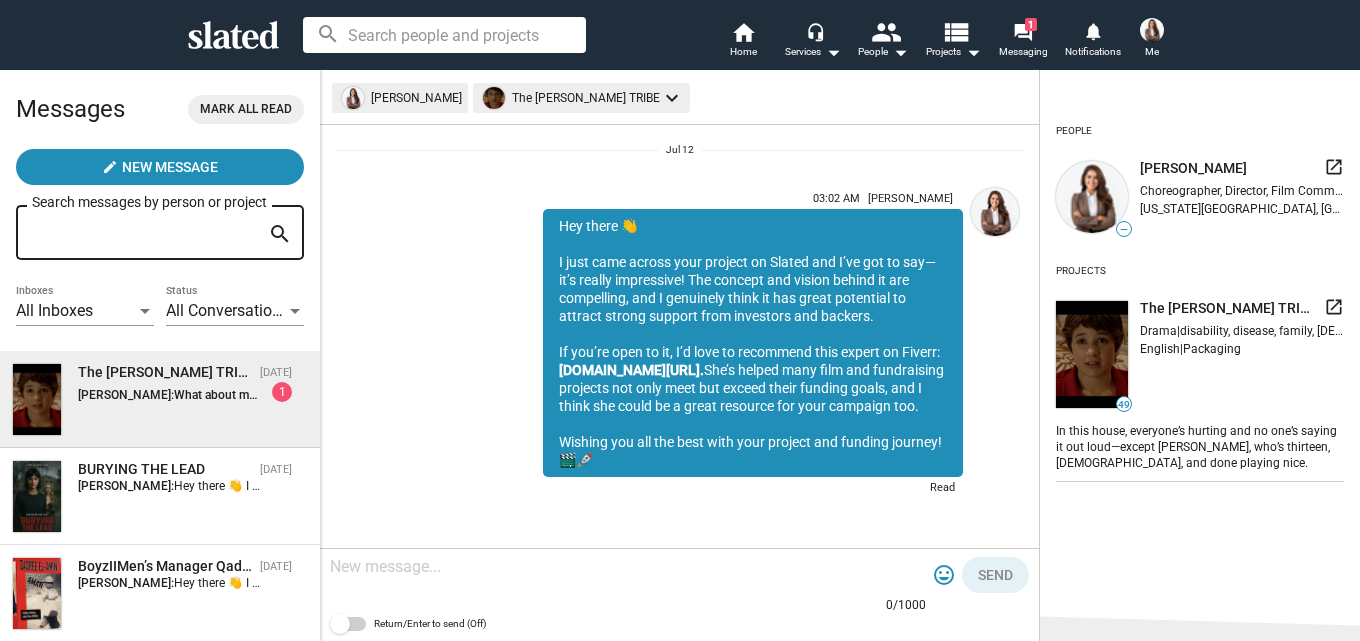 click on "The PARKER TRIBE Jul 12 Susan Mitchell:  What about my project was compelling to you?  1" at bounding box center [160, 399] 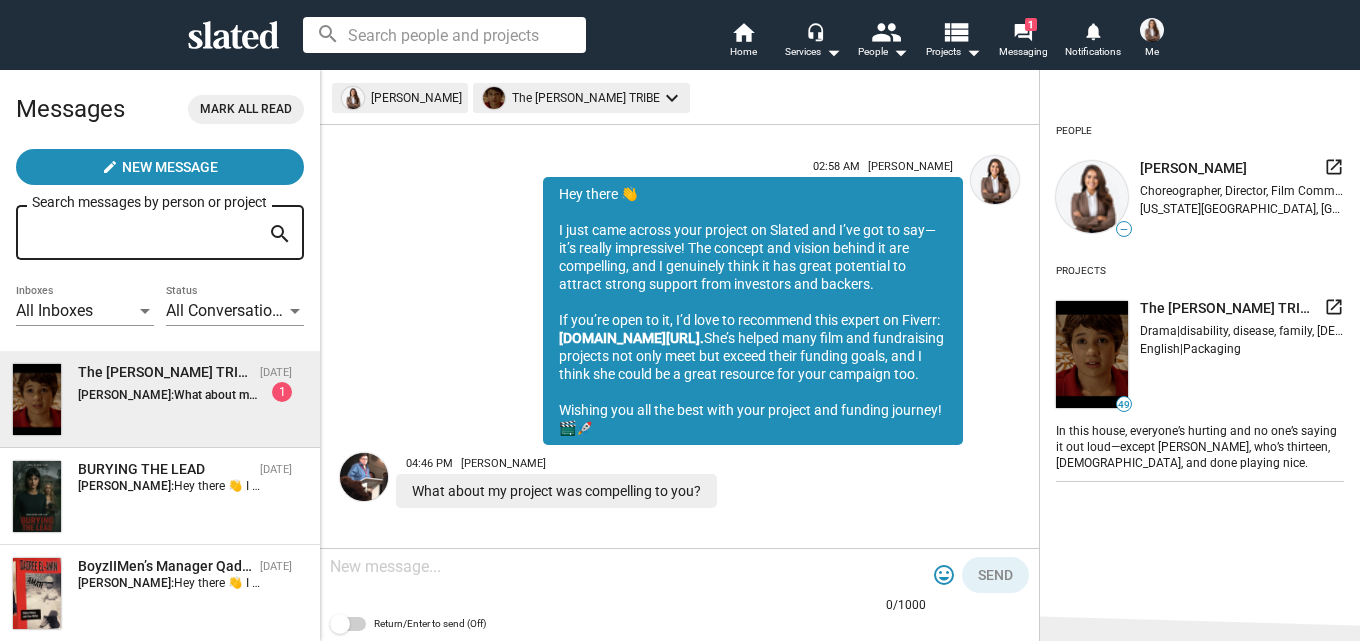 scroll, scrollTop: 103, scrollLeft: 0, axis: vertical 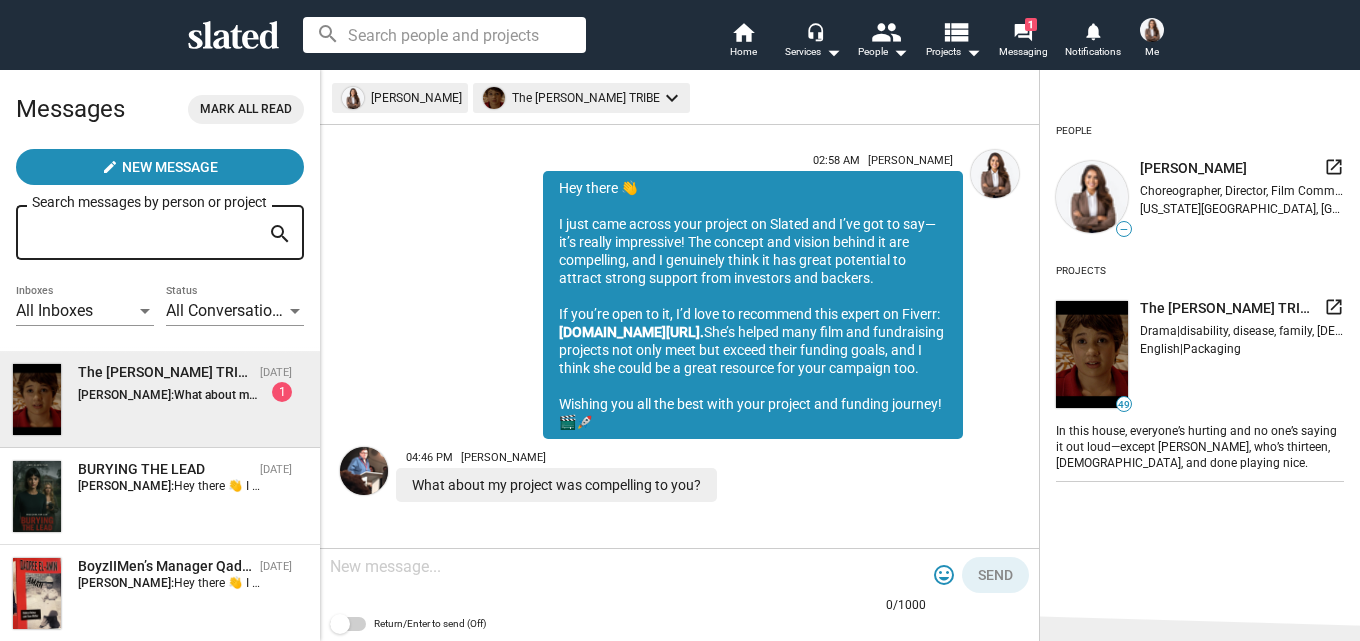 drag, startPoint x: 703, startPoint y: 490, endPoint x: 396, endPoint y: 481, distance: 307.1319 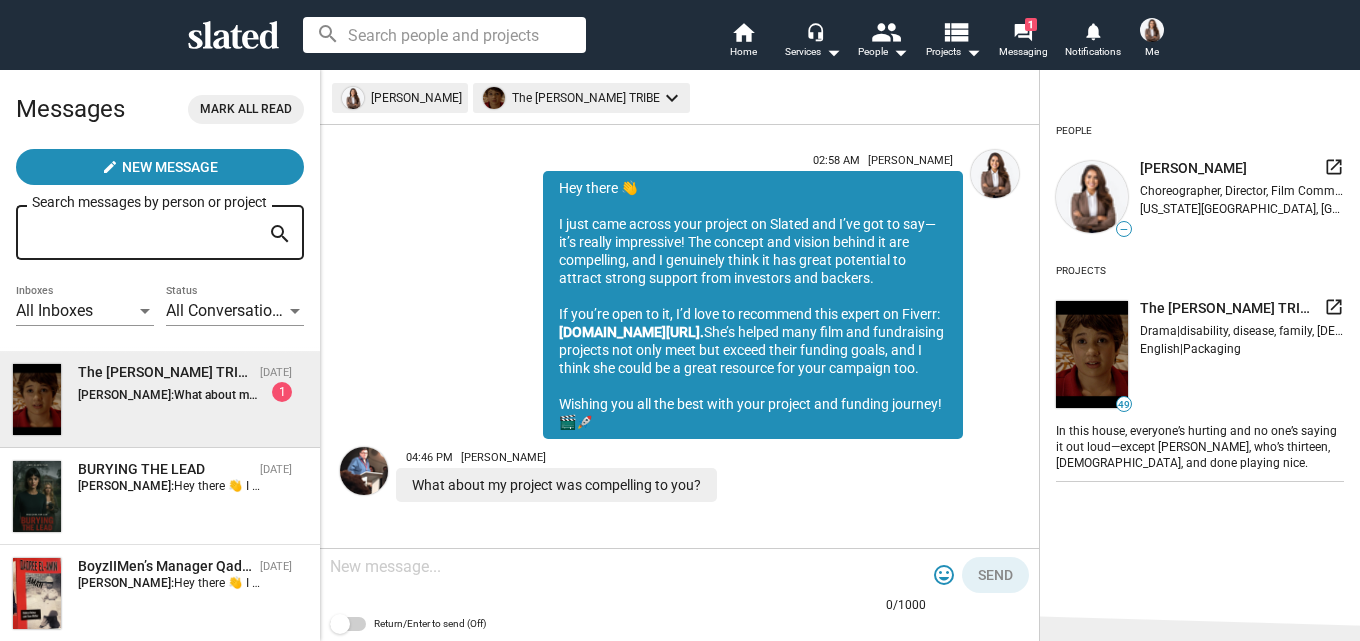 click on "02:58 AM Susan Mitchell Hey there 👋      I just came across your project on Slated and I’ve got to say—it’s really impressive! The concept and vision behind it are compelling, and I genuinely think it has great potential to attract strong support from investors and backers.      If you’re open to it, I’d love to recommend this expert on Fiverr:
www.fiverr.com/cheryl_morgan0.
She’s helped many film and fundraising projects not only meet but exceed their funding goals, and I think she could be a great resource for your campaign too.      Wishing you all the best with your project and funding journey! 🎬🚀 04:46 PM Jane Baker What about my project was compelling to you?" 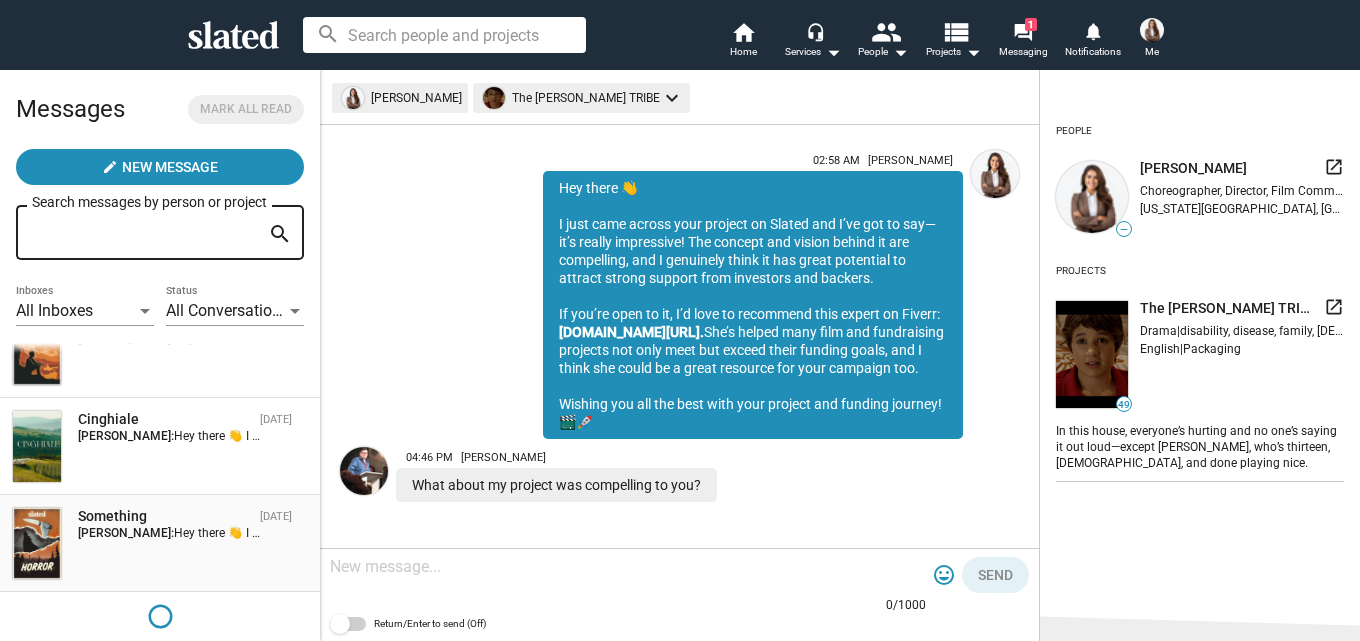 scroll, scrollTop: 0, scrollLeft: 0, axis: both 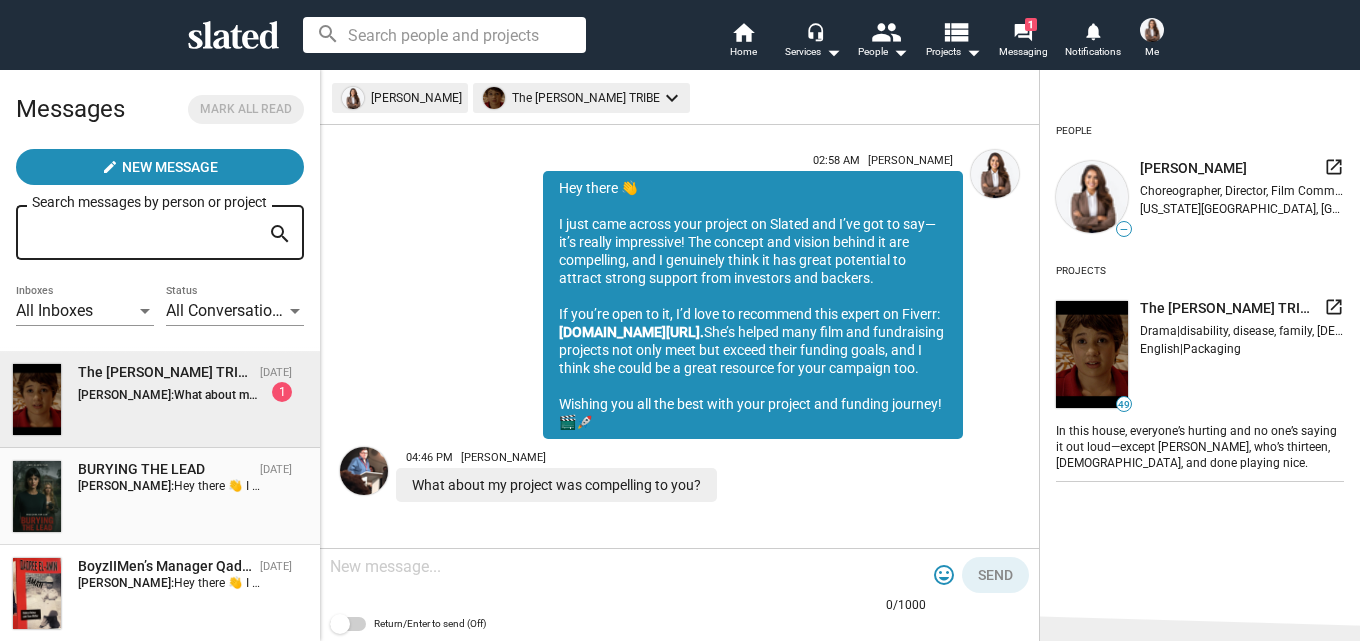 click on "Hey there 👋
I just came across your project on Slated and I’ve got to say—it’s really impressive! The concept and vision behind it are compelling, and I genuinely think it has great potential to attract strong support from investors and backers.
If you’re open to it, I’d love to recommend this expert on Fiverr: [DOMAIN_NAME][URL]. She’s helped many film and fundraising projects not only meet but exceed their funding goals, and I think she could be a great resource for your campaign too.
Wishing you all the best with your project and funding journey! 🎬🚀" at bounding box center (1664, 486) 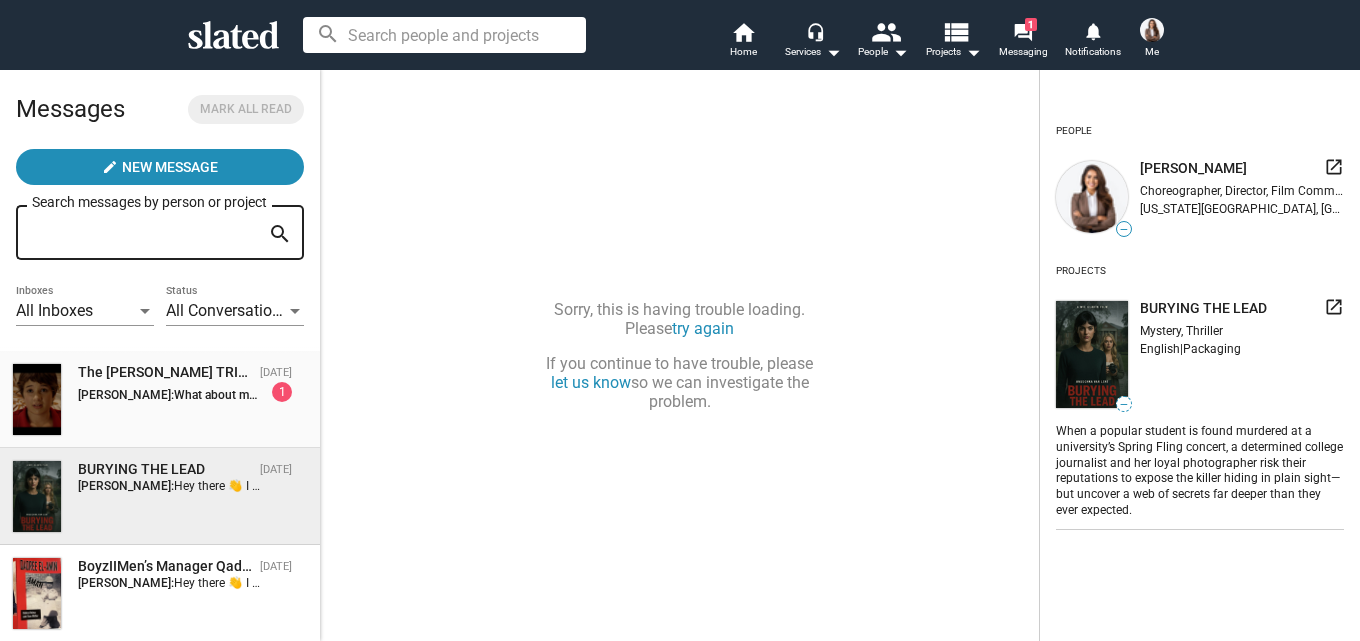 click on "The PARKER TRIBE Jul 12 Susan Mitchell:  What about my project was compelling to you?  1" at bounding box center (160, 399) 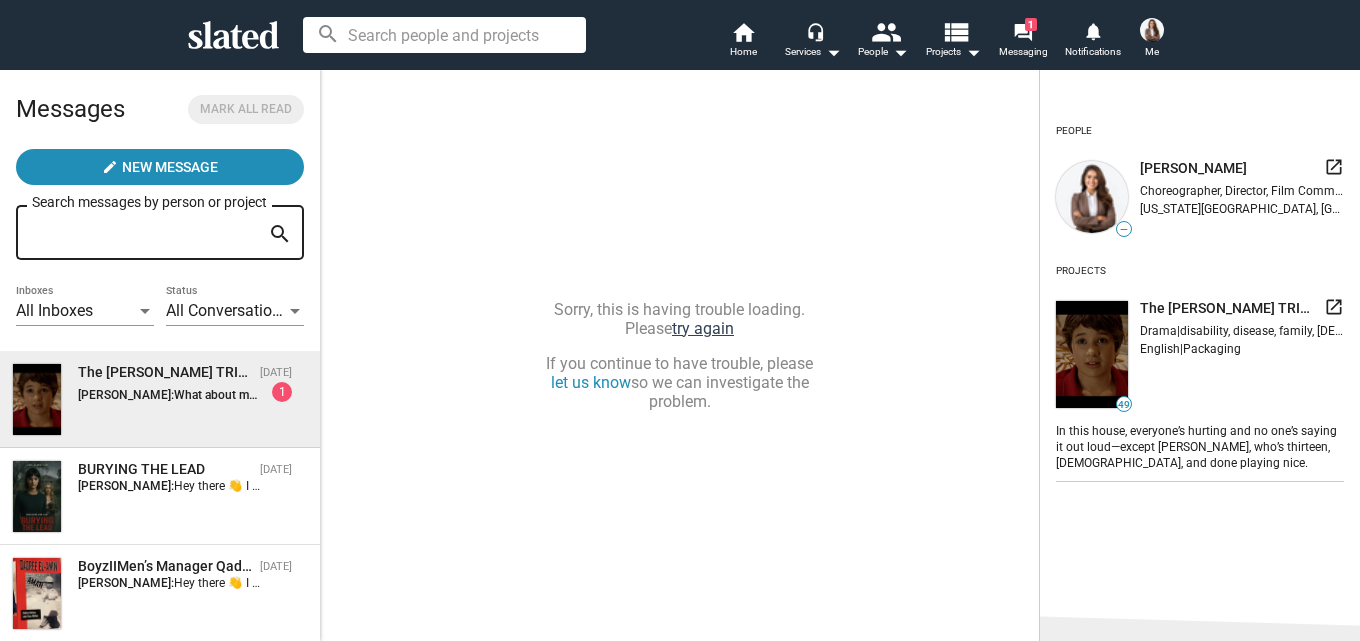 click on "try again" 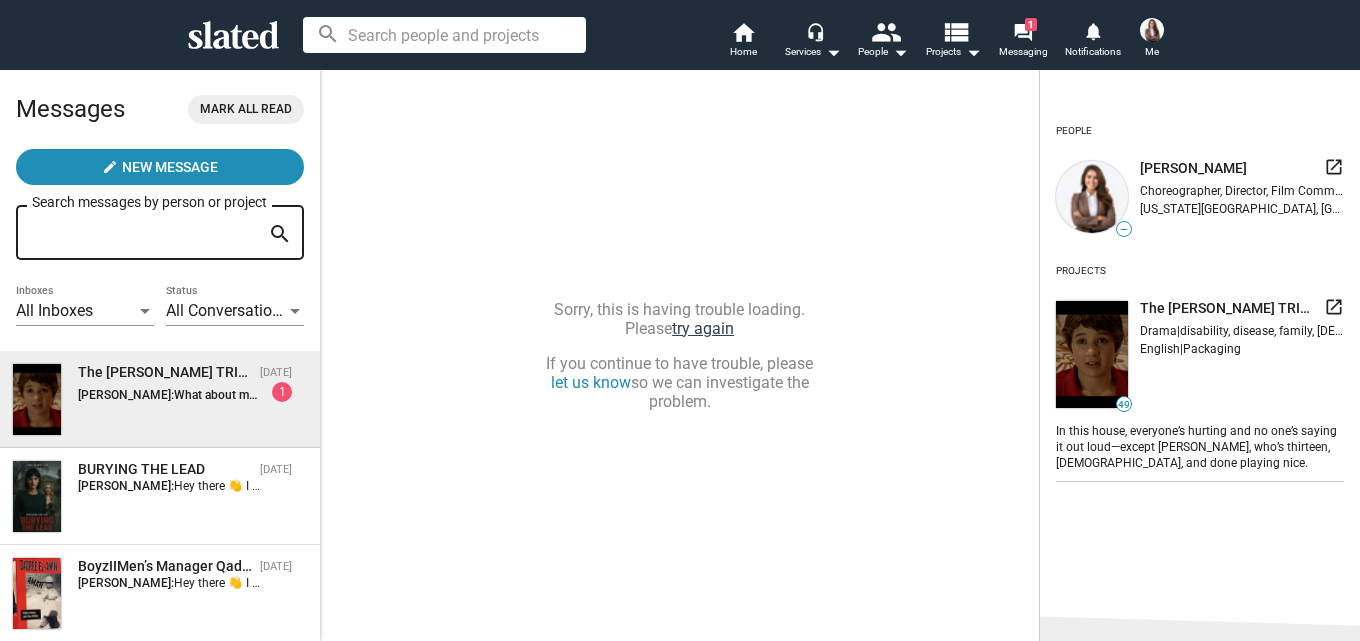 click on "try again" 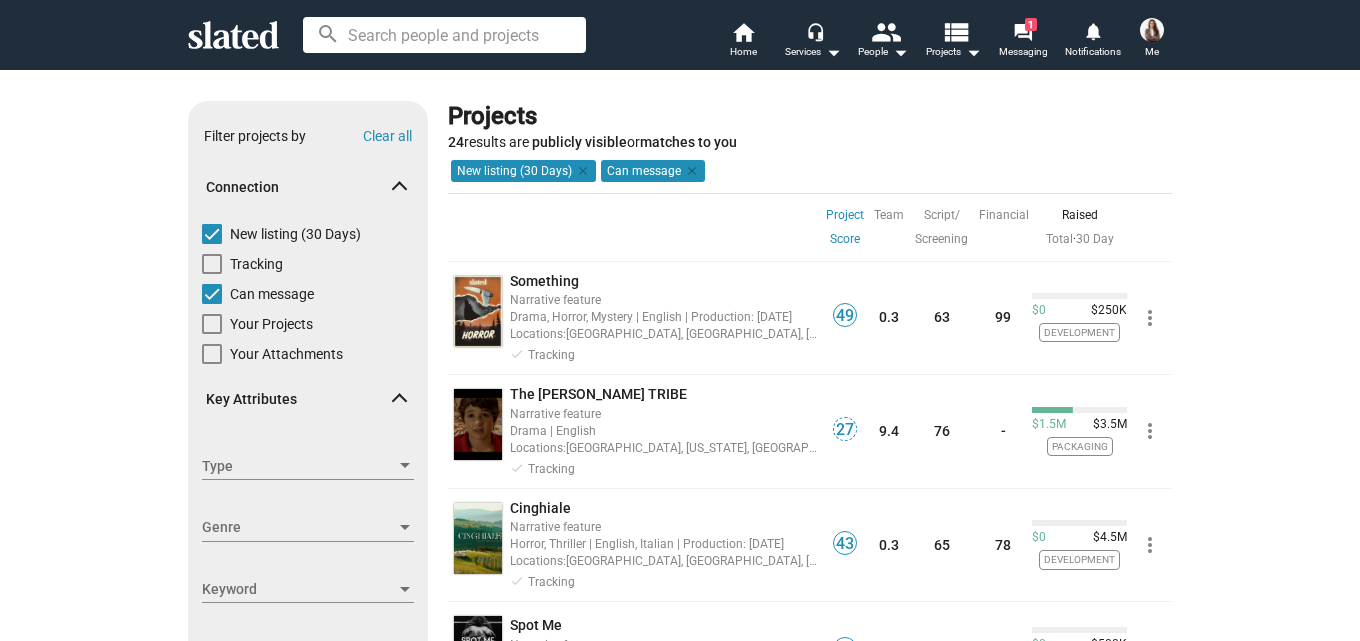 scroll, scrollTop: 0, scrollLeft: 0, axis: both 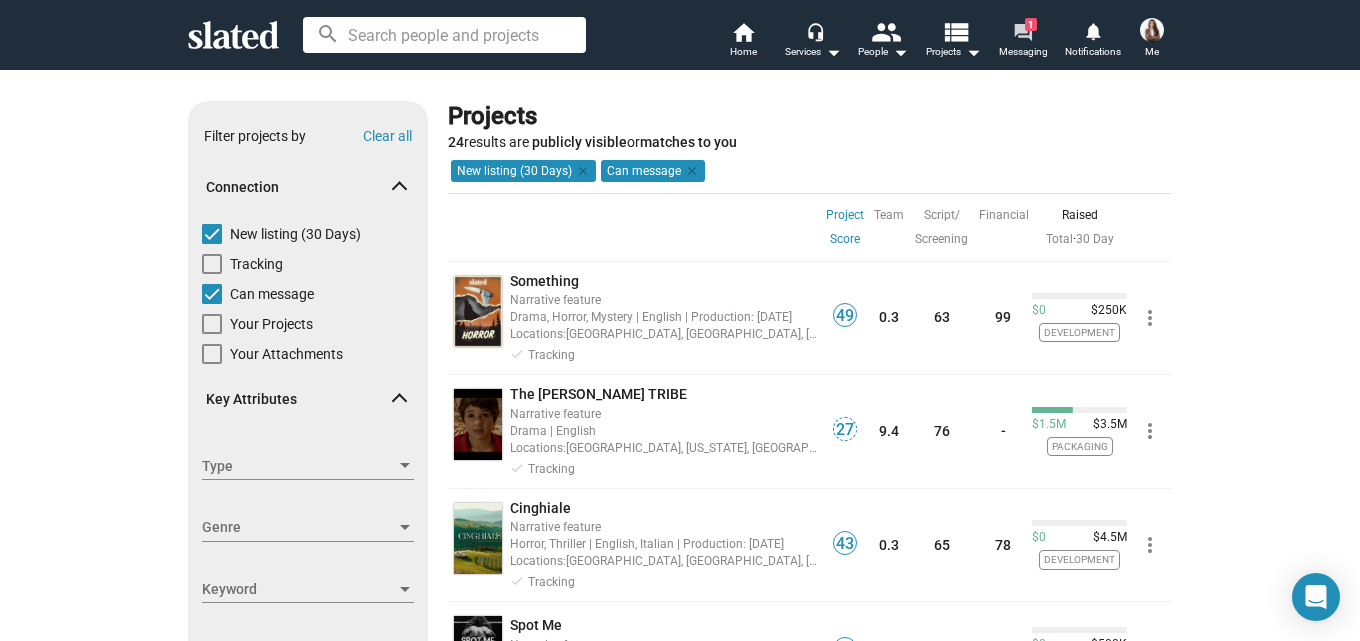 click on "forum" at bounding box center (1022, 31) 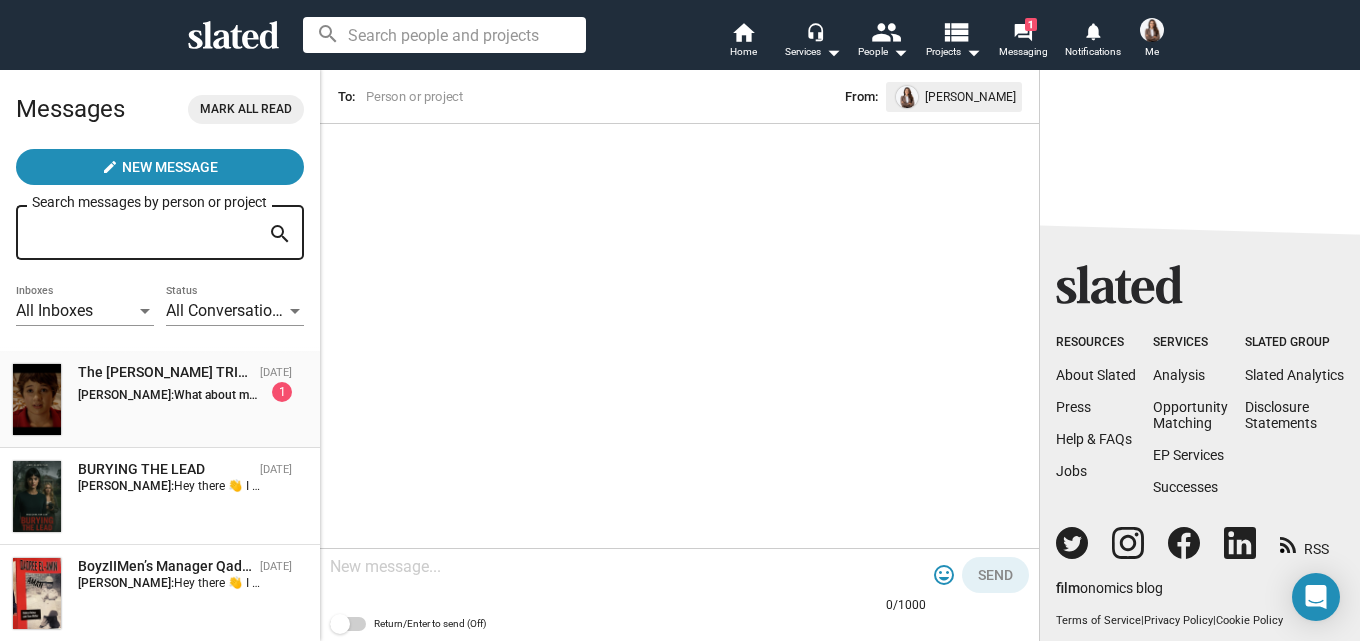 click on "What about my project was compelling to you?" at bounding box center [299, 395] 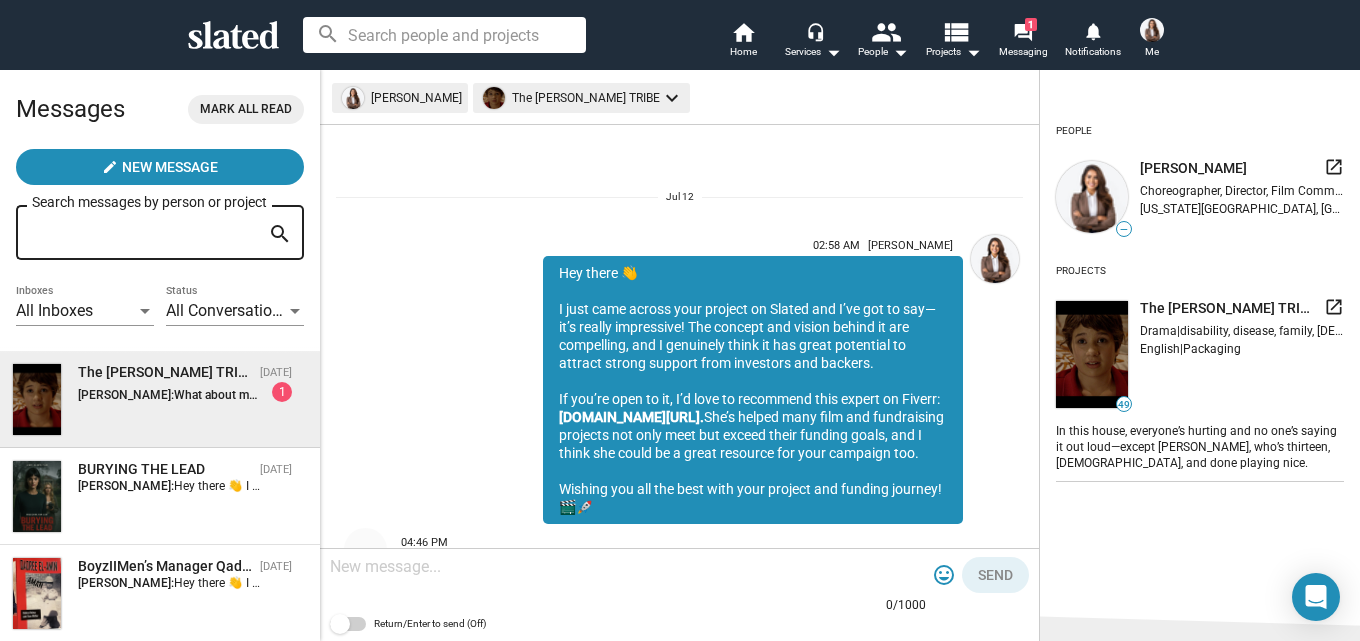 scroll, scrollTop: 103, scrollLeft: 0, axis: vertical 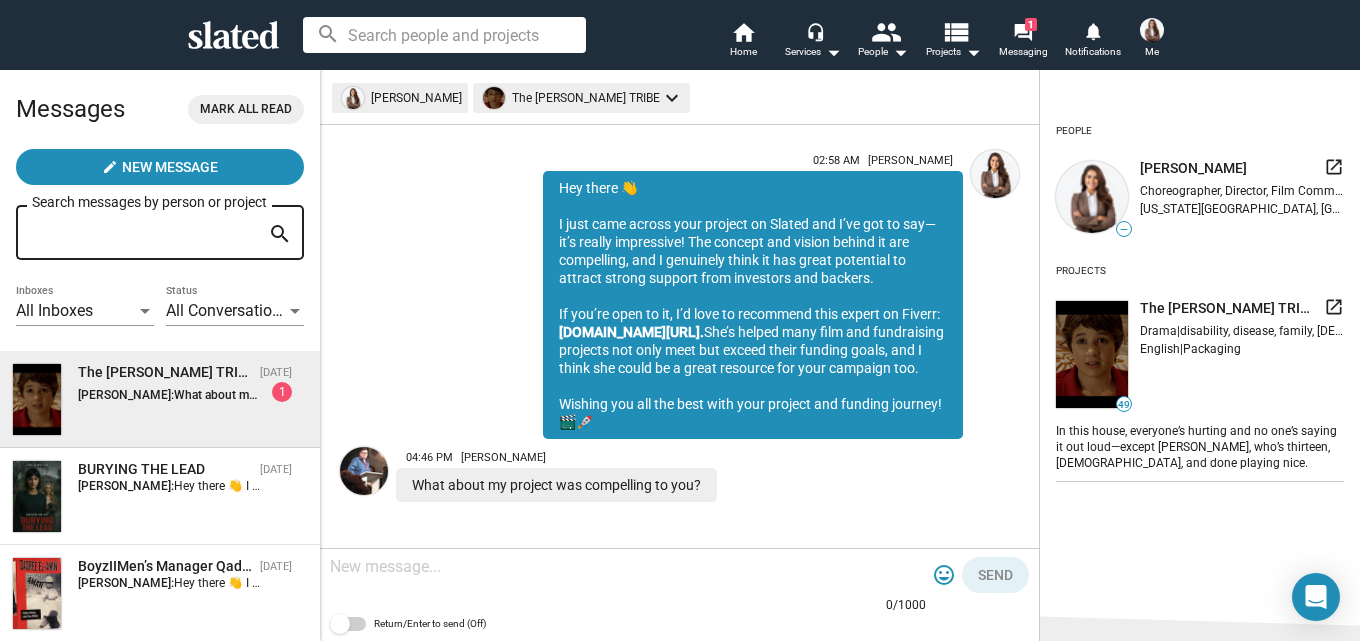 drag, startPoint x: 751, startPoint y: 316, endPoint x: 538, endPoint y: 308, distance: 213.15018 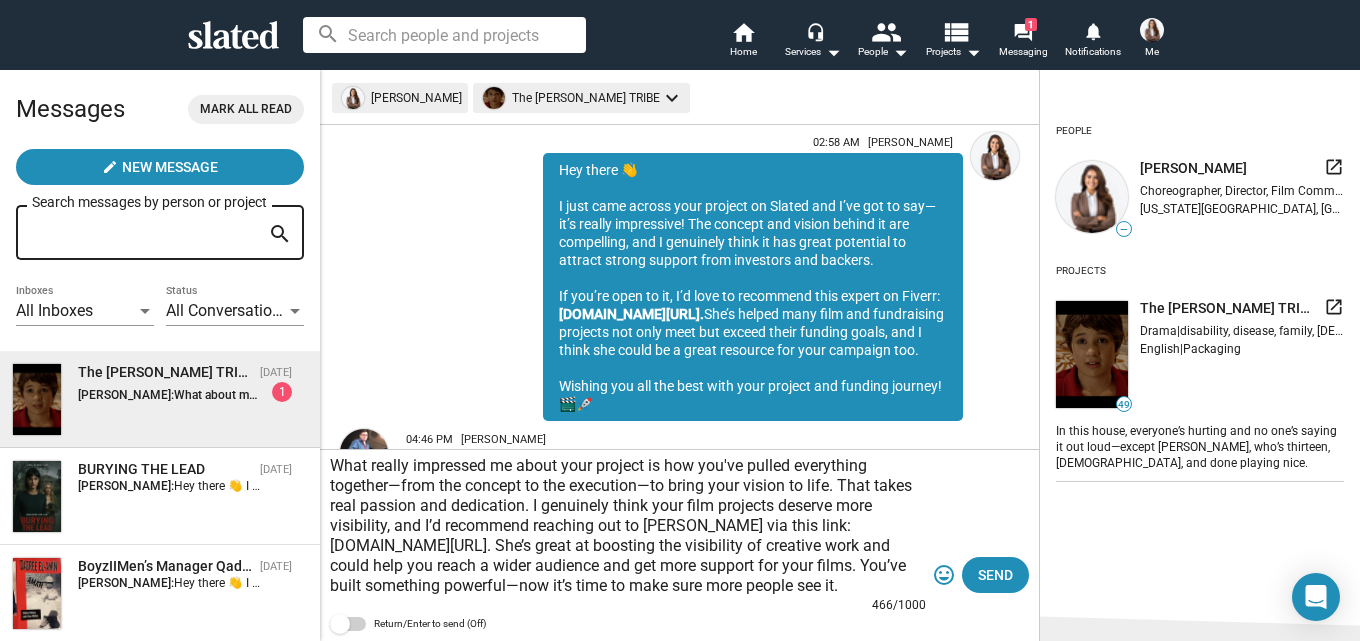 scroll, scrollTop: 39, scrollLeft: 0, axis: vertical 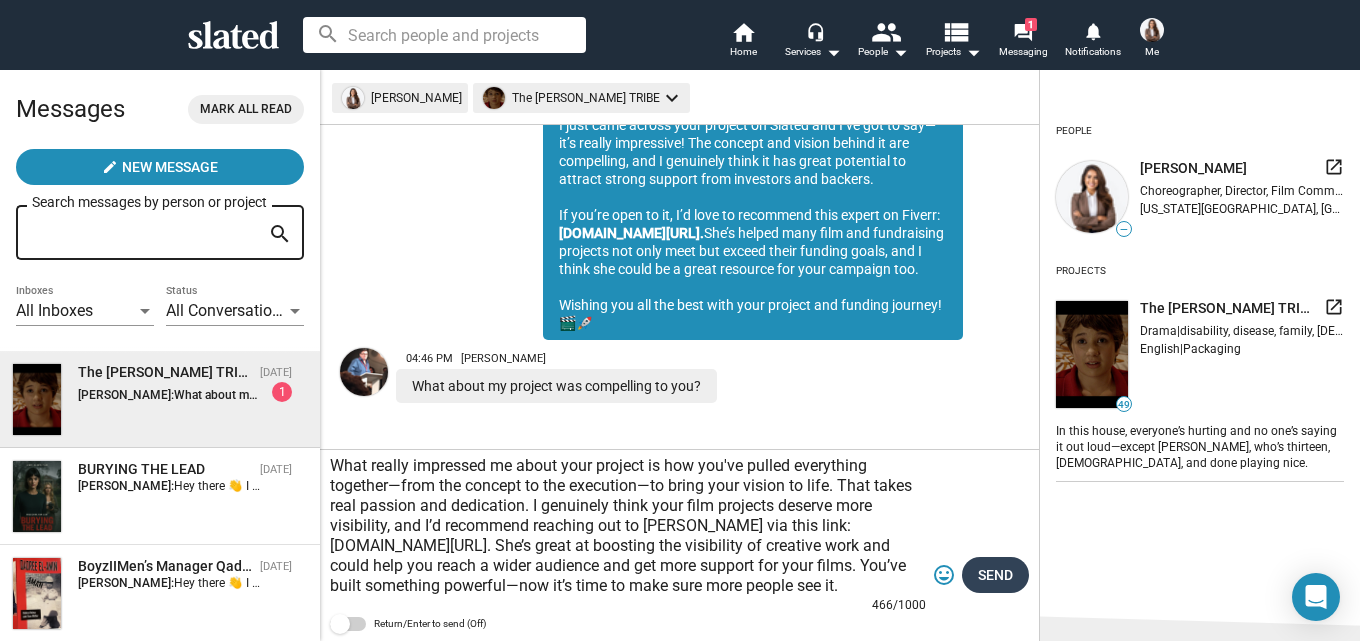 type on "What really impressed me about your project is how you've pulled everything together—from the concept to the execution—to bring your vision to life. That takes real passion and dedication. I genuinely think your film projects deserve more visibility, and I’d recommend reaching out to Cheryl via this link: www.fiverr.com/cheryl_morgan0. She’s great at boosting the visibility of creative work and could help you reach a wider audience and get more support for your films. You’ve built something powerful—now it’s time to make sure more people see it." 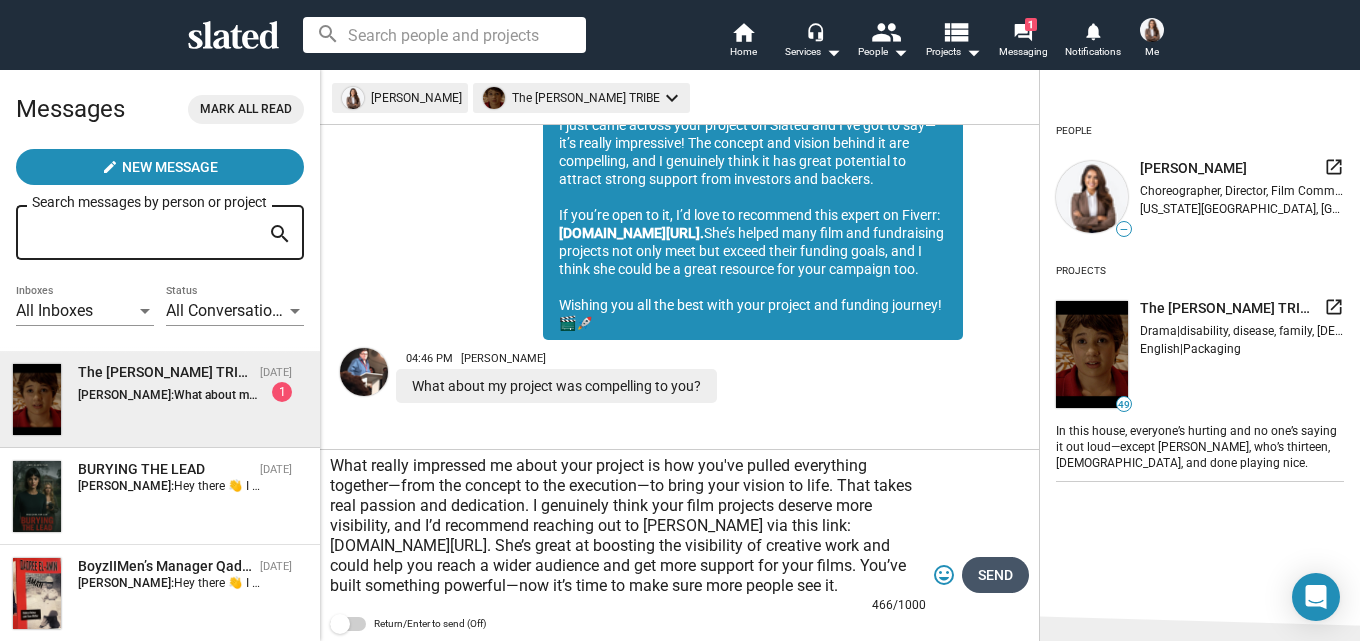 click on "Send" 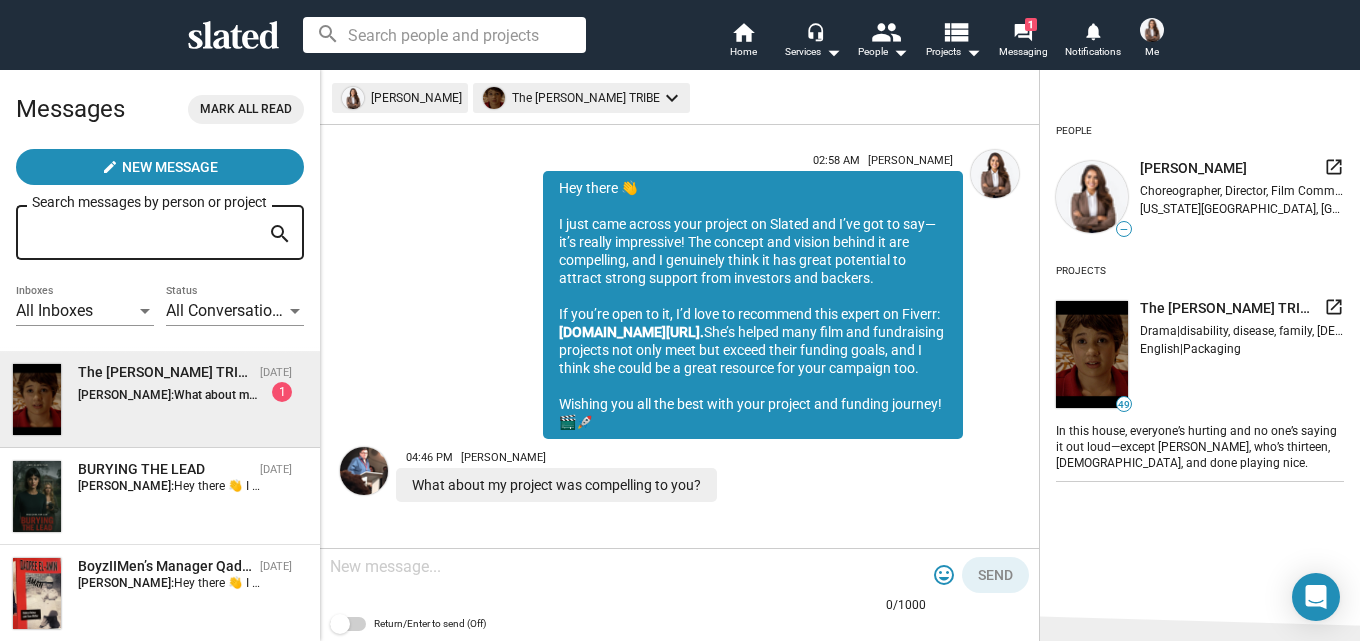 scroll, scrollTop: 0, scrollLeft: 0, axis: both 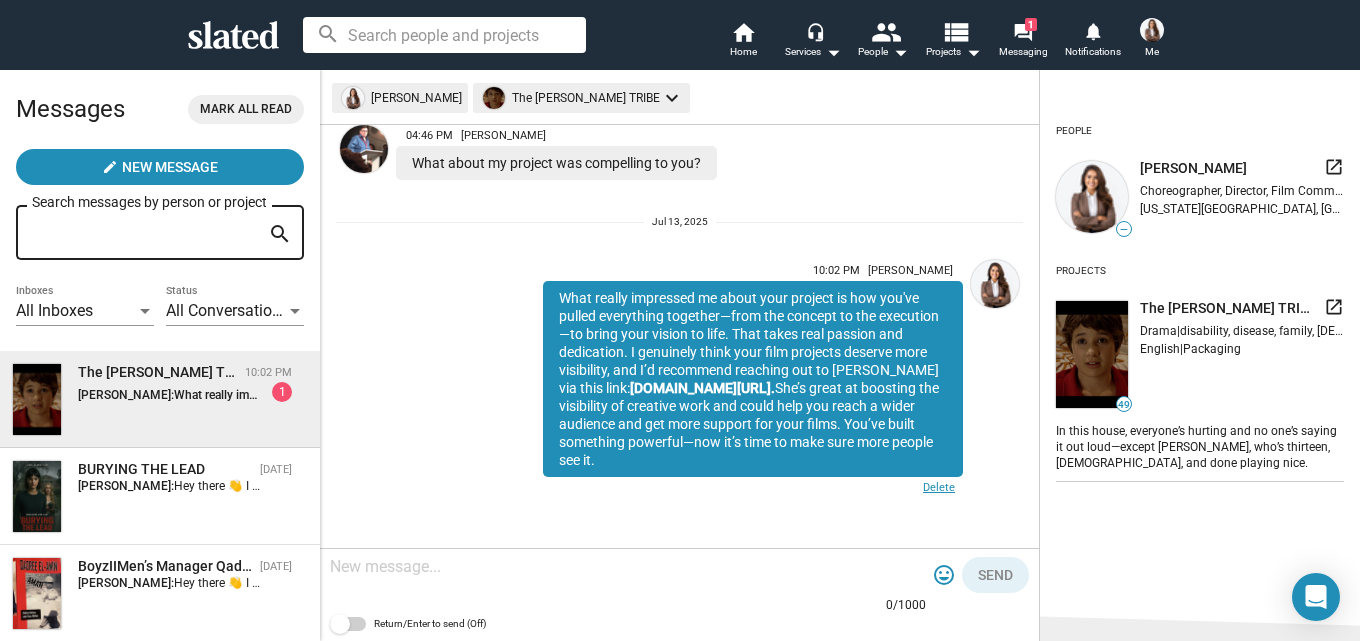 click on "Delete" 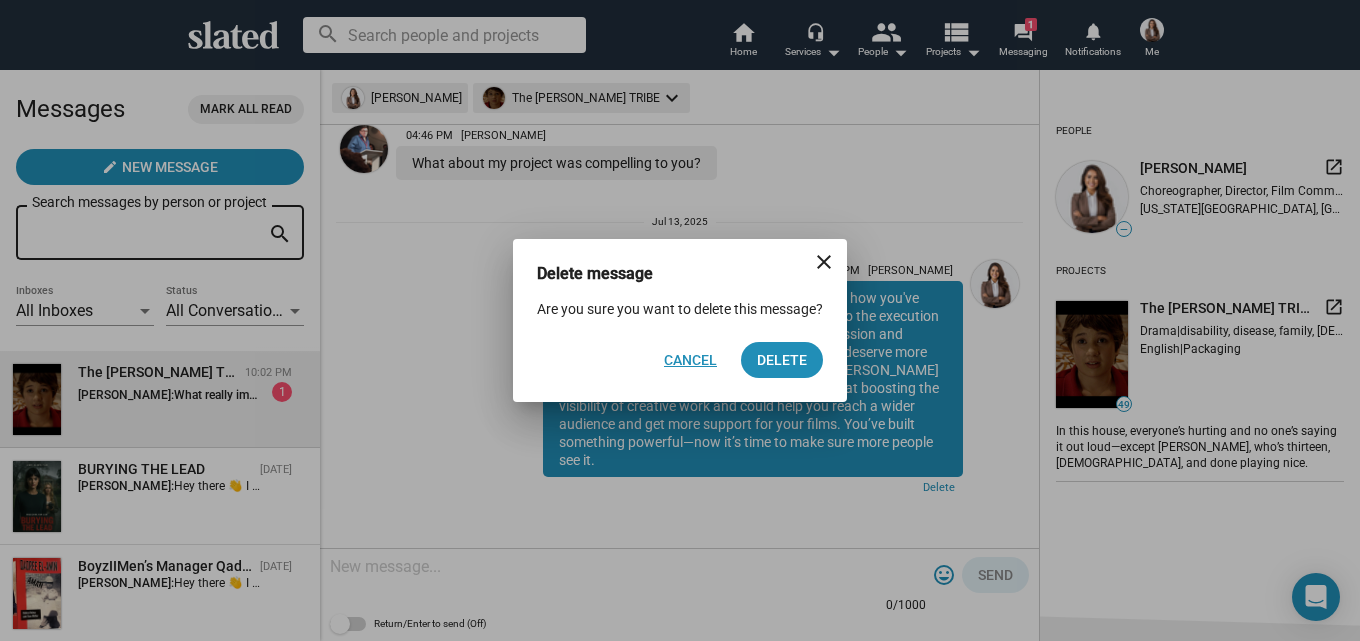 click on "Cancel" at bounding box center [690, 360] 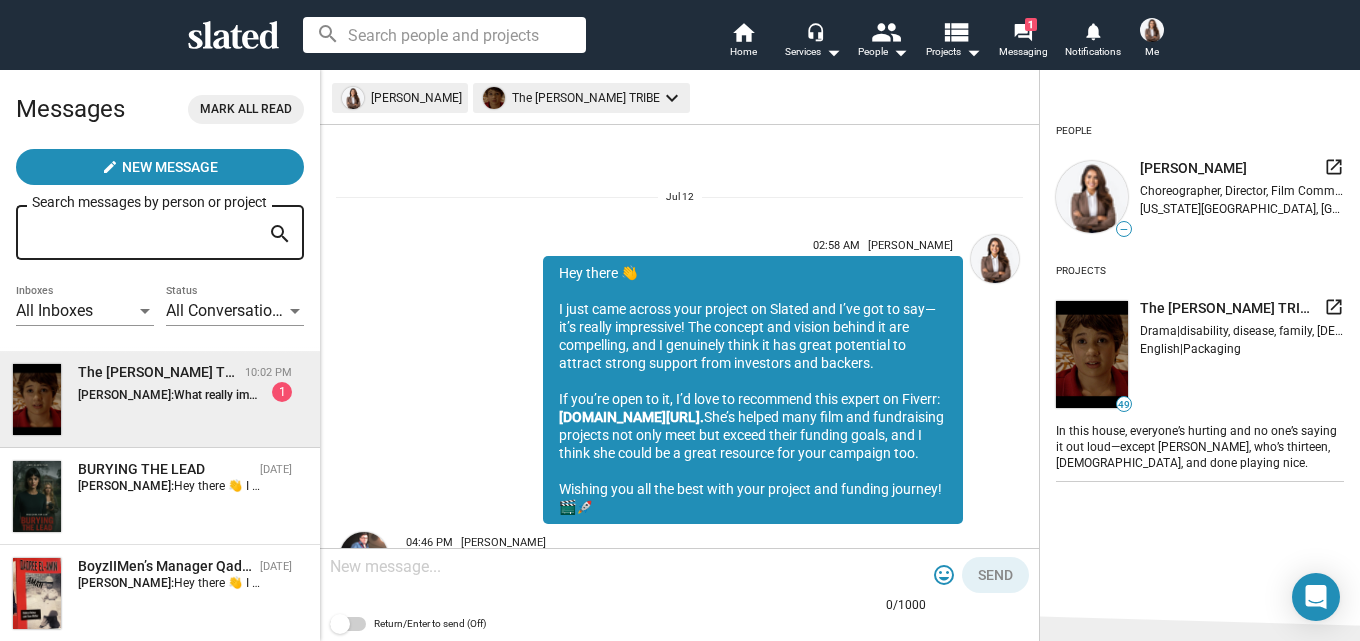 scroll, scrollTop: 425, scrollLeft: 0, axis: vertical 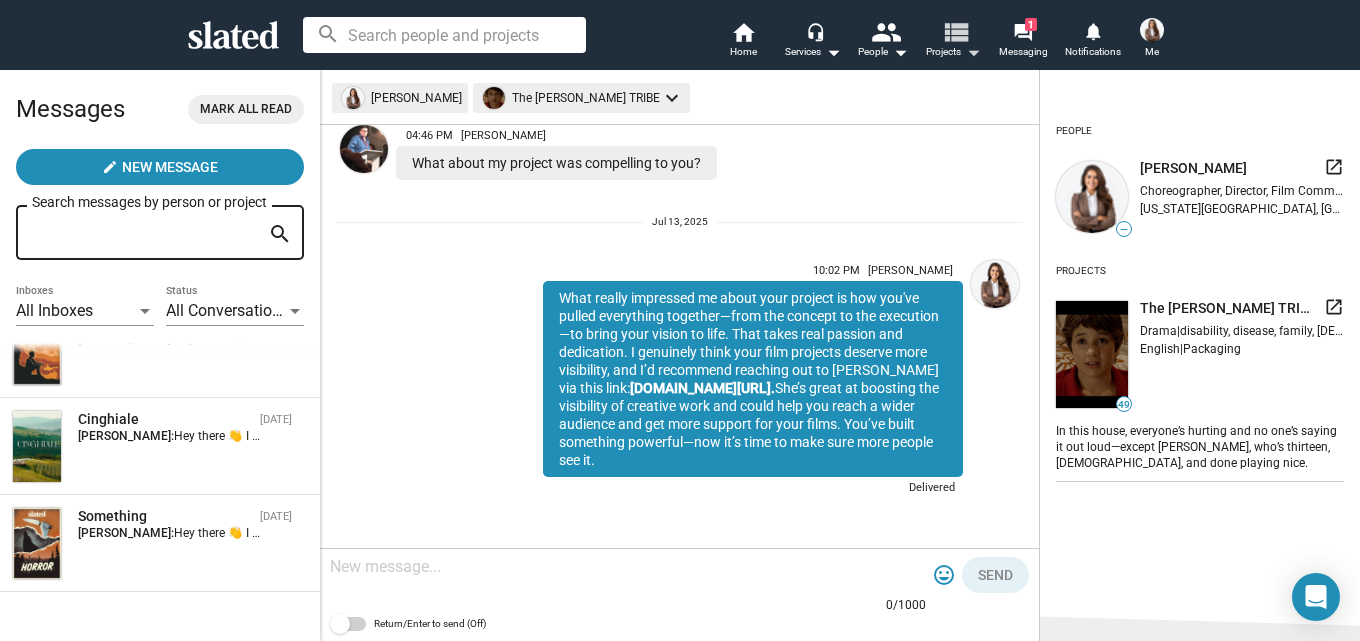 click on "view_list" at bounding box center (955, 31) 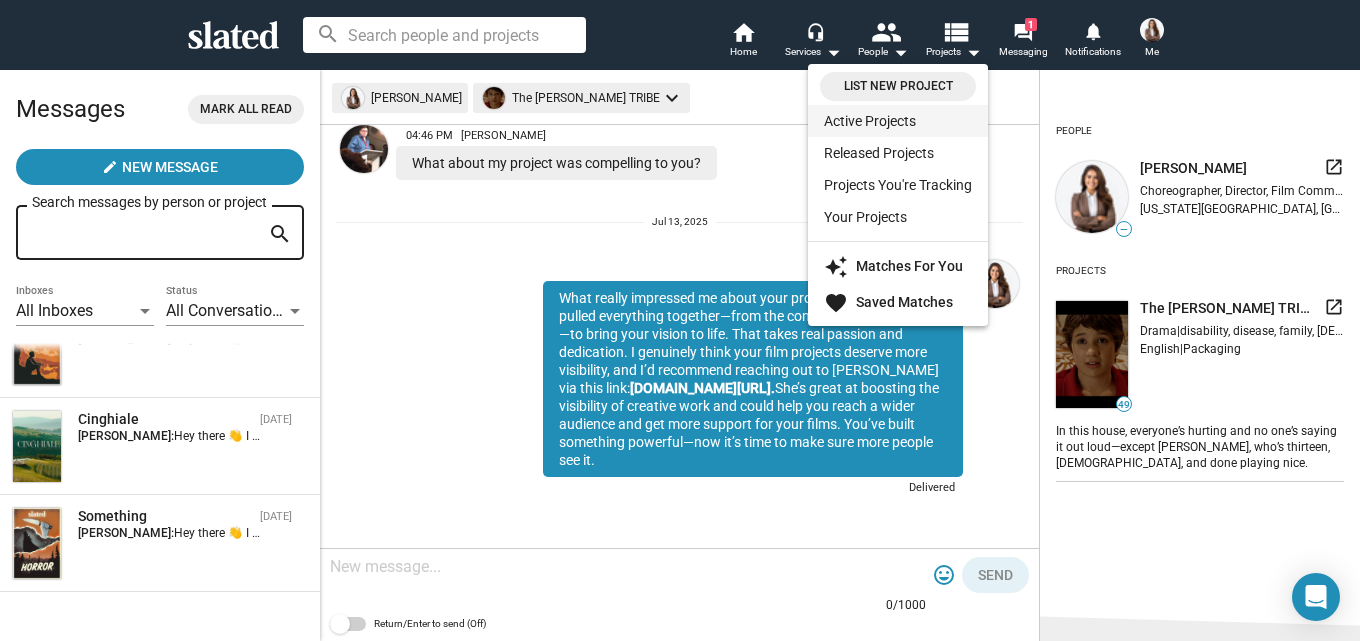 click on "Active Projects" at bounding box center [898, 121] 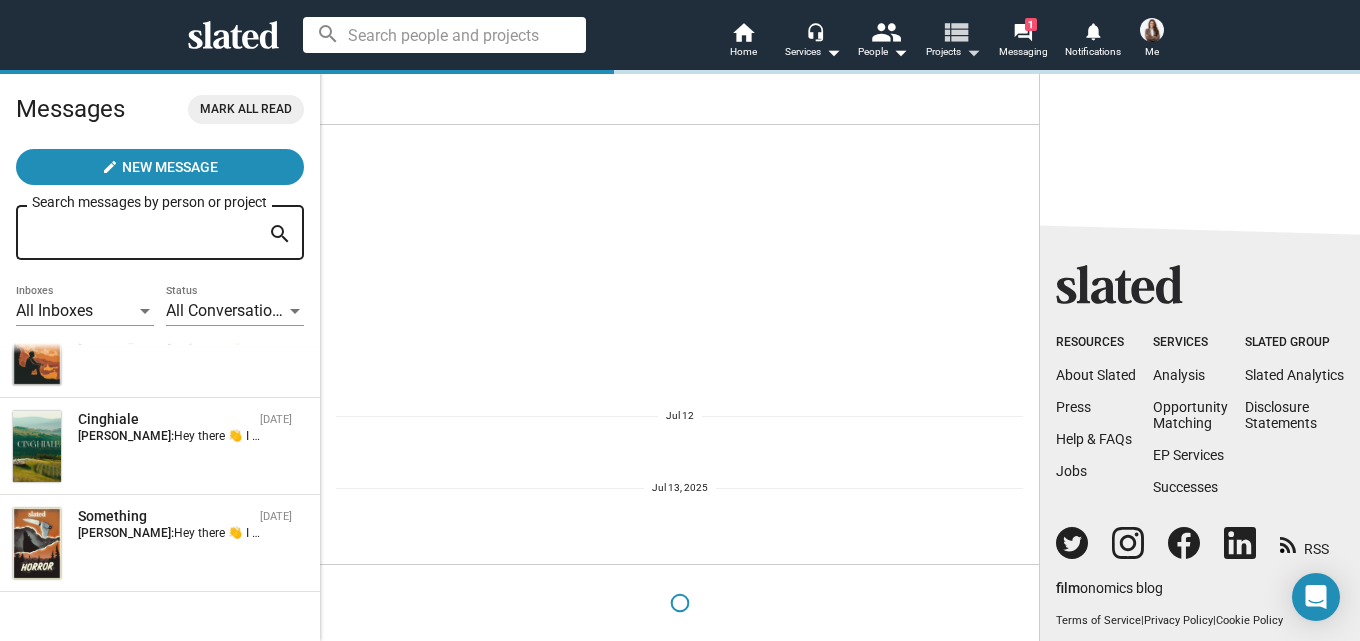 scroll, scrollTop: 0, scrollLeft: 0, axis: both 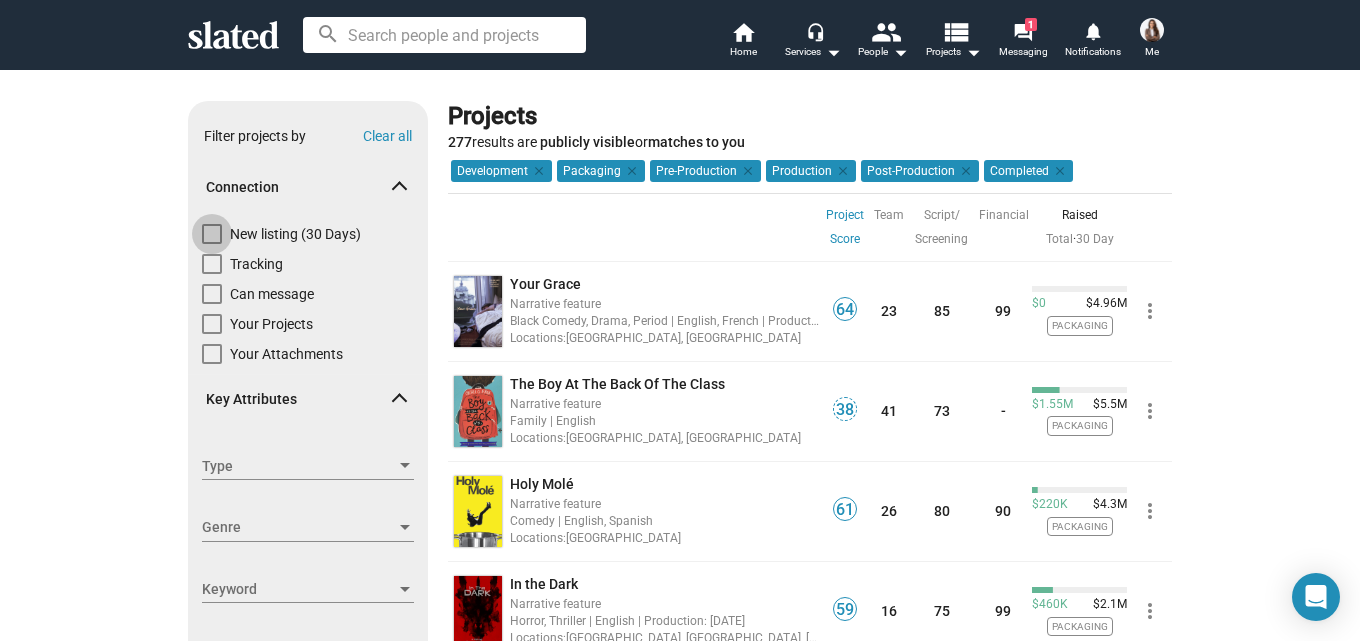 click at bounding box center [212, 234] 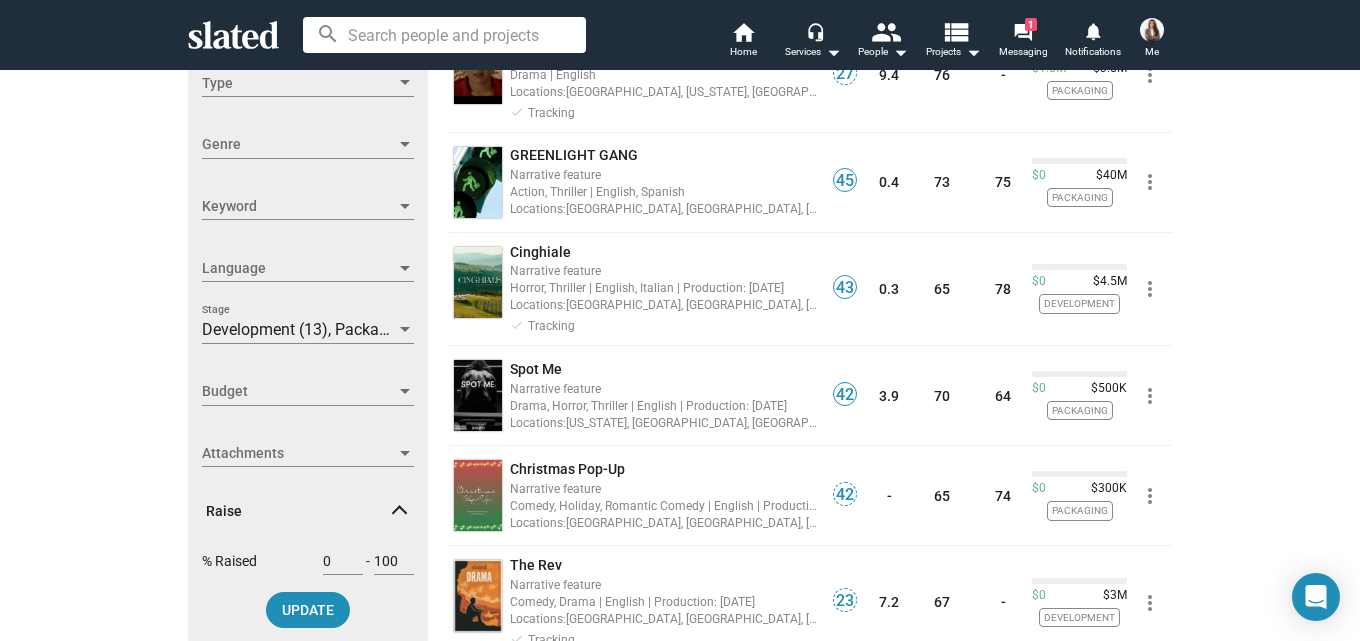 scroll, scrollTop: 0, scrollLeft: 0, axis: both 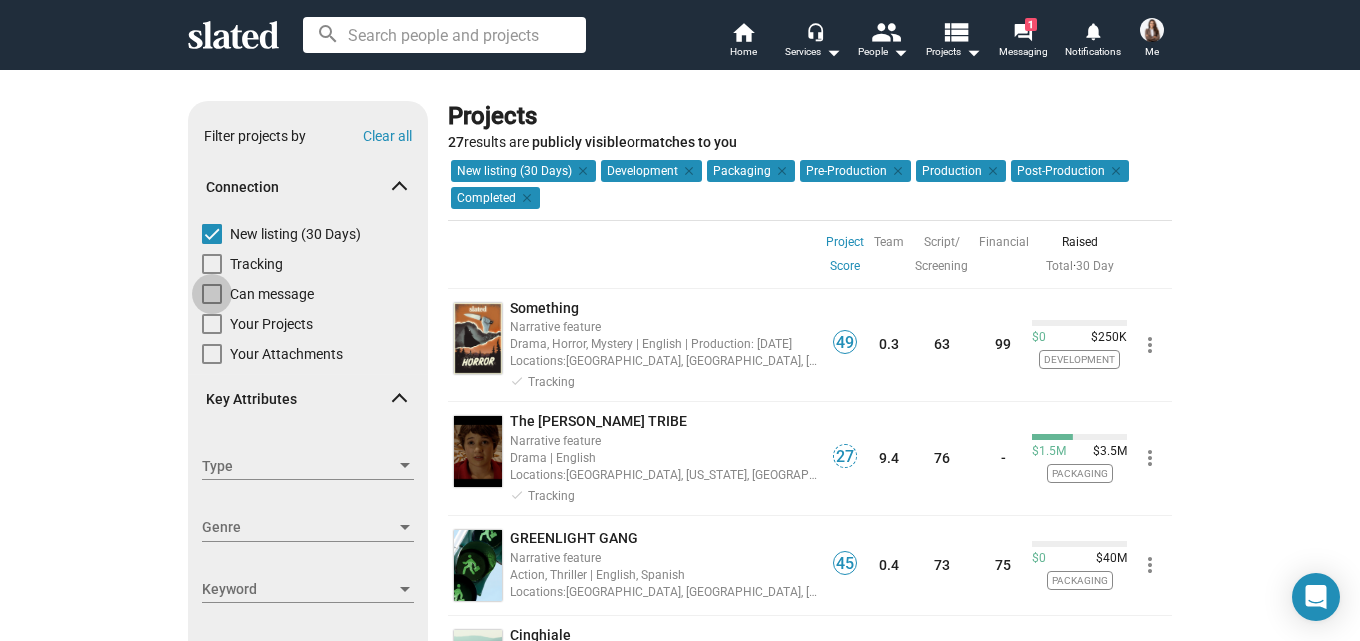 click at bounding box center [212, 294] 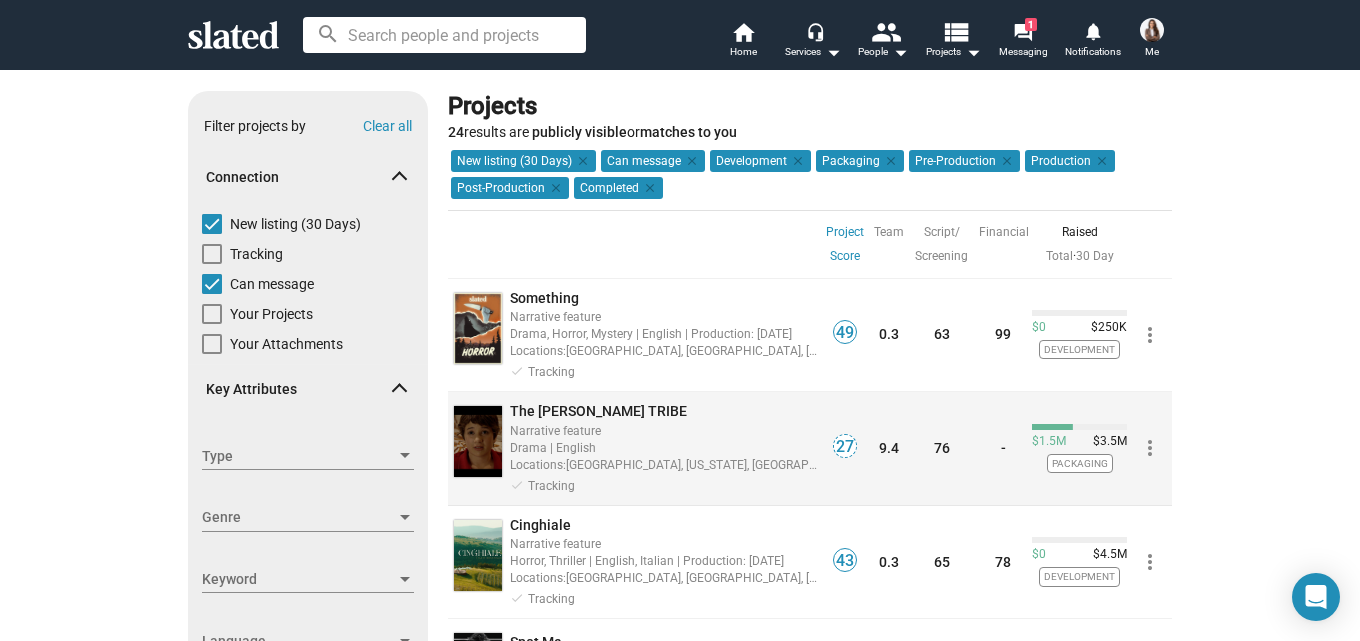 scroll, scrollTop: 15, scrollLeft: 0, axis: vertical 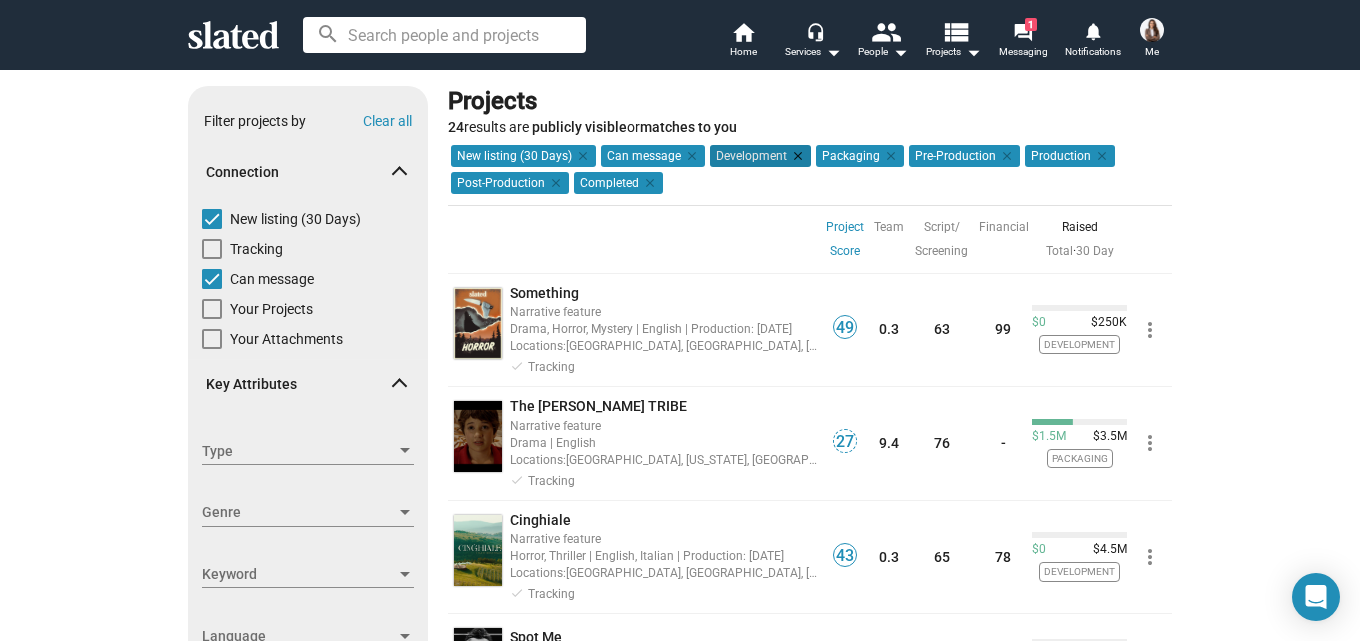 click on "clear" at bounding box center [796, 156] 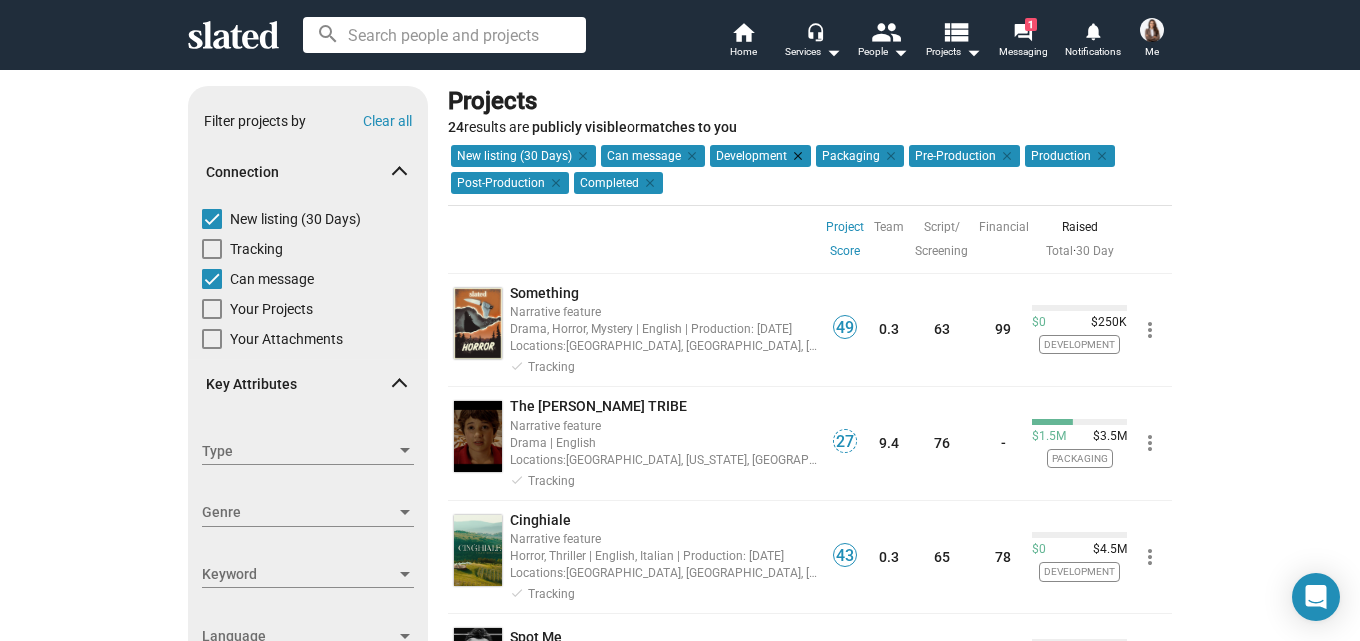 scroll, scrollTop: 0, scrollLeft: 0, axis: both 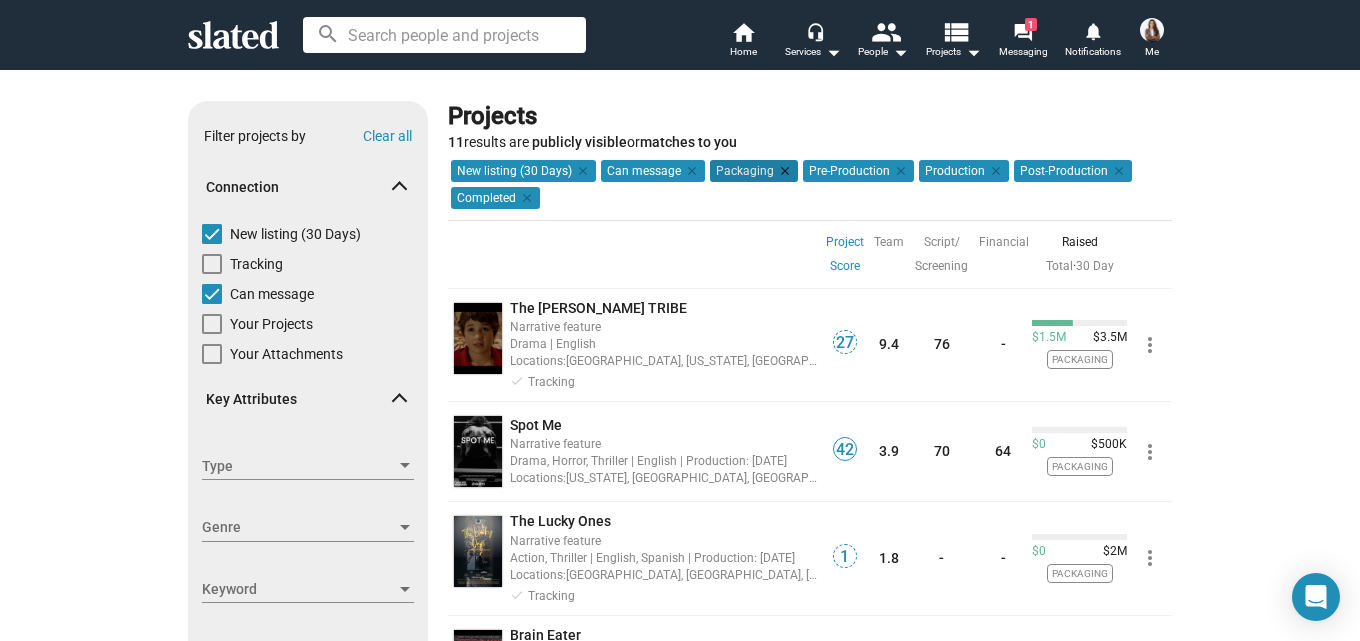 click on "clear" at bounding box center [783, 171] 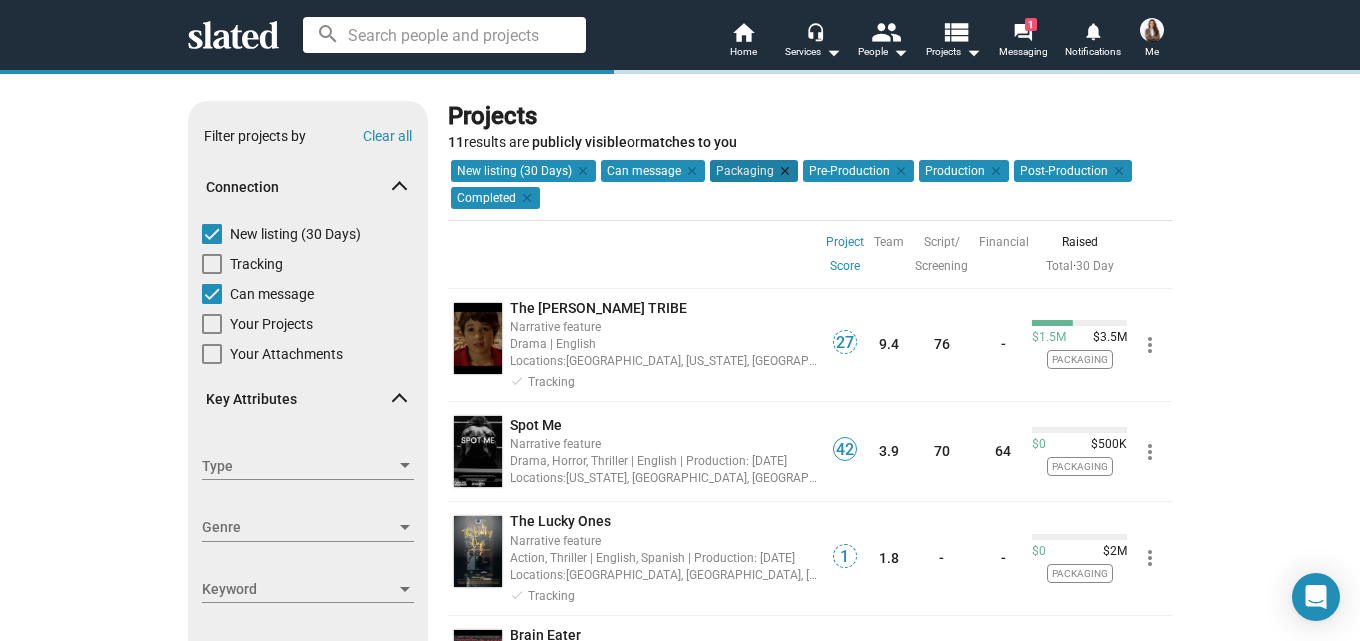 click on "clear" at bounding box center (783, 171) 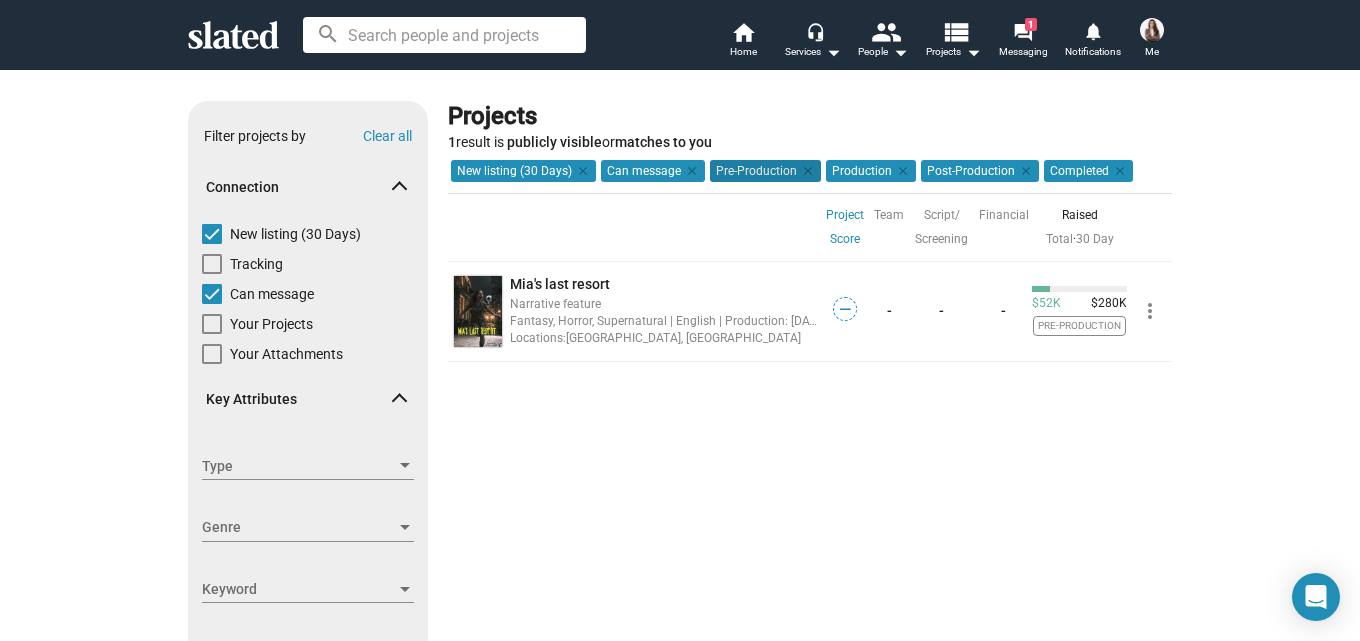 click on "Pre-Production   clear" at bounding box center [765, 171] 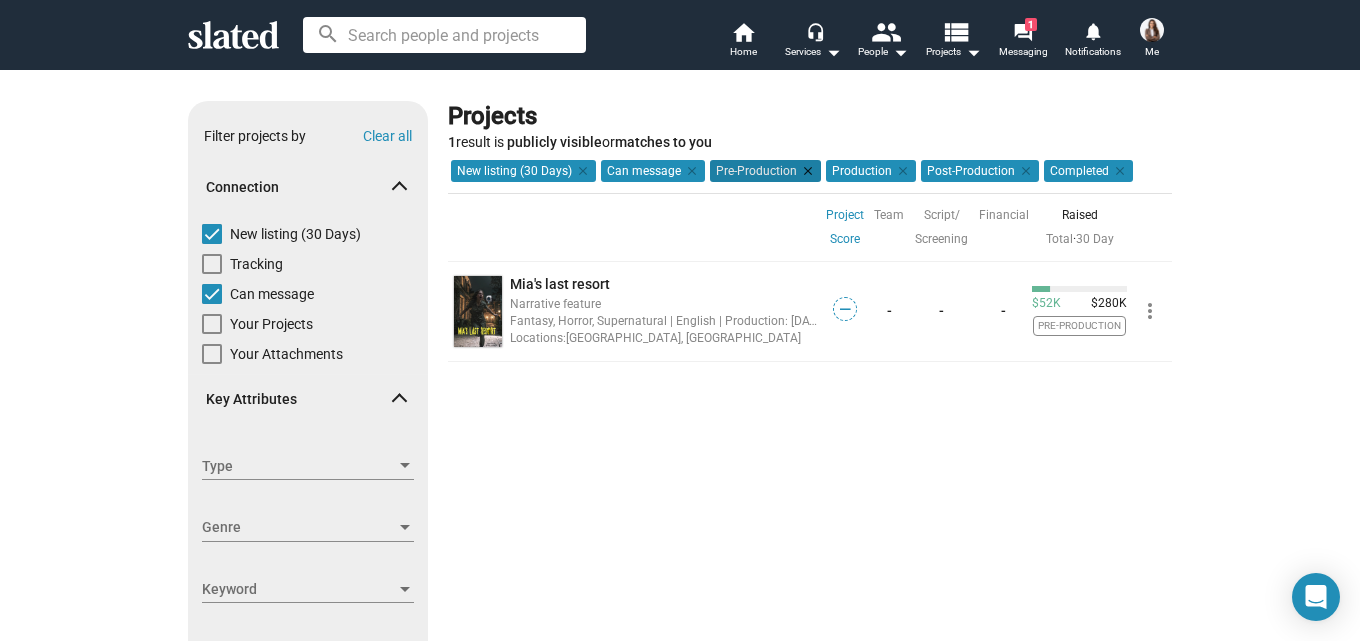 click on "clear" at bounding box center [806, 171] 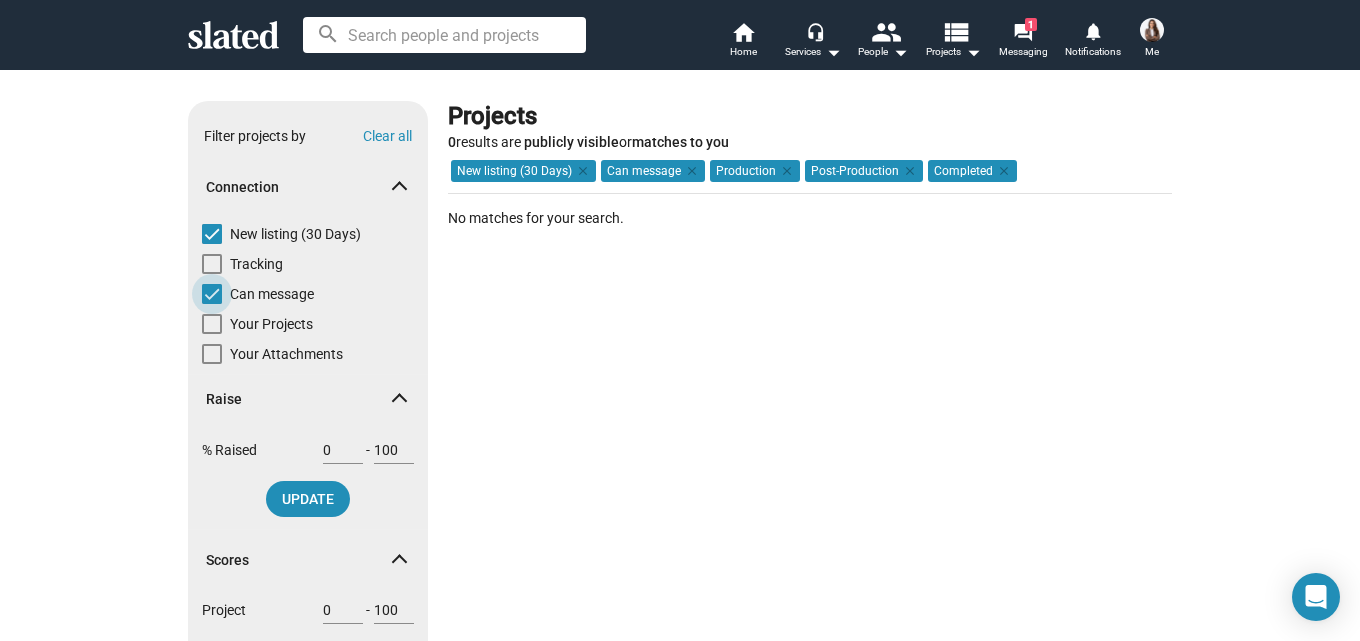 click at bounding box center (212, 294) 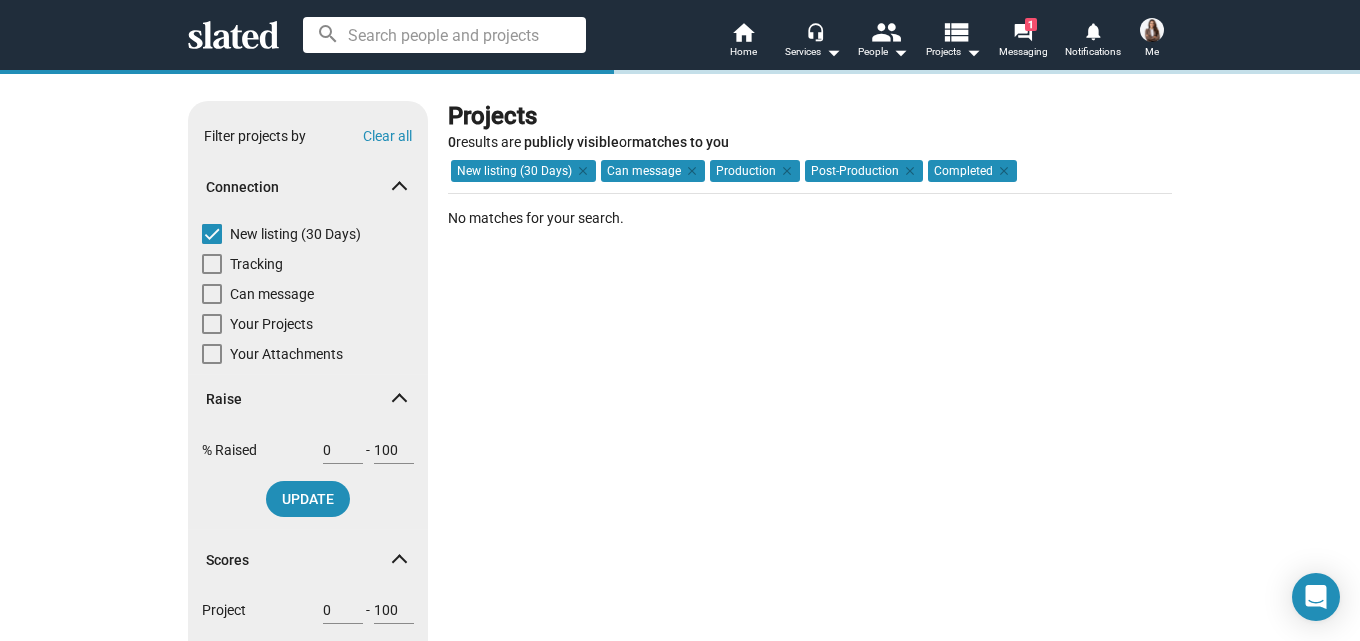 click at bounding box center [212, 234] 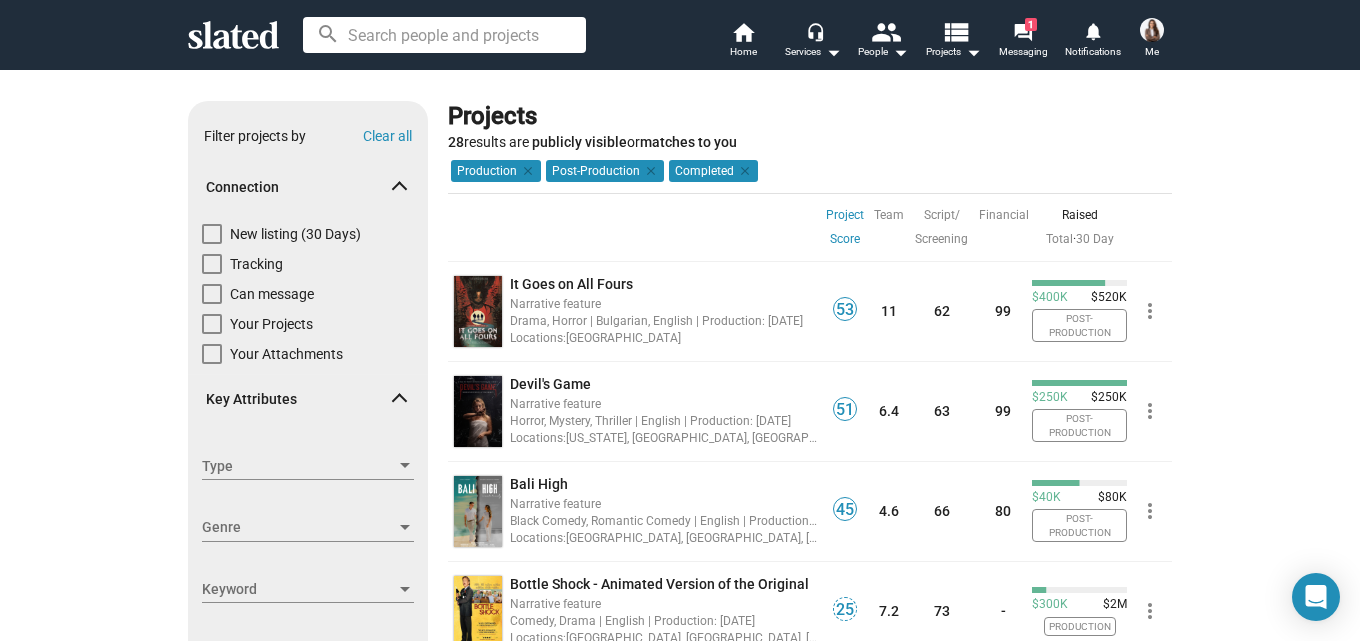 click at bounding box center (212, 234) 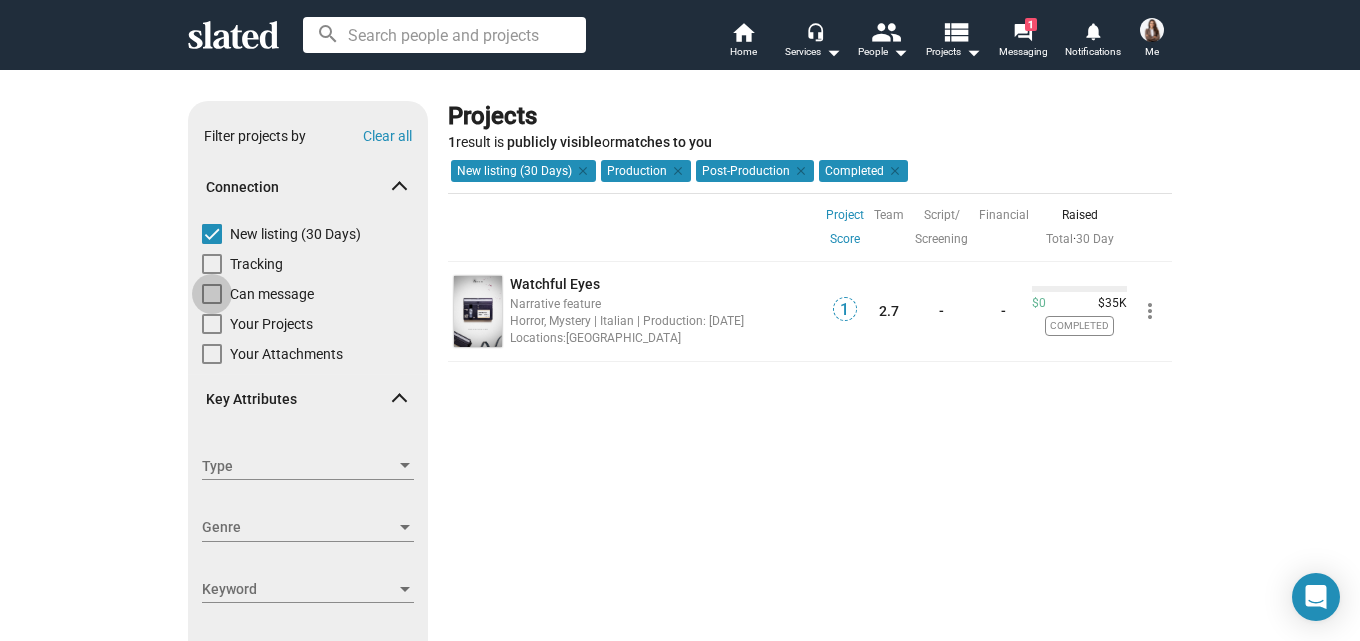 click at bounding box center [212, 294] 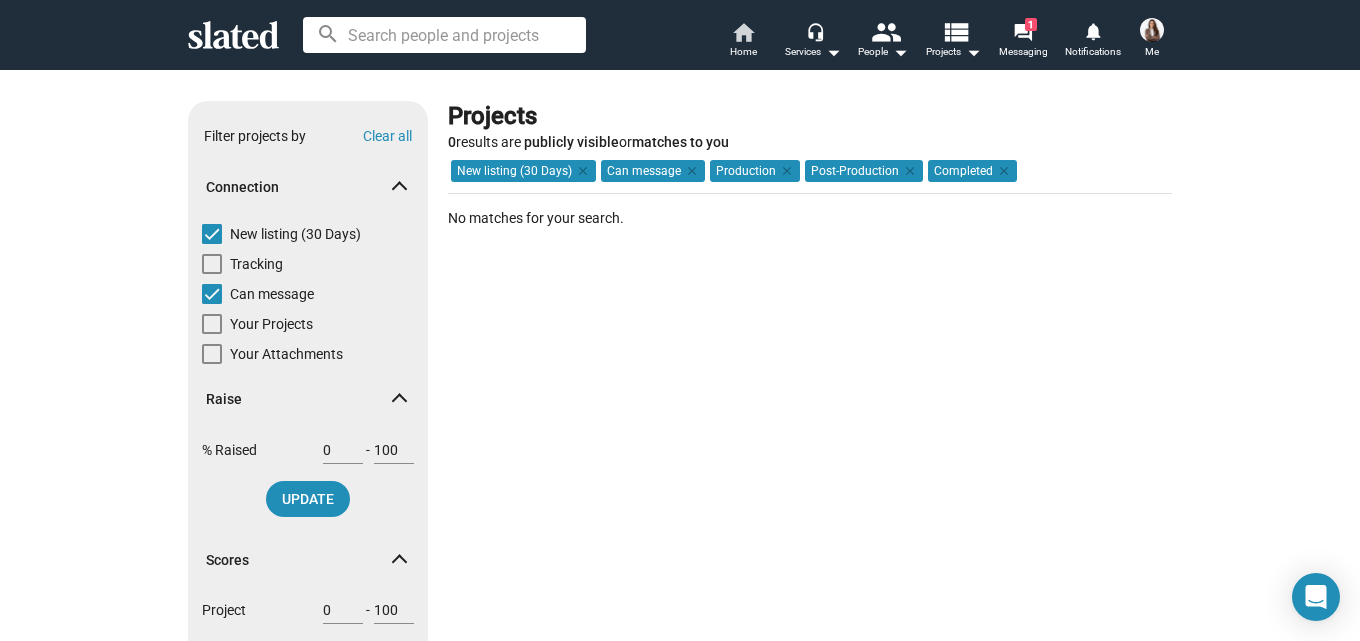 click on "home Home" at bounding box center (743, 42) 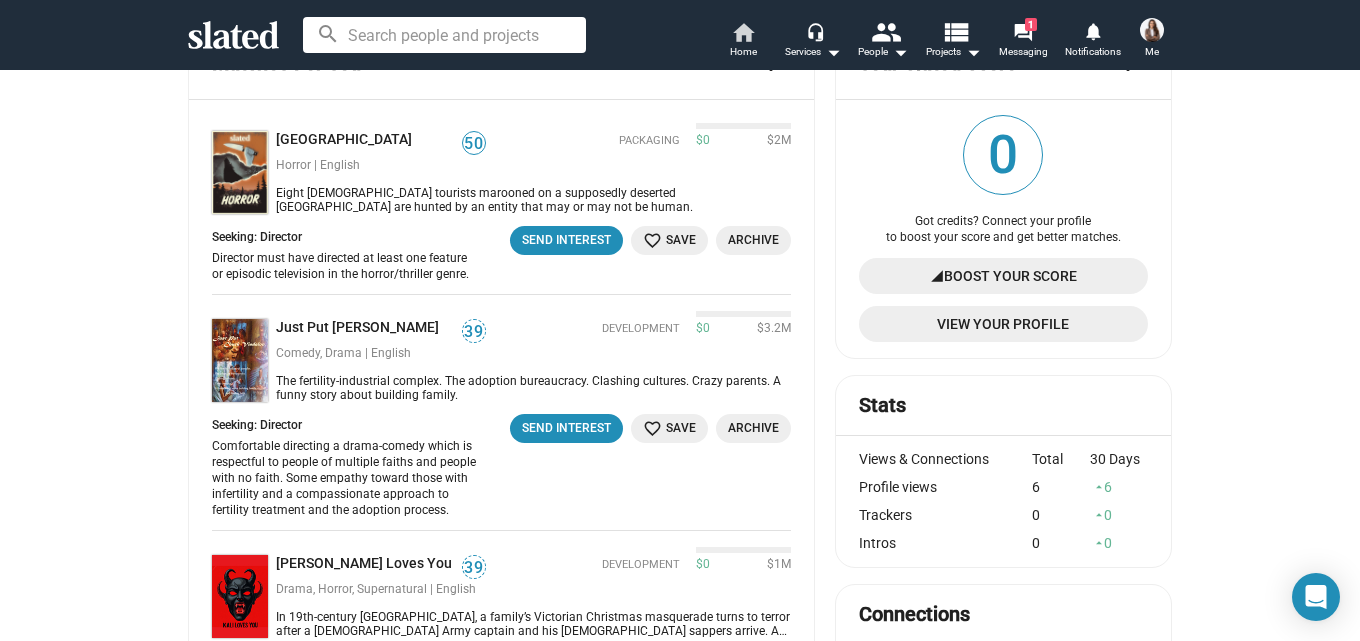 scroll, scrollTop: 0, scrollLeft: 0, axis: both 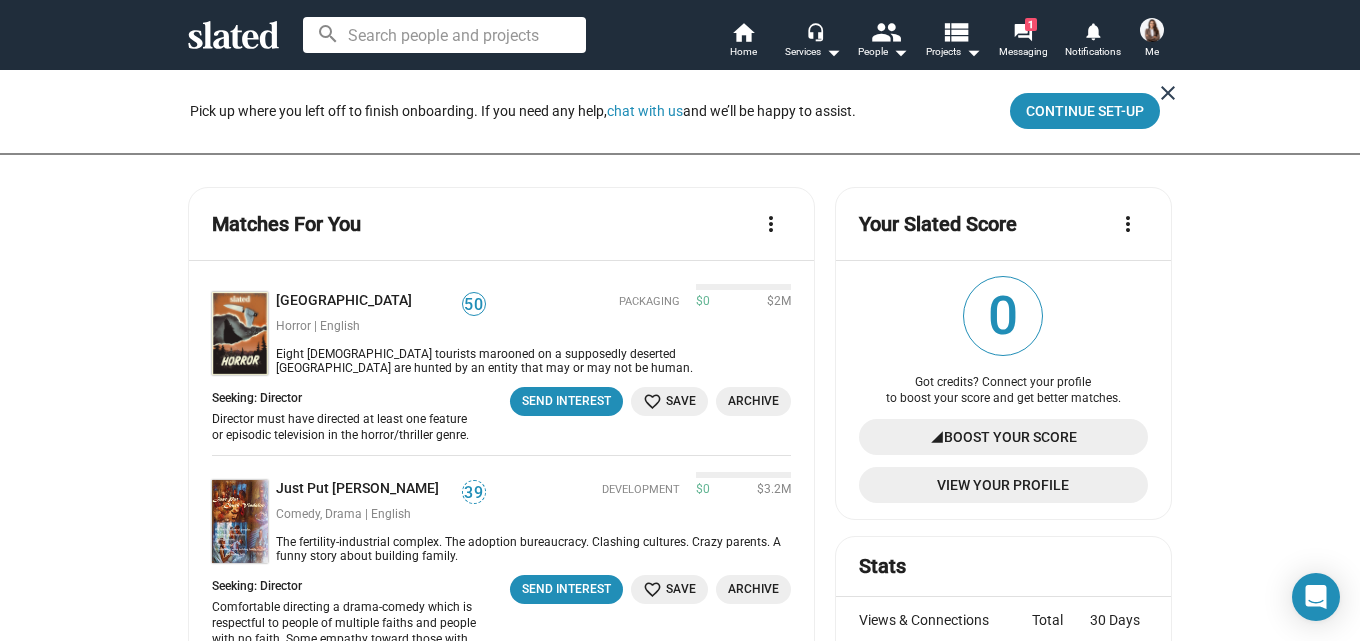 click on "close" 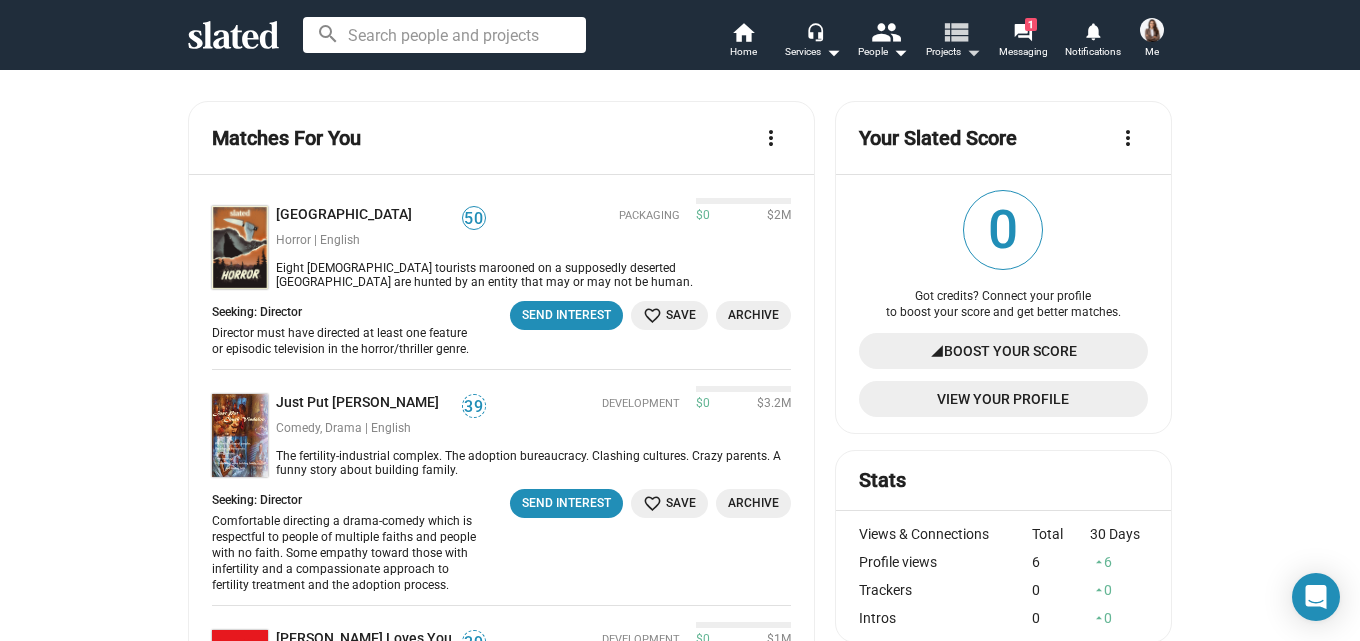 click on "view_list" at bounding box center (955, 31) 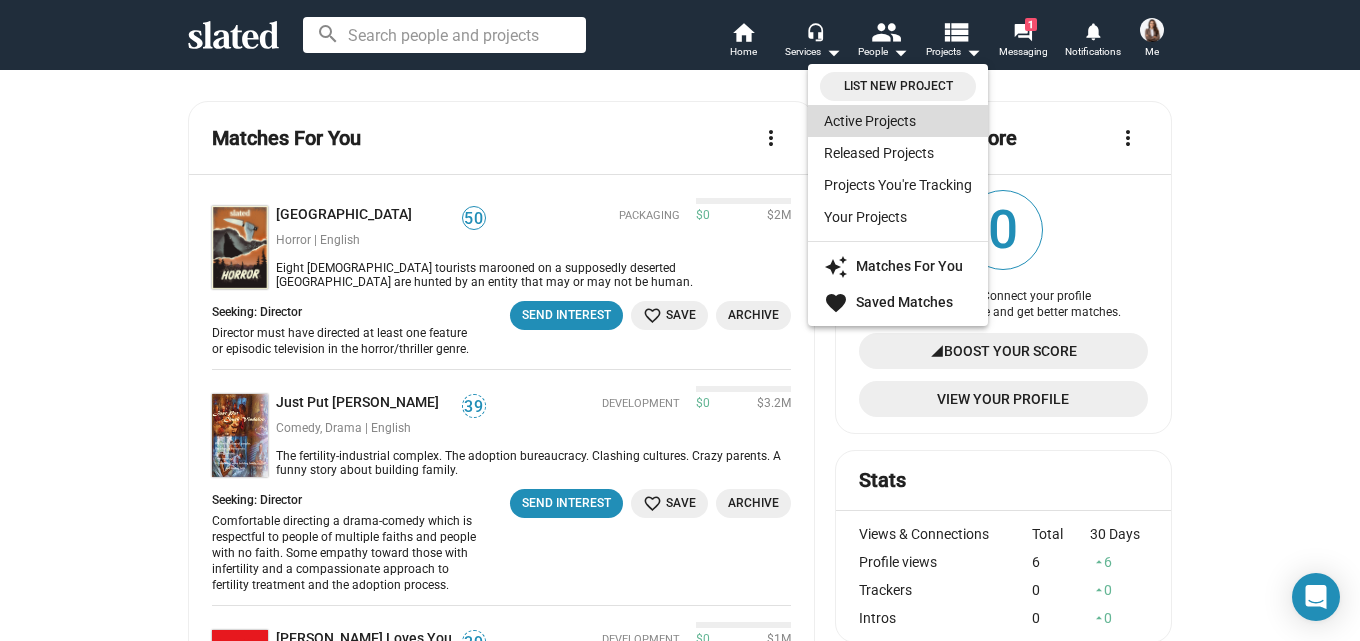 click on "Active Projects" at bounding box center (898, 121) 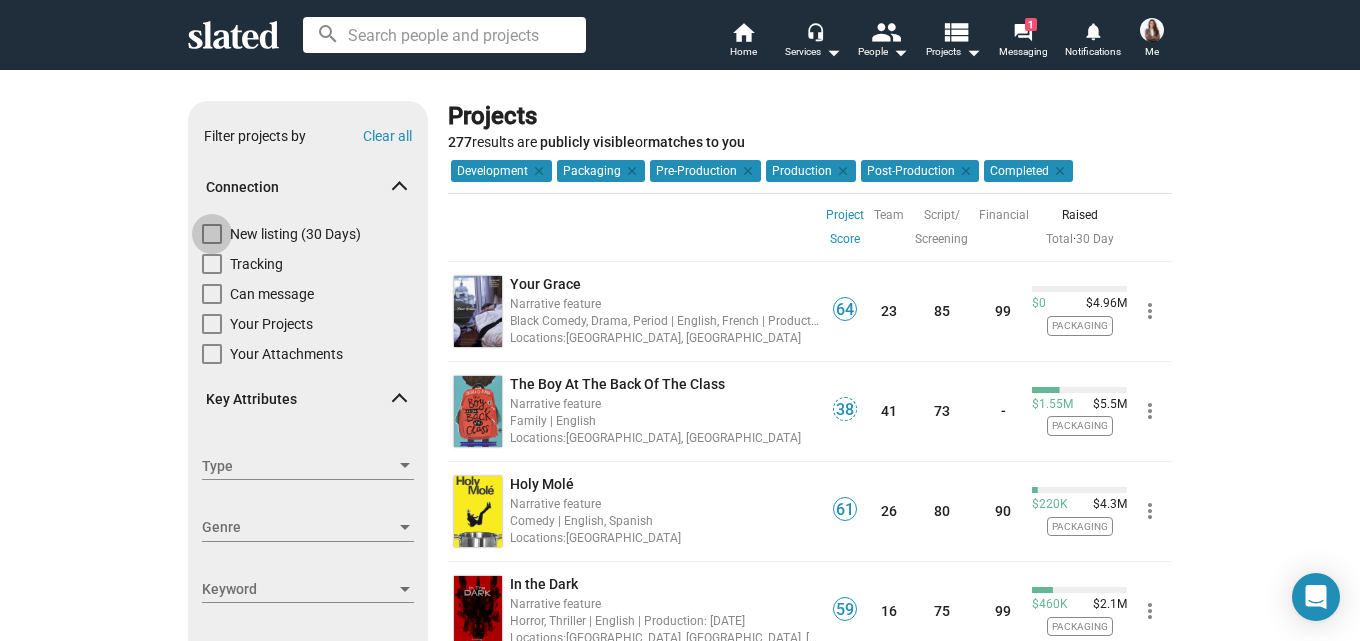click at bounding box center (212, 234) 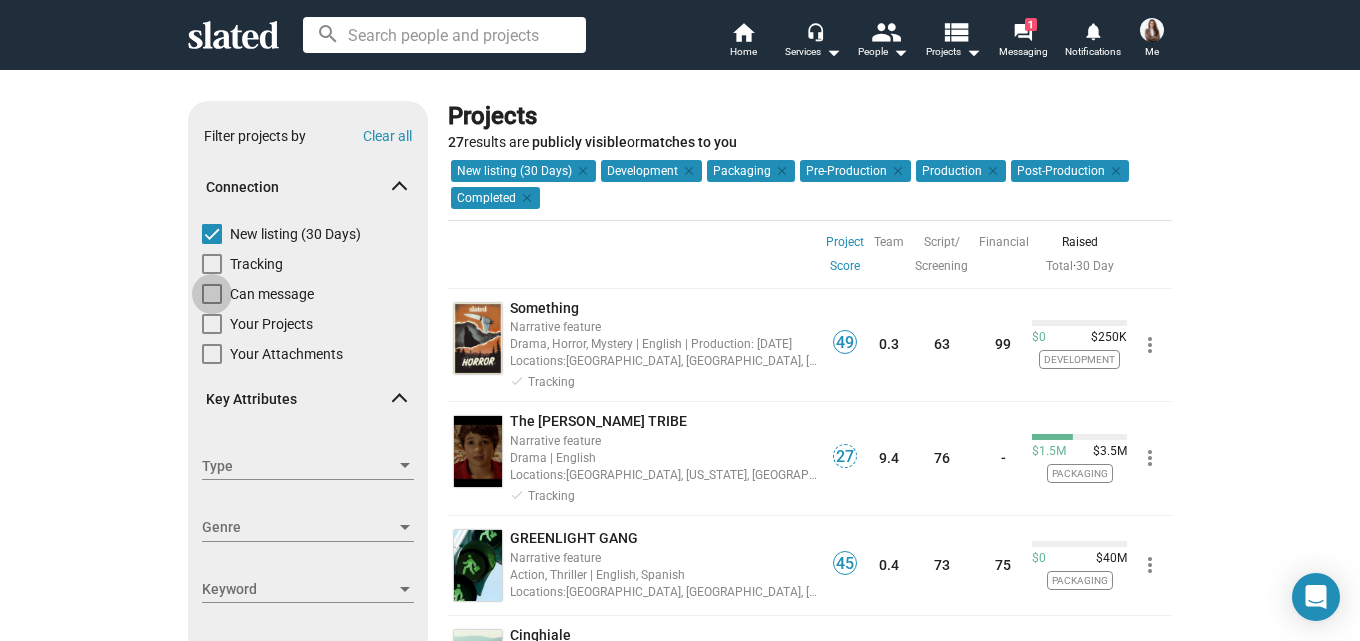 click at bounding box center [212, 294] 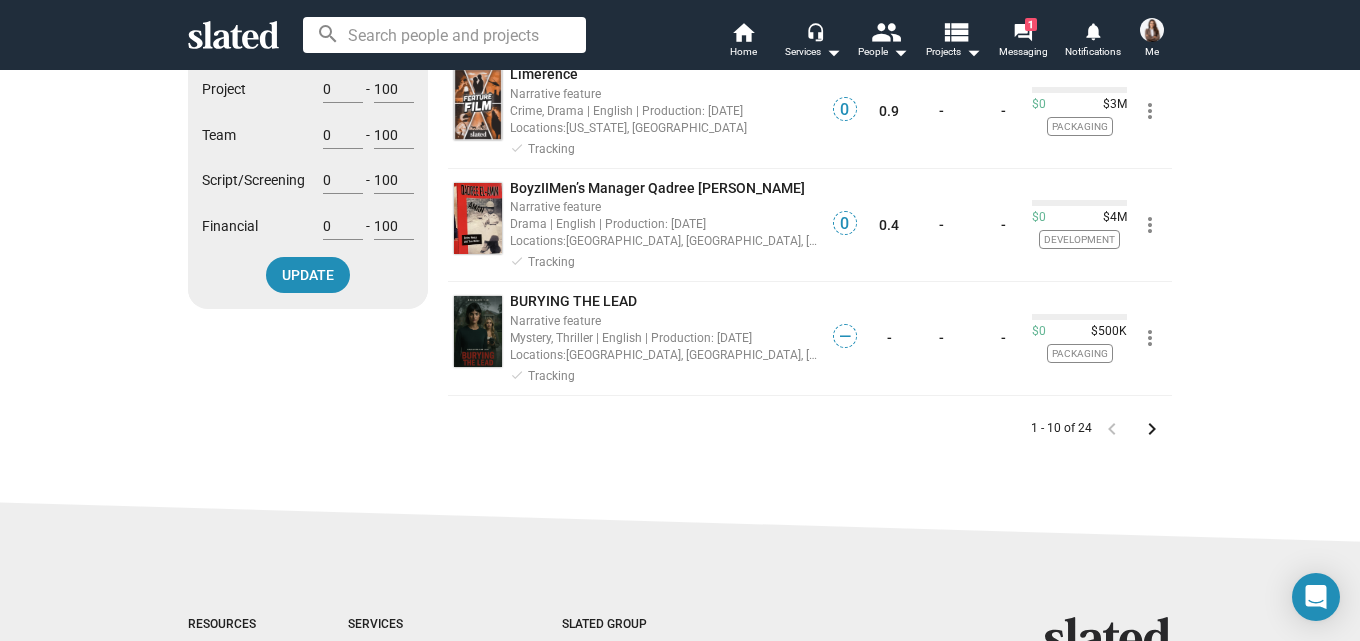 scroll, scrollTop: 1018, scrollLeft: 0, axis: vertical 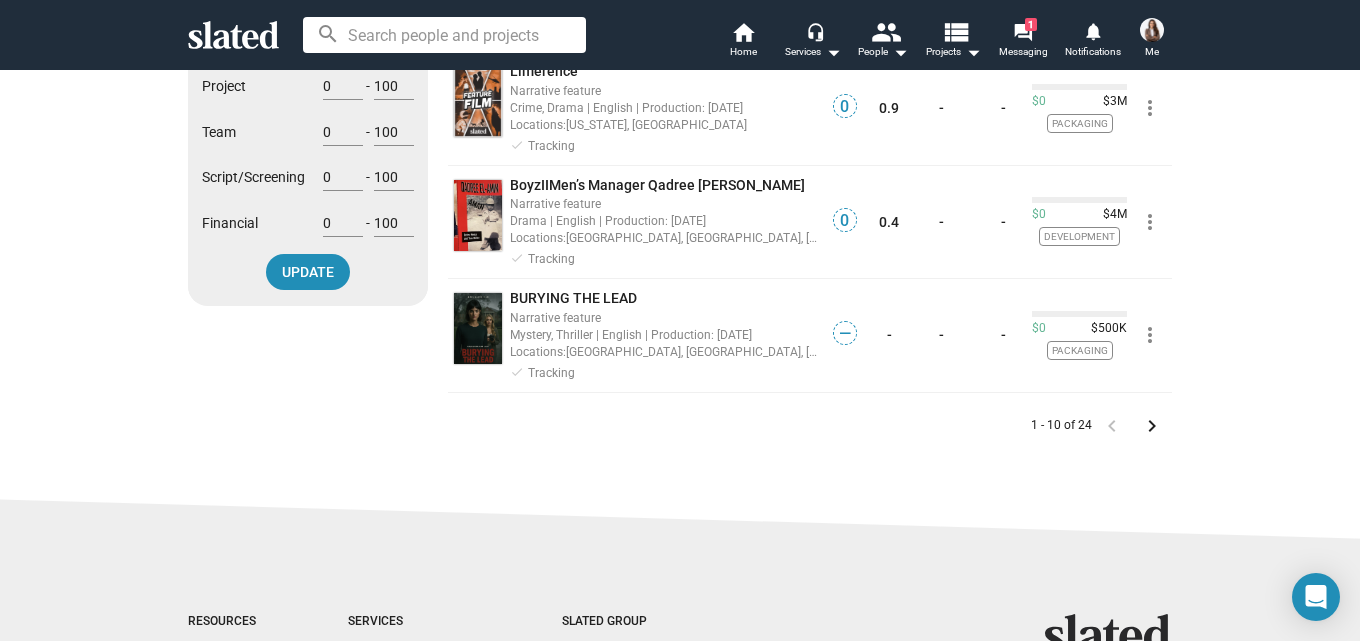 click on "keyboard_arrow_right" 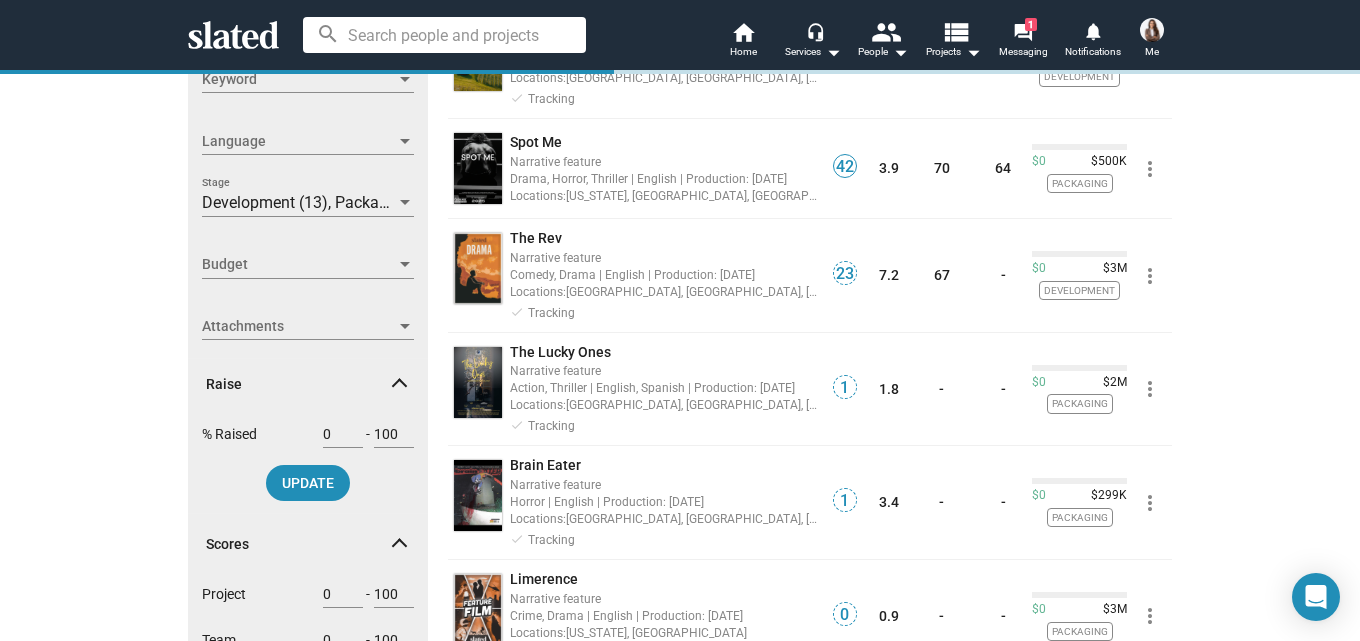 scroll, scrollTop: 0, scrollLeft: 0, axis: both 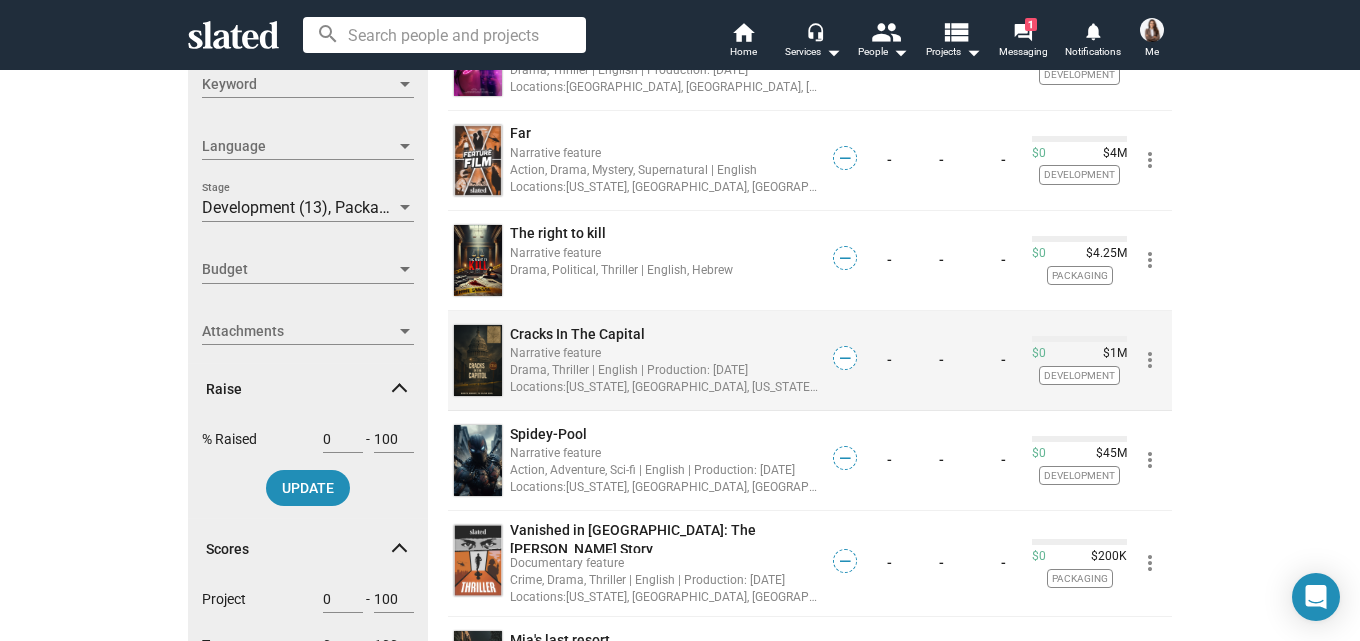 drag, startPoint x: 580, startPoint y: 311, endPoint x: 501, endPoint y: 361, distance: 93.49332 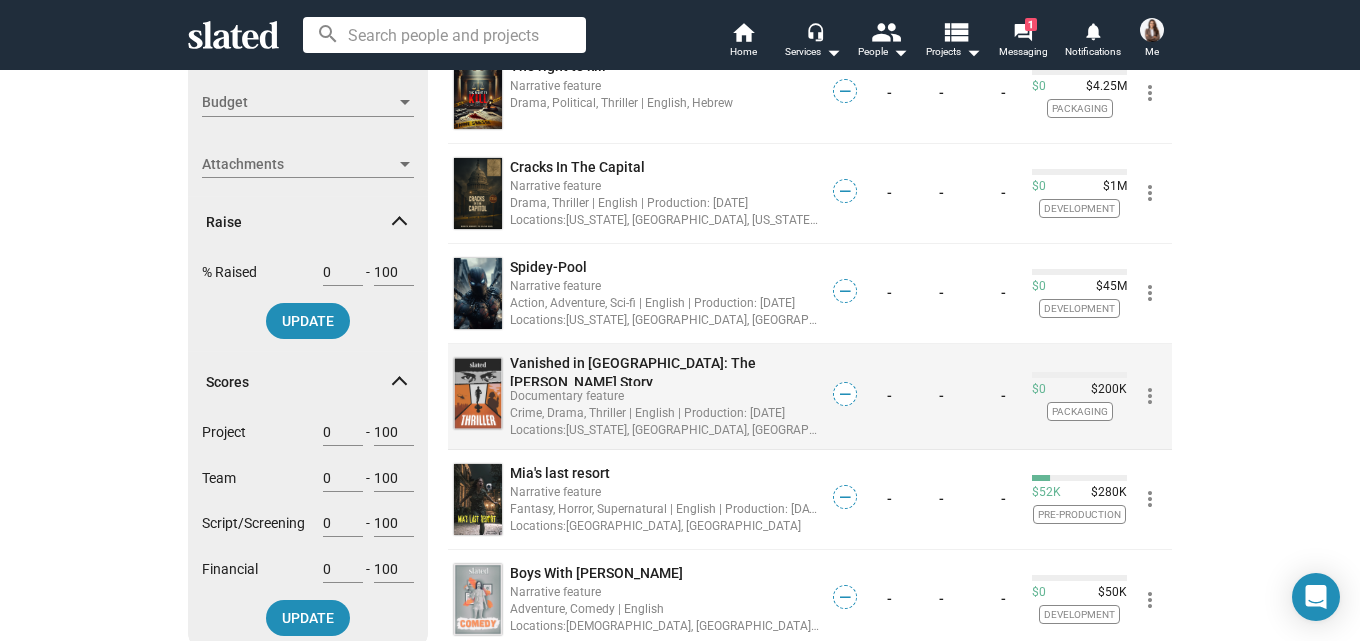 scroll, scrollTop: 673, scrollLeft: 0, axis: vertical 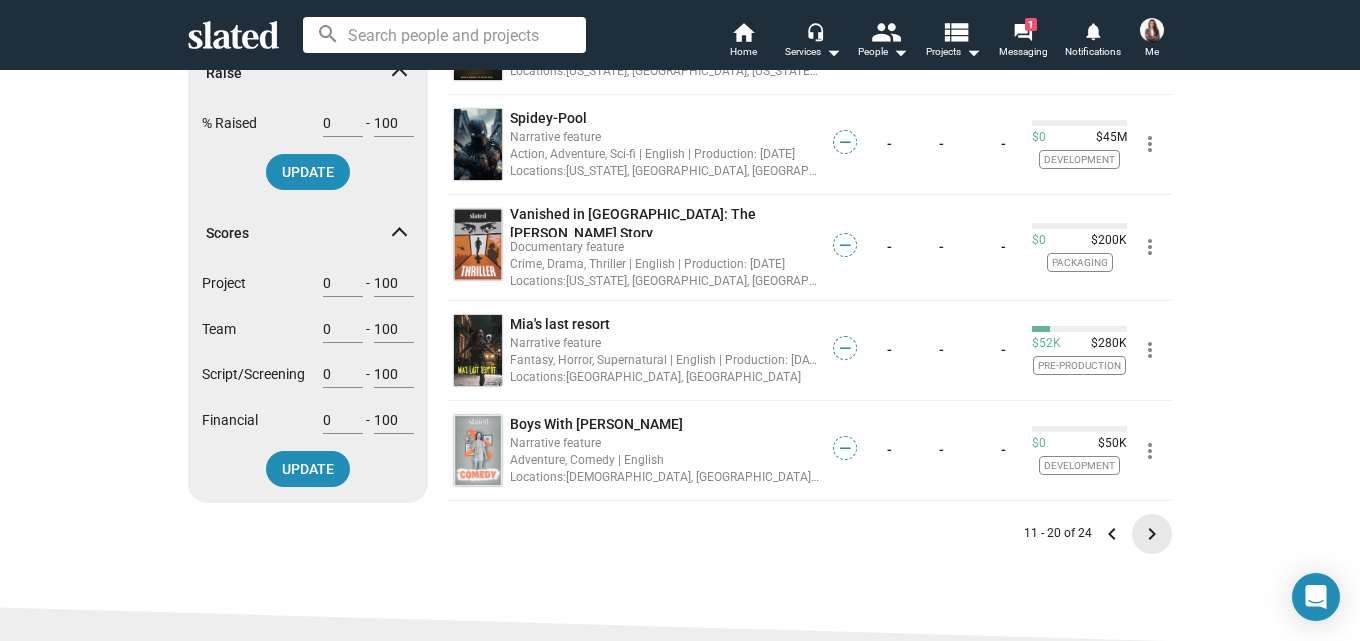 click on "keyboard_arrow_right" 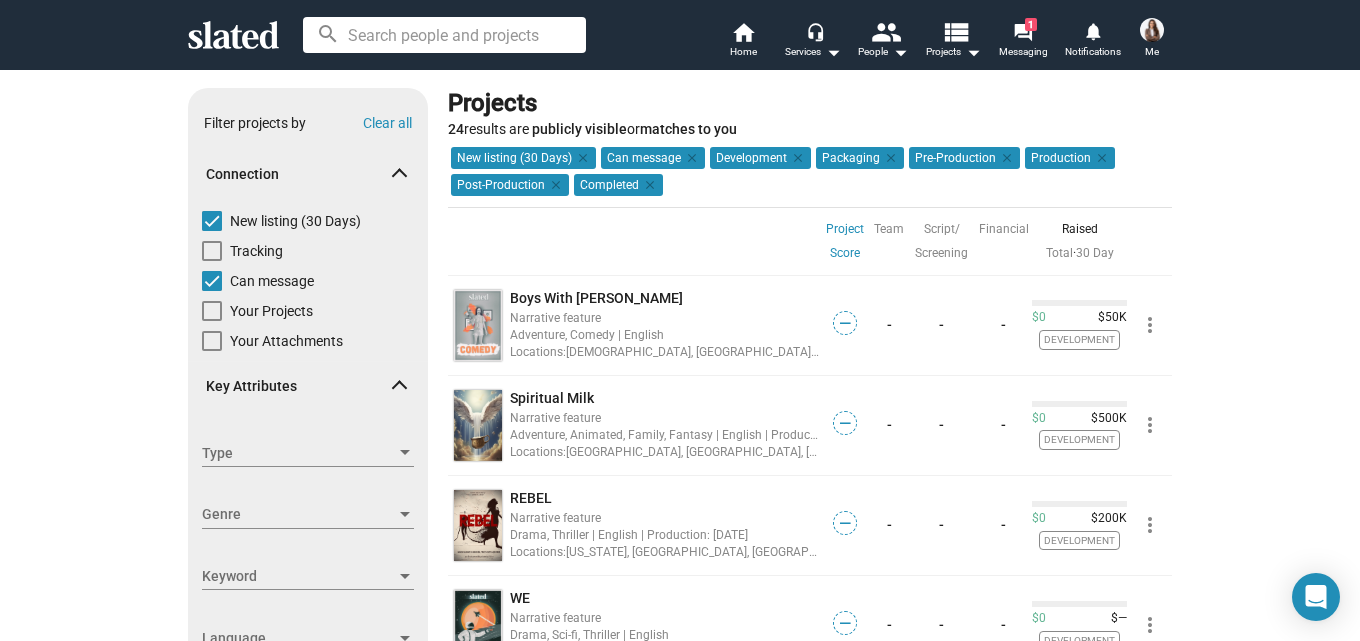 scroll, scrollTop: 13, scrollLeft: 0, axis: vertical 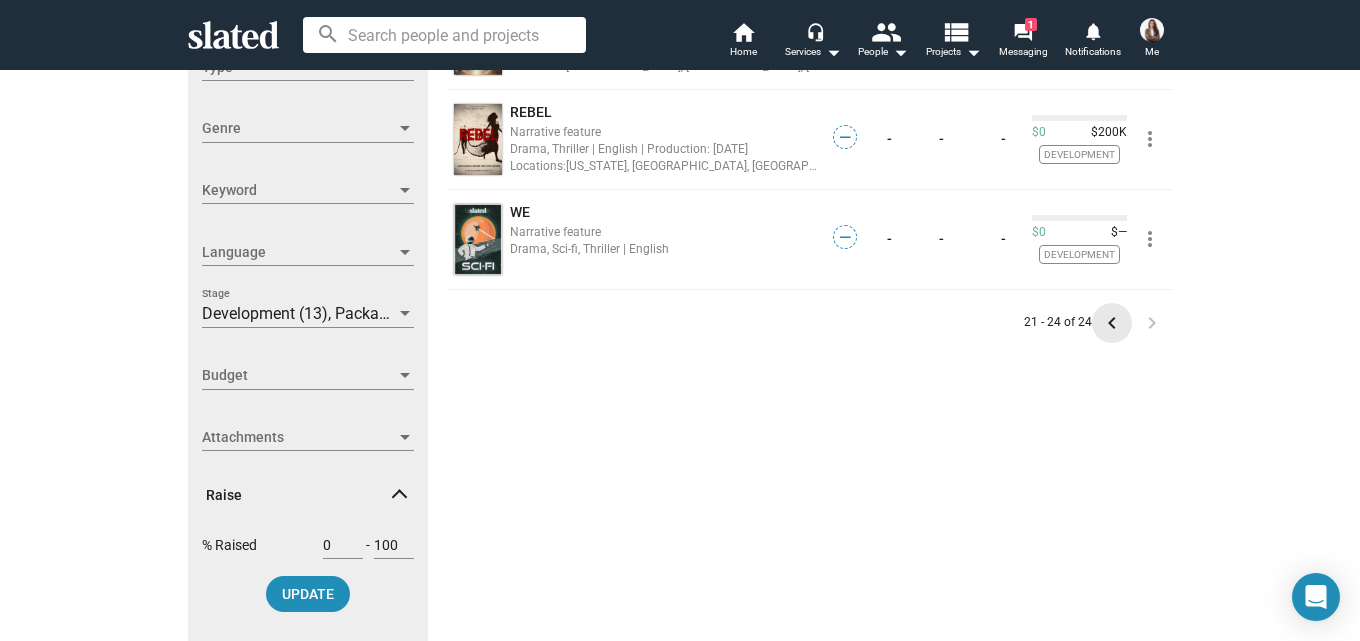 click on "keyboard_arrow_left" 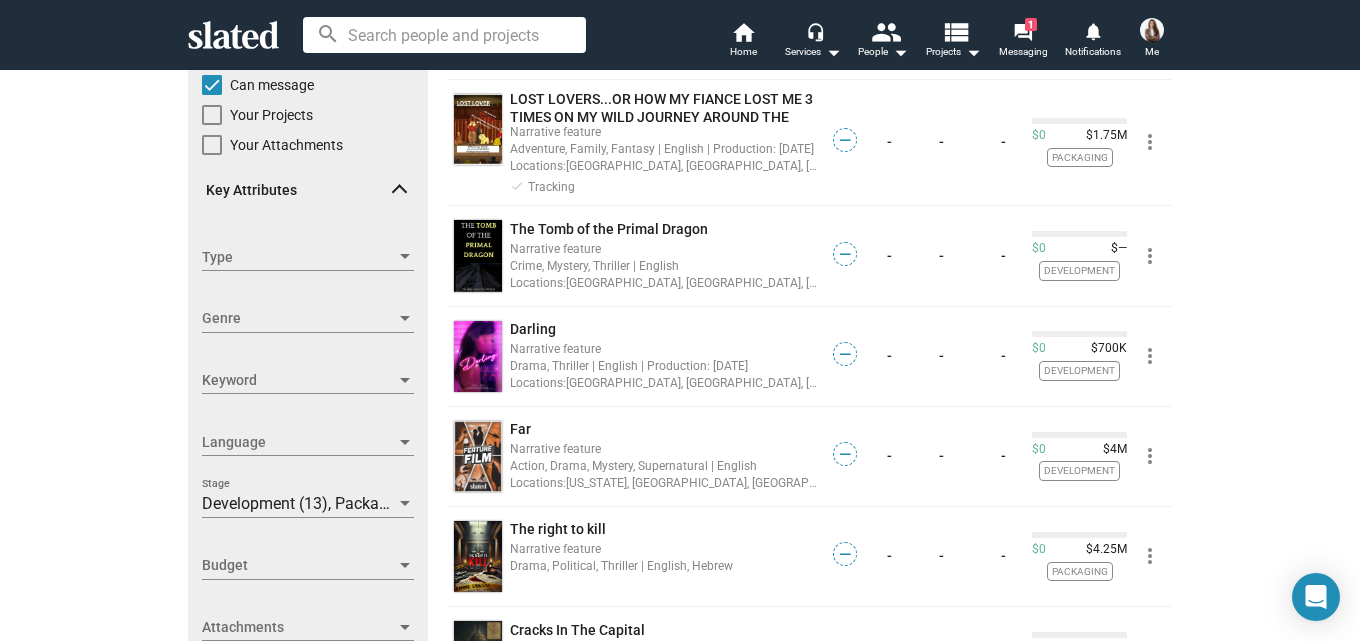 scroll, scrollTop: 147, scrollLeft: 0, axis: vertical 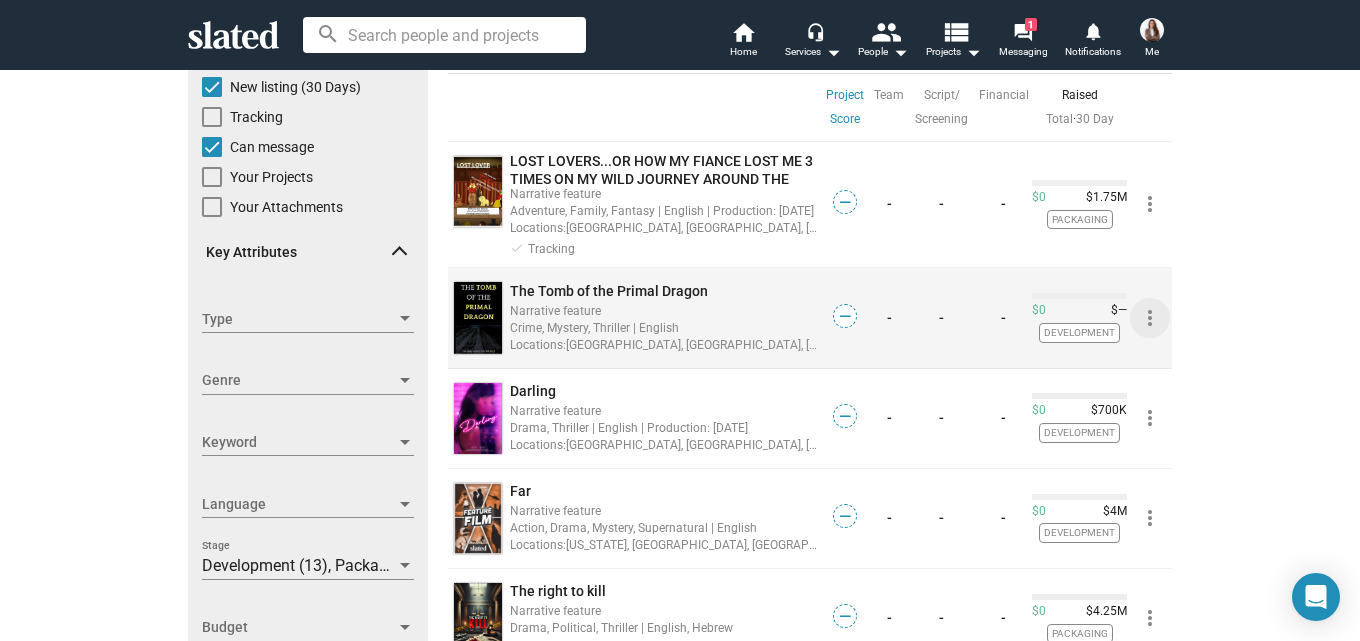 click on "more_vert" 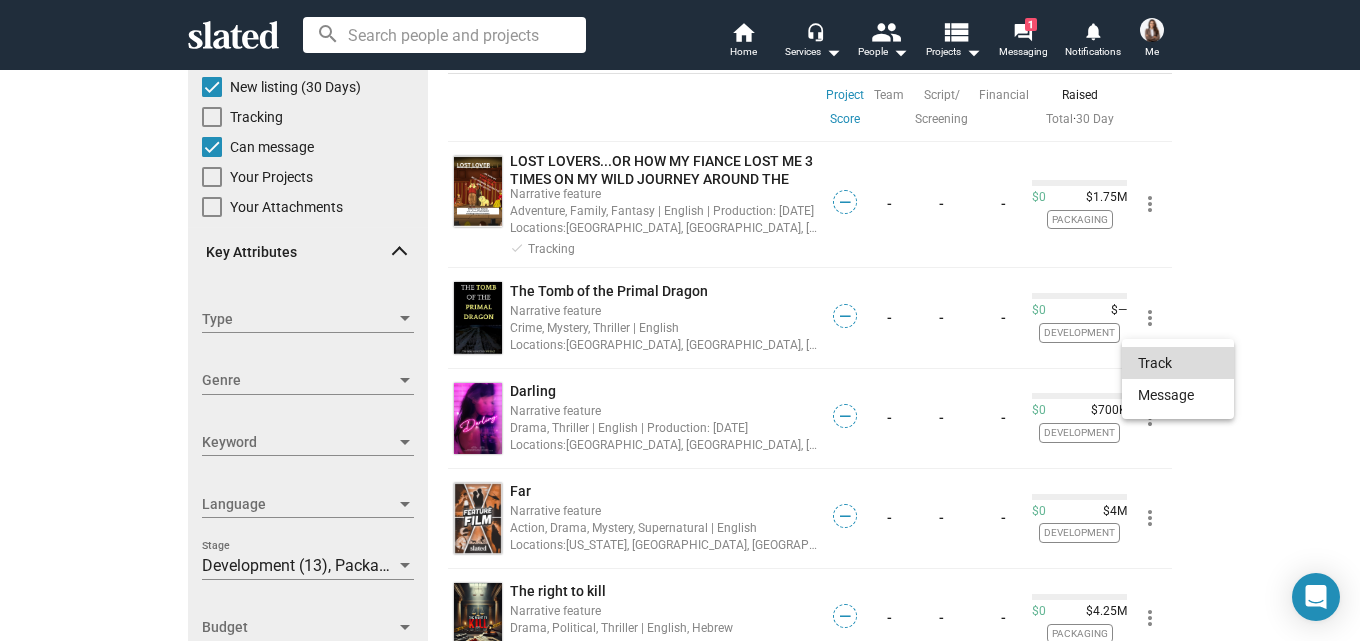 click on "Track" at bounding box center (1178, 363) 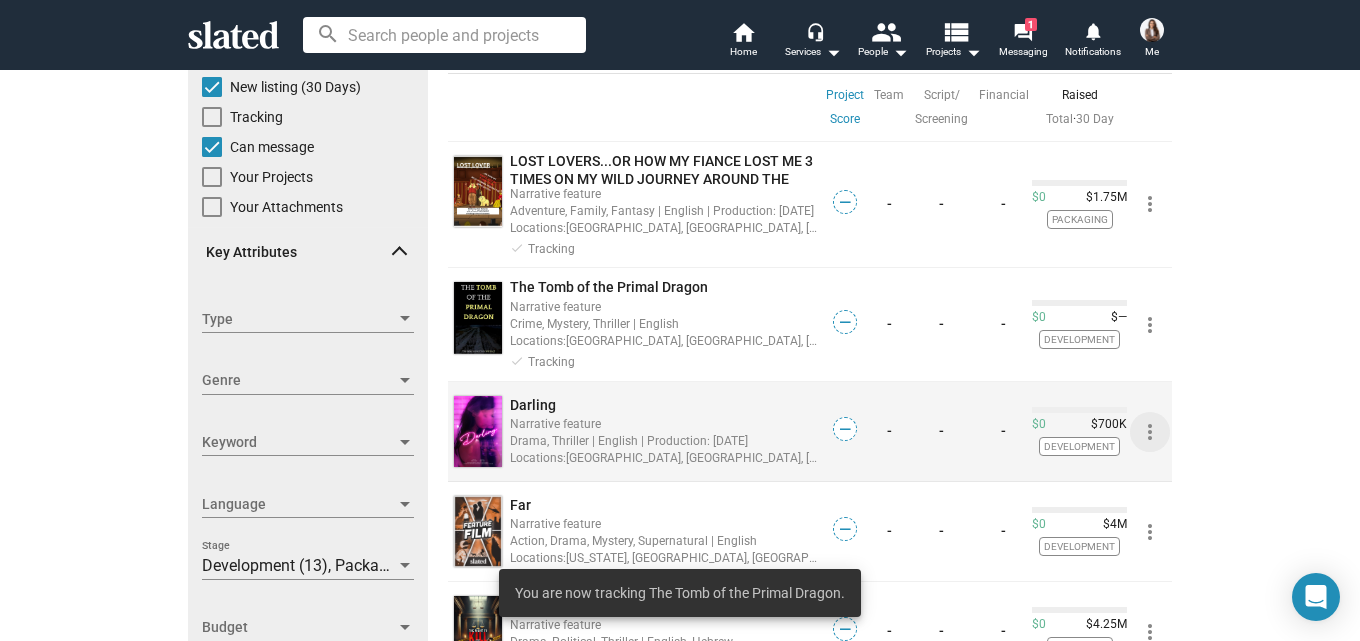 click on "more_vert" 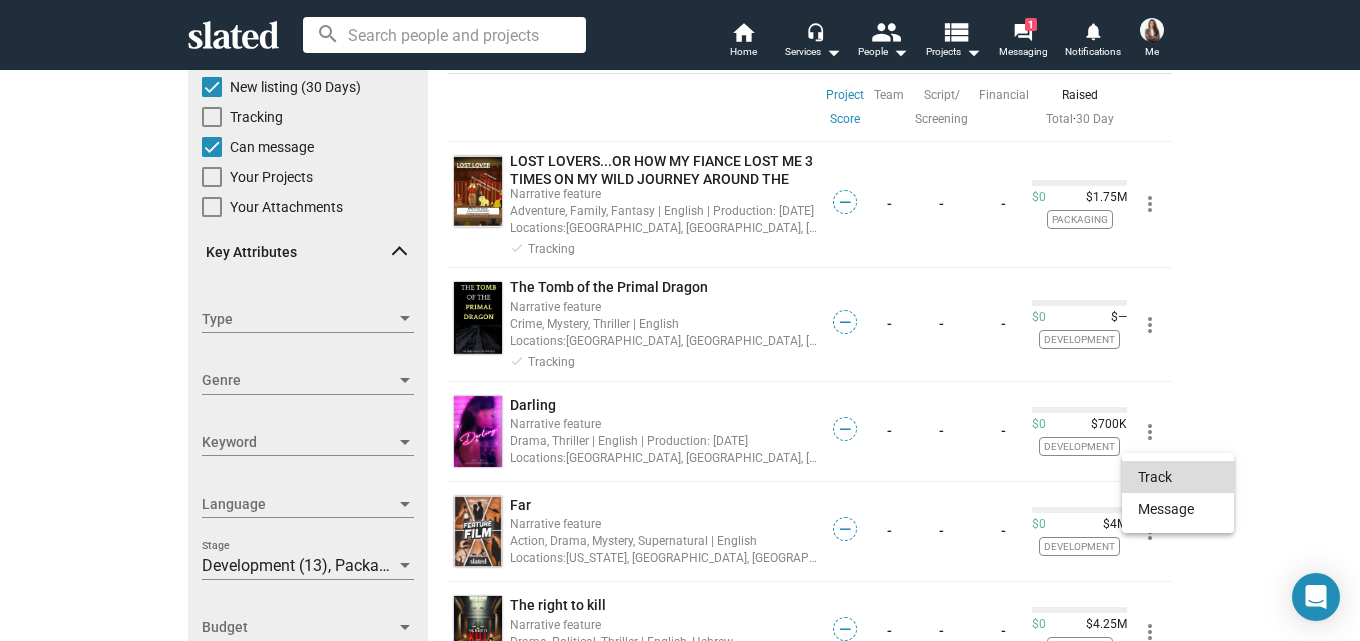 click on "Track" at bounding box center [1178, 477] 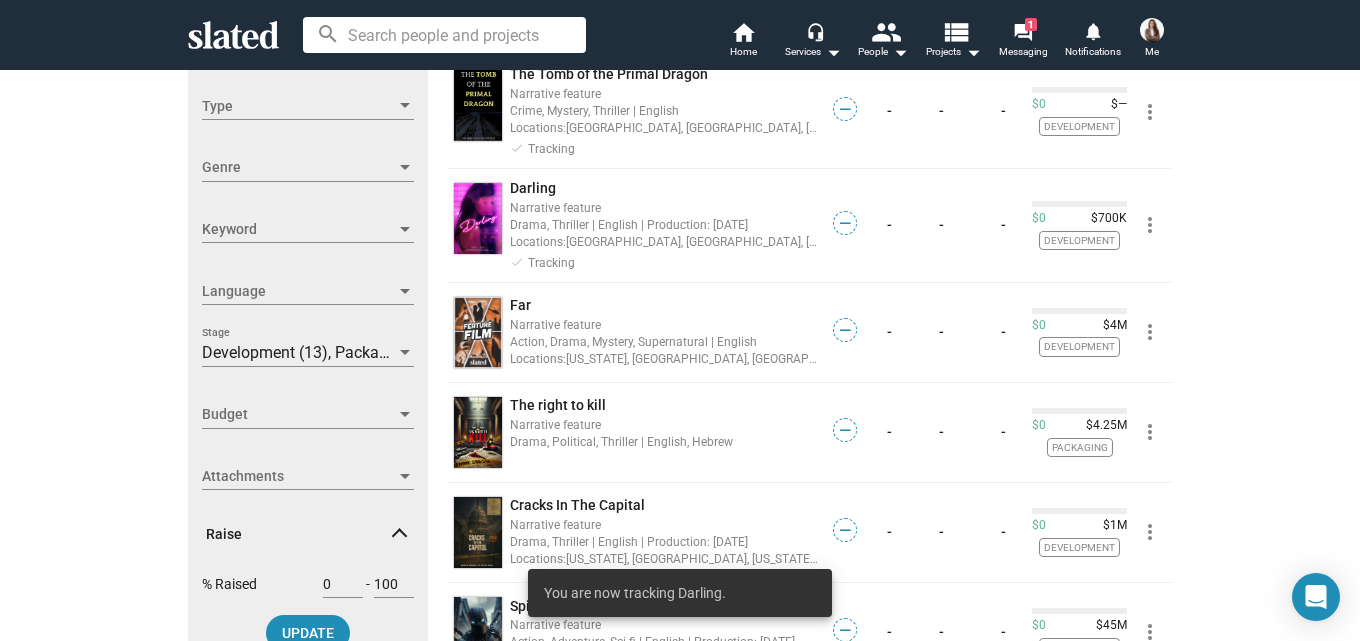 scroll, scrollTop: 361, scrollLeft: 0, axis: vertical 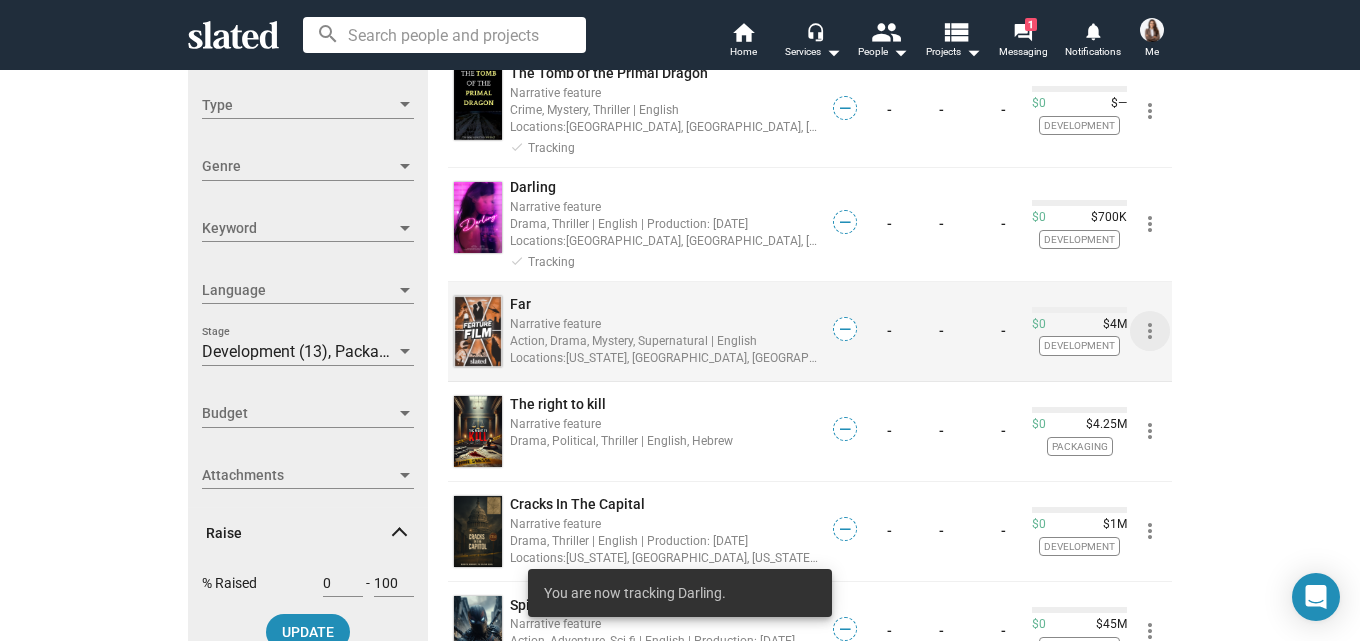 click on "more_vert" 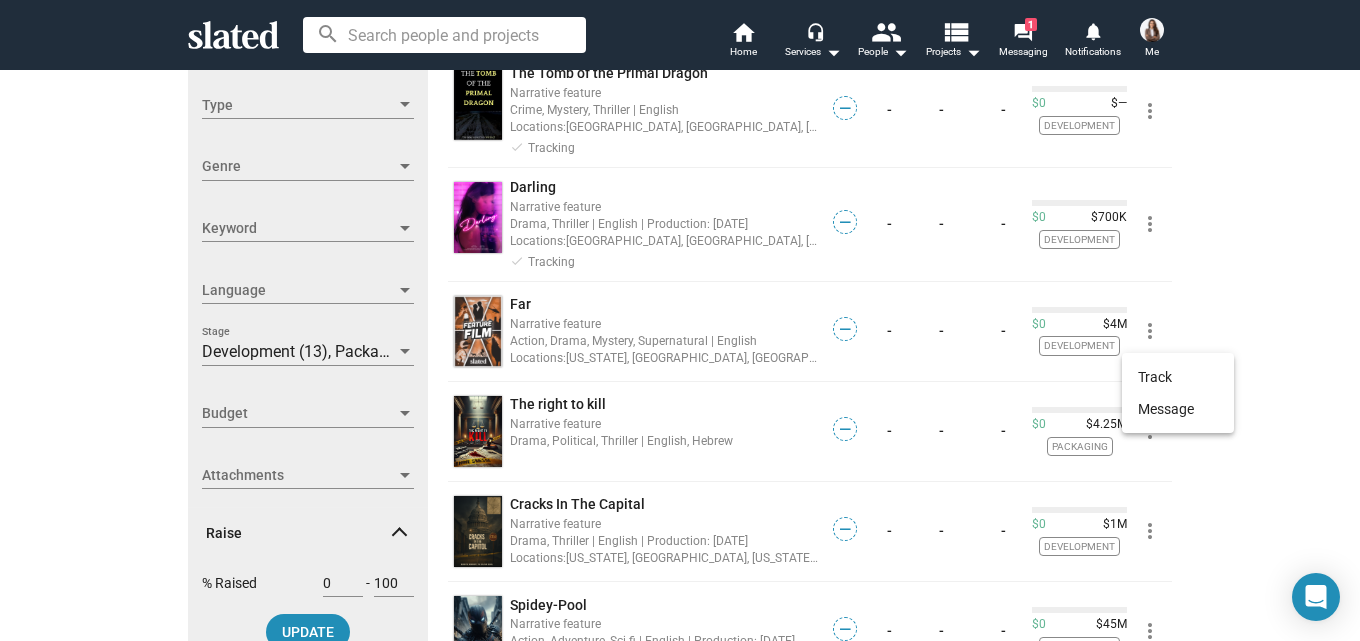 click on "Track Message" at bounding box center (1178, 393) 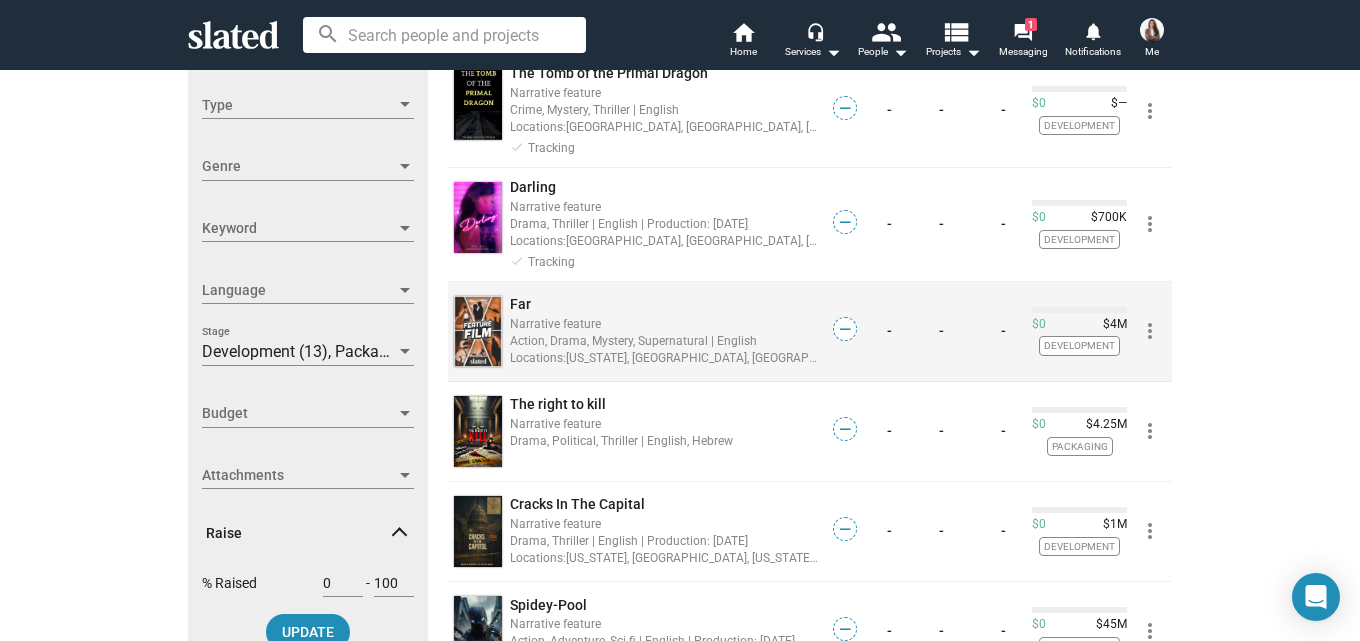 drag, startPoint x: 1155, startPoint y: 366, endPoint x: 1141, endPoint y: 330, distance: 38.626415 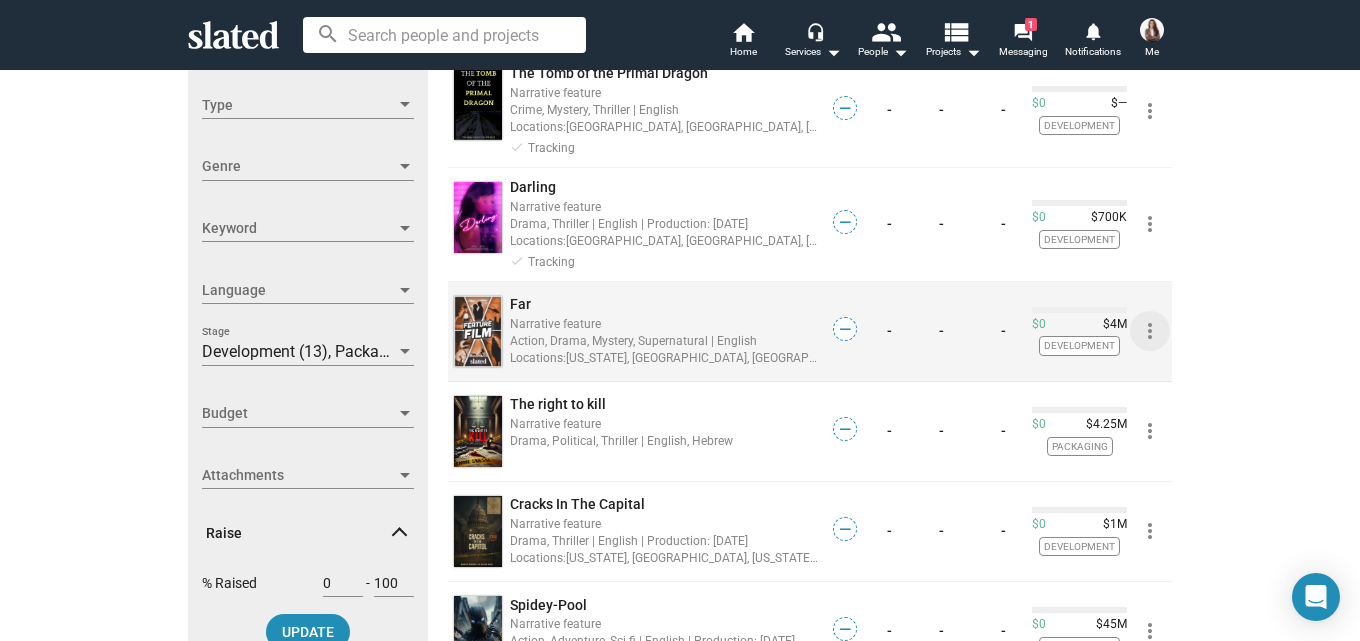 click on "more_vert" 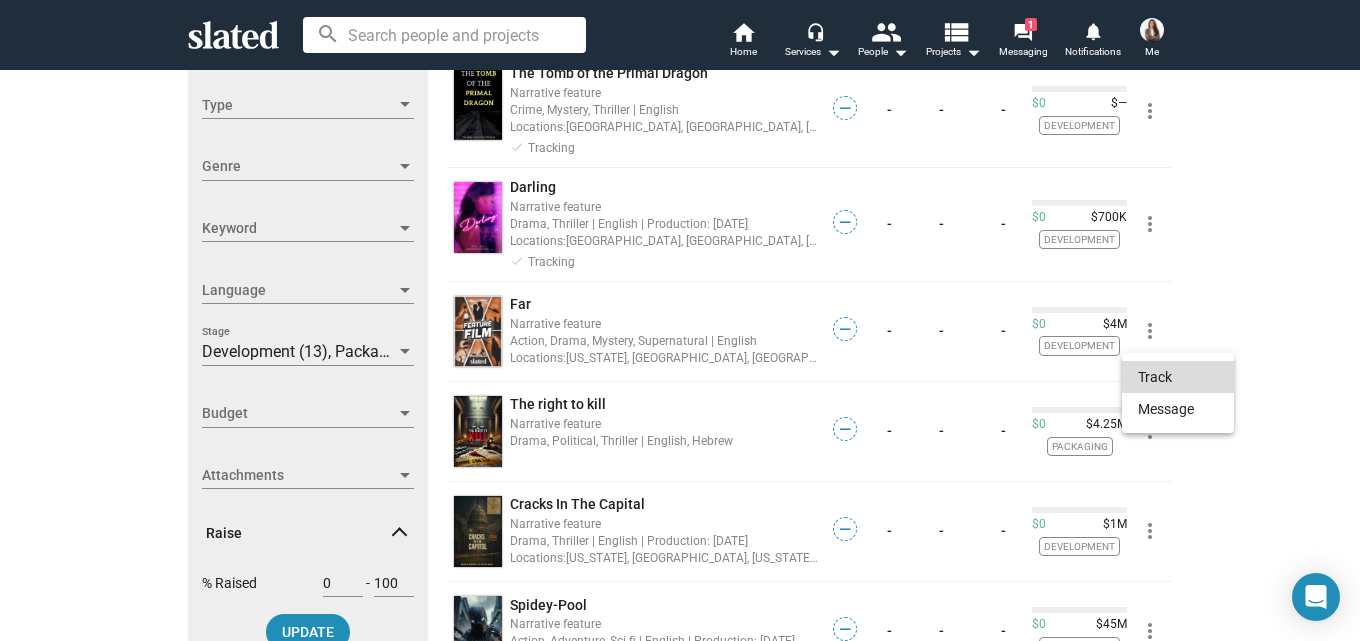 click on "Track" at bounding box center [1178, 377] 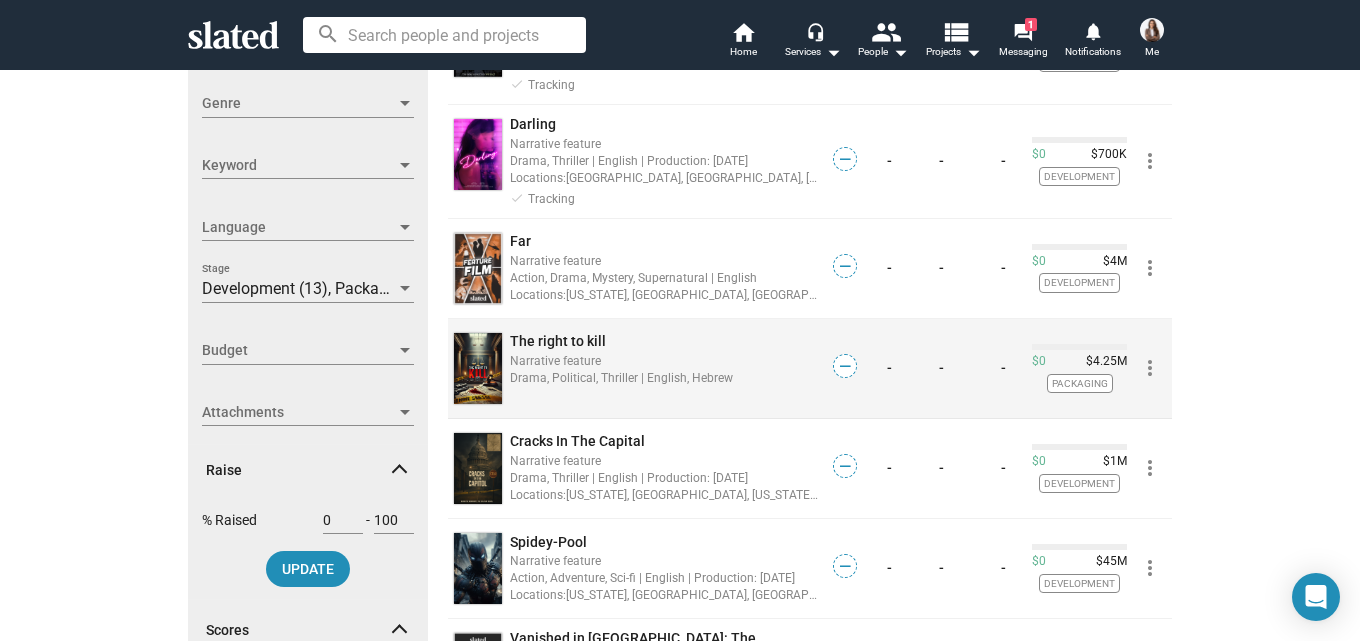 scroll, scrollTop: 448, scrollLeft: 0, axis: vertical 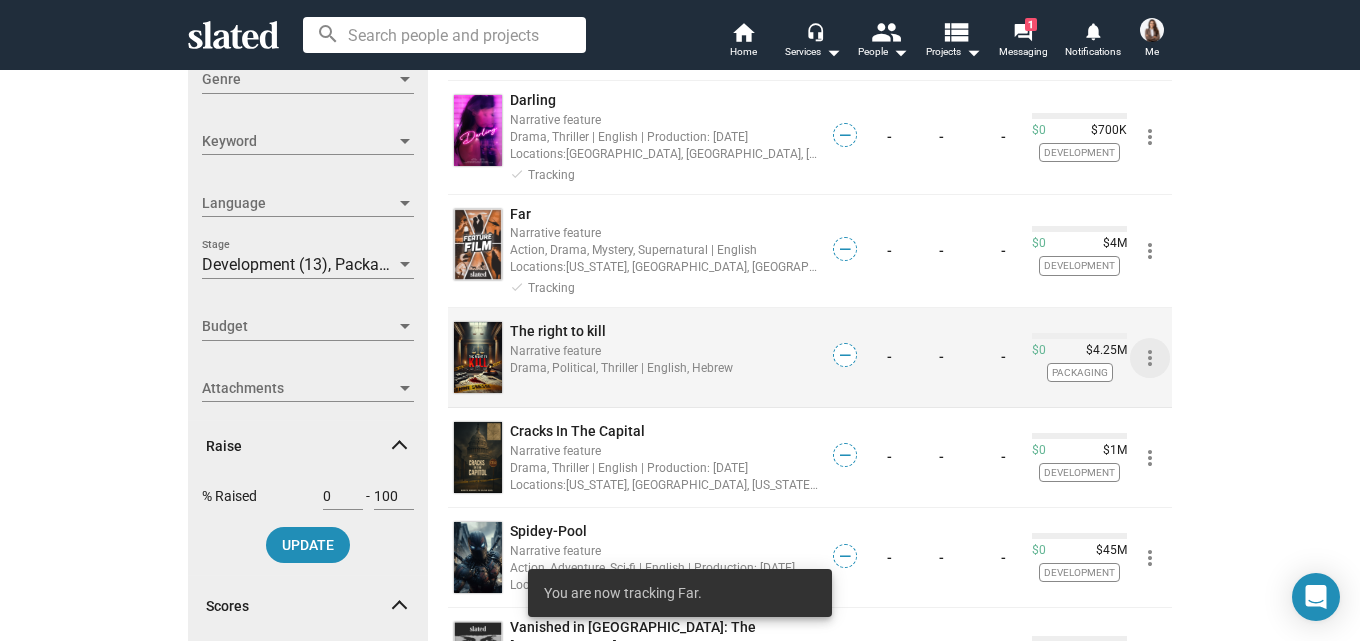 click on "more_vert" 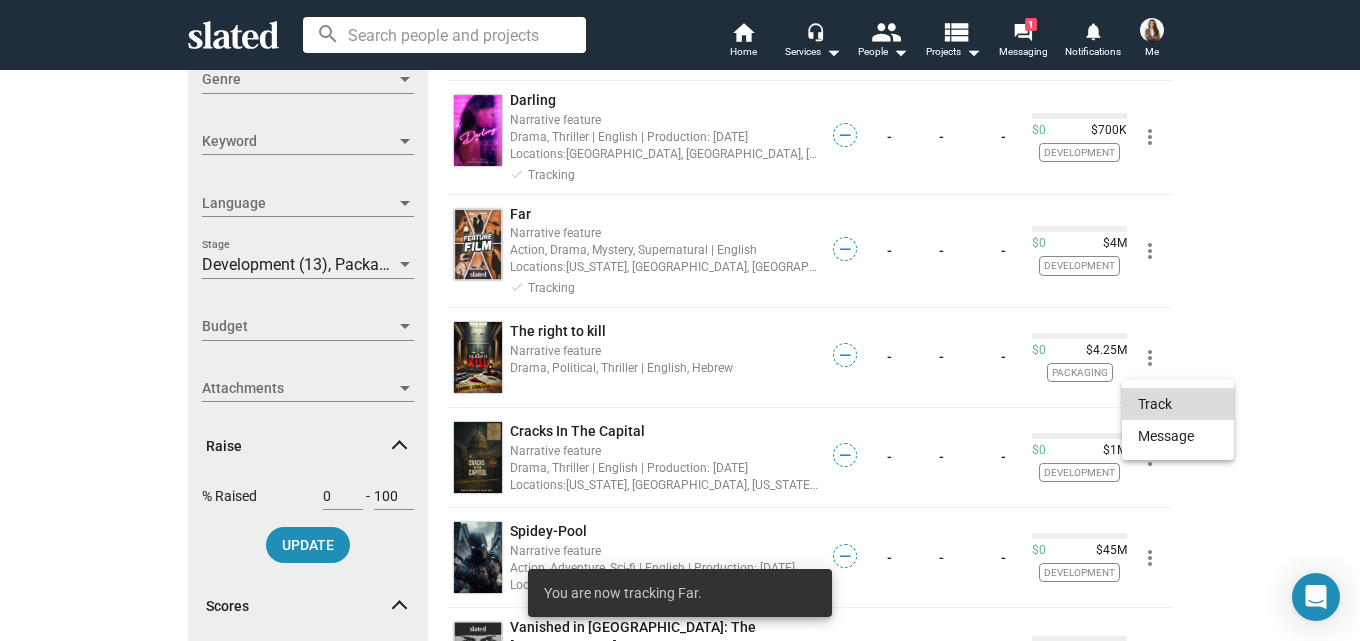 click on "Track" at bounding box center [1178, 404] 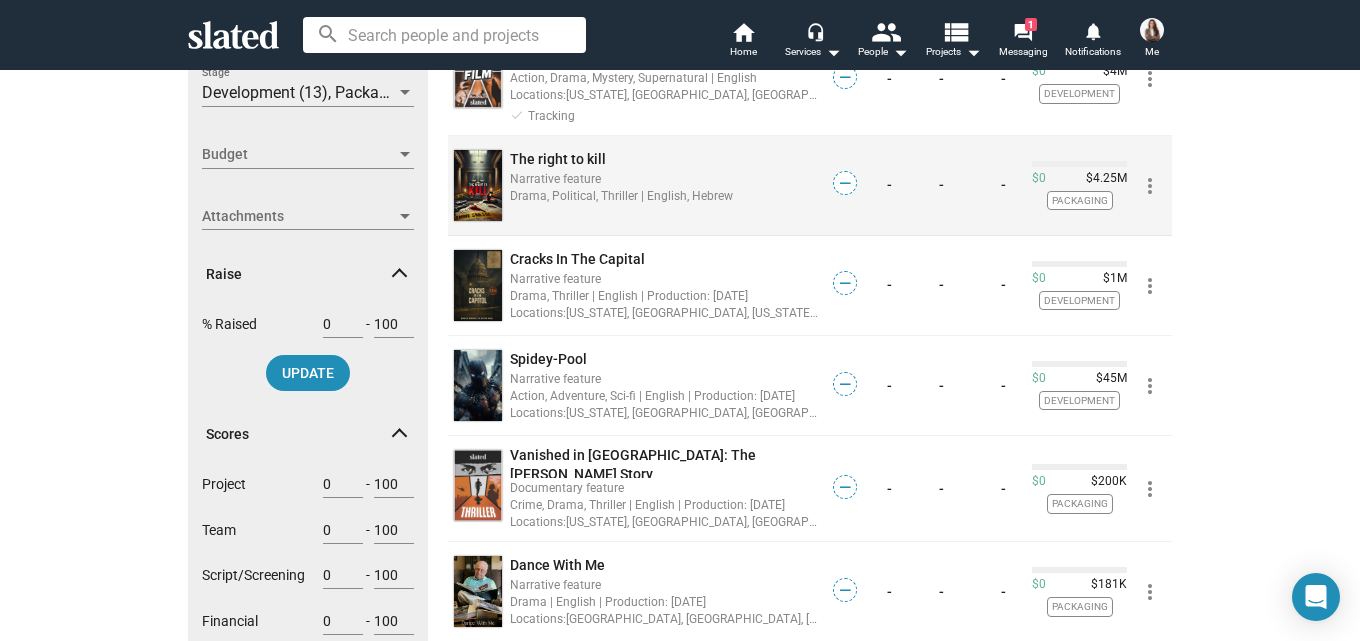 scroll, scrollTop: 626, scrollLeft: 0, axis: vertical 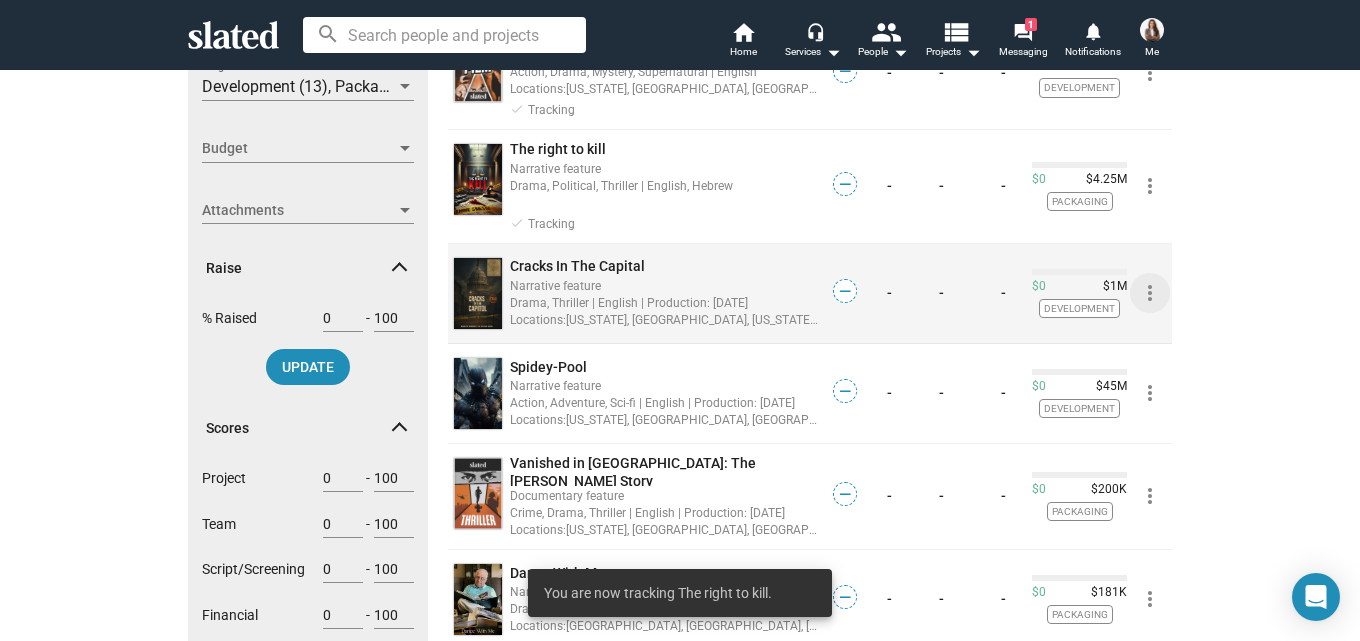 click on "more_vert" 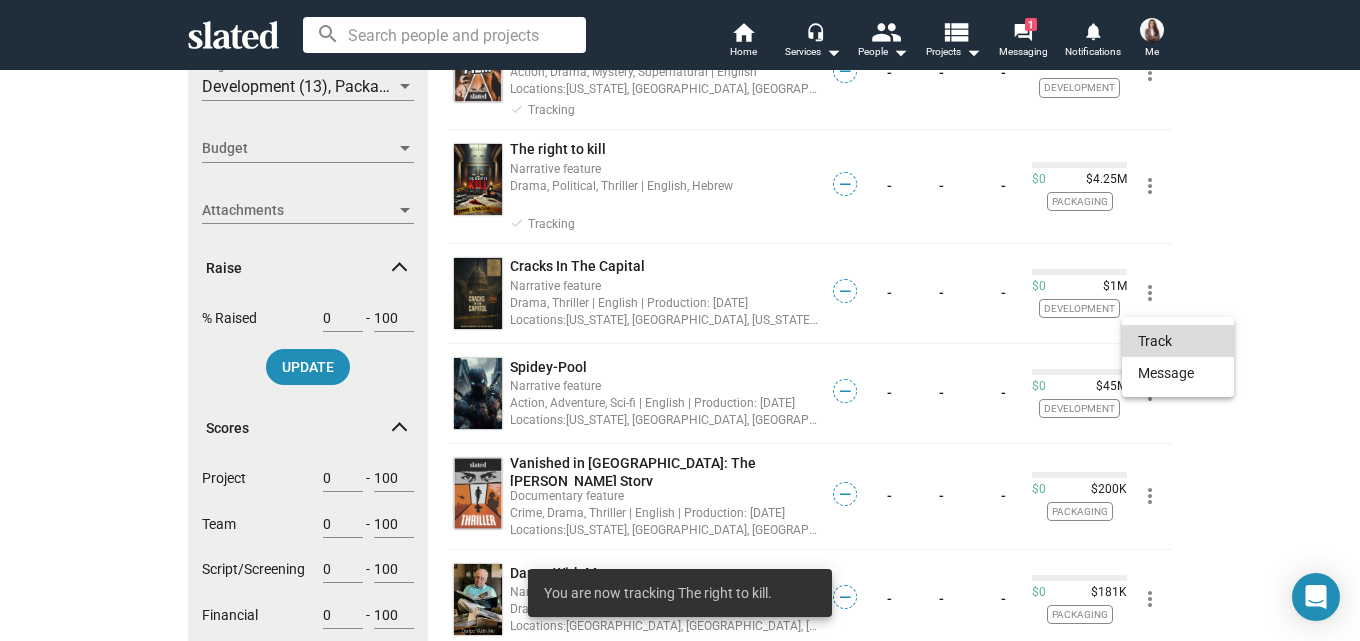click on "Track" at bounding box center [1178, 341] 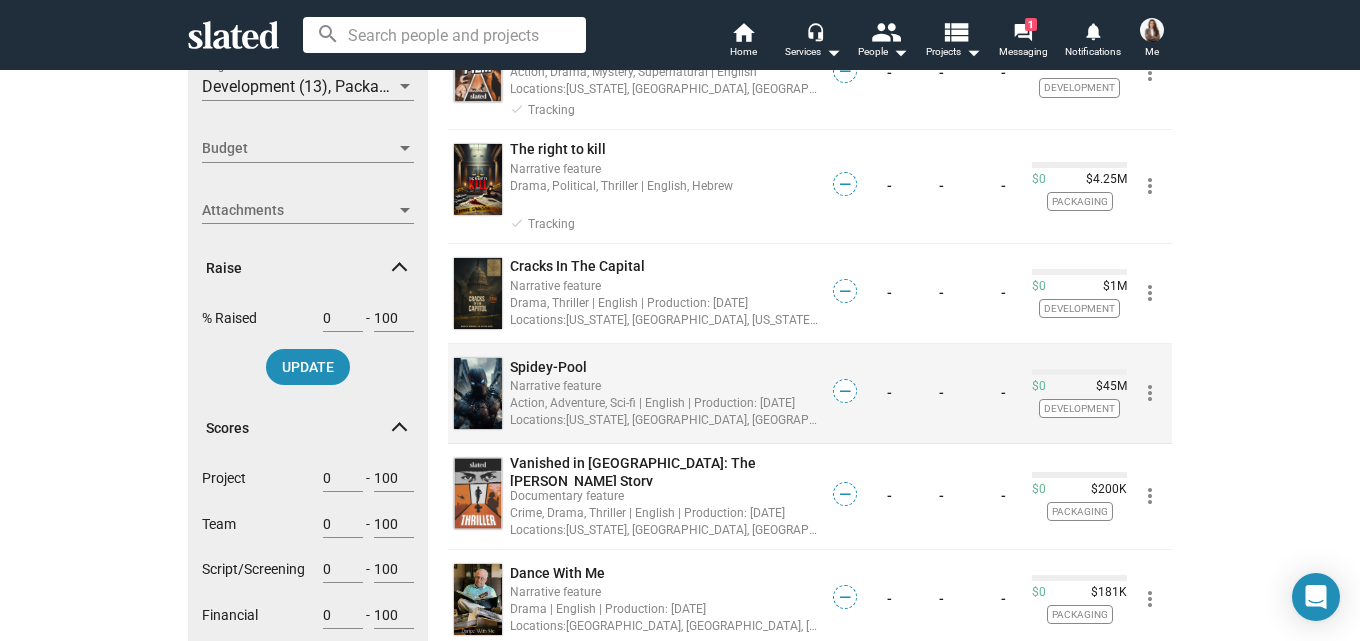 click on "more_vert" 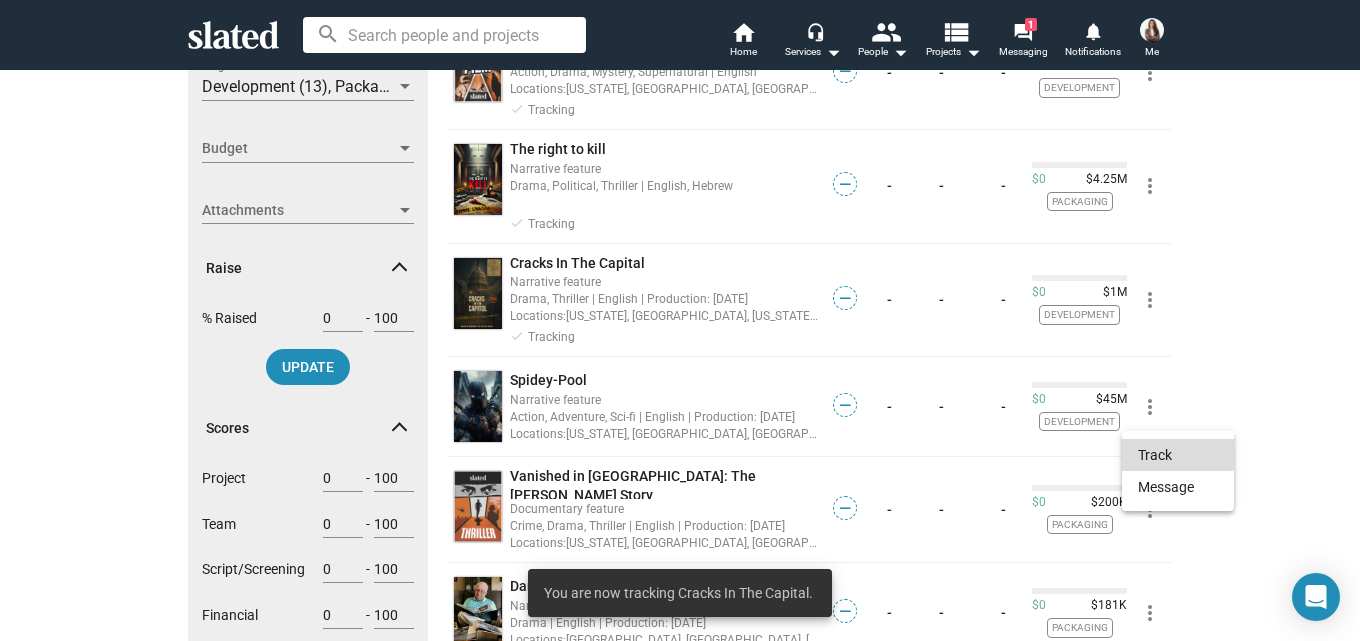 click on "Track" at bounding box center (1178, 455) 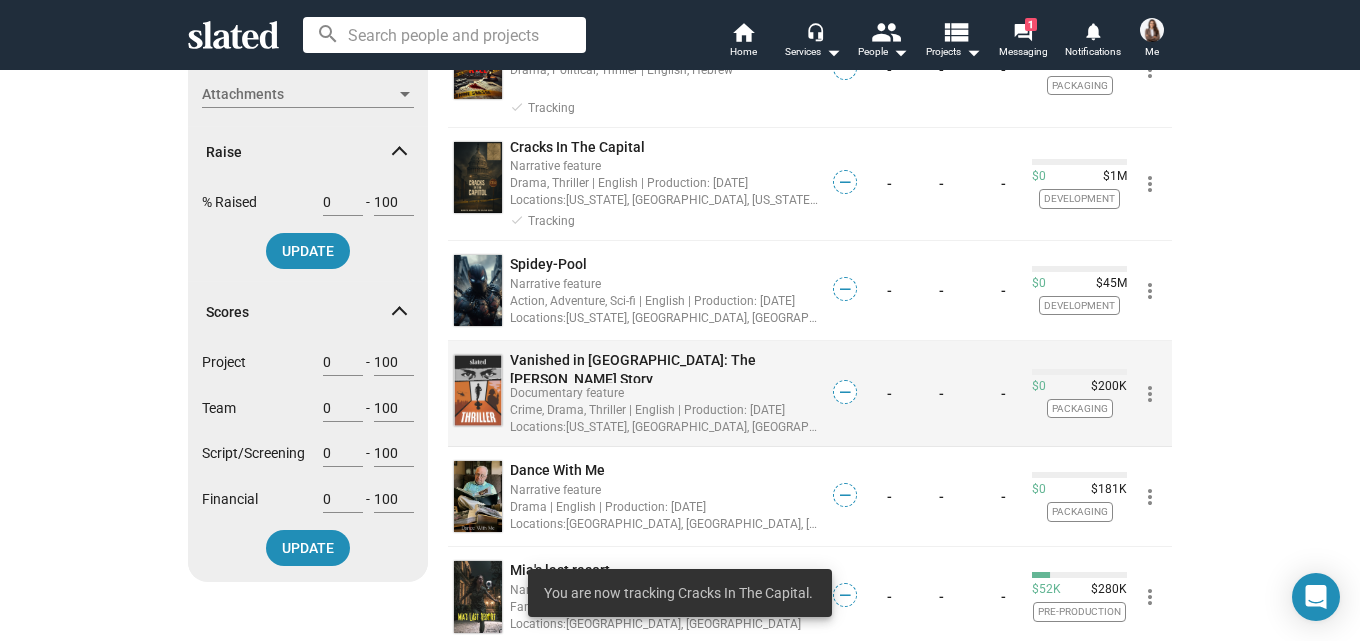 scroll, scrollTop: 743, scrollLeft: 0, axis: vertical 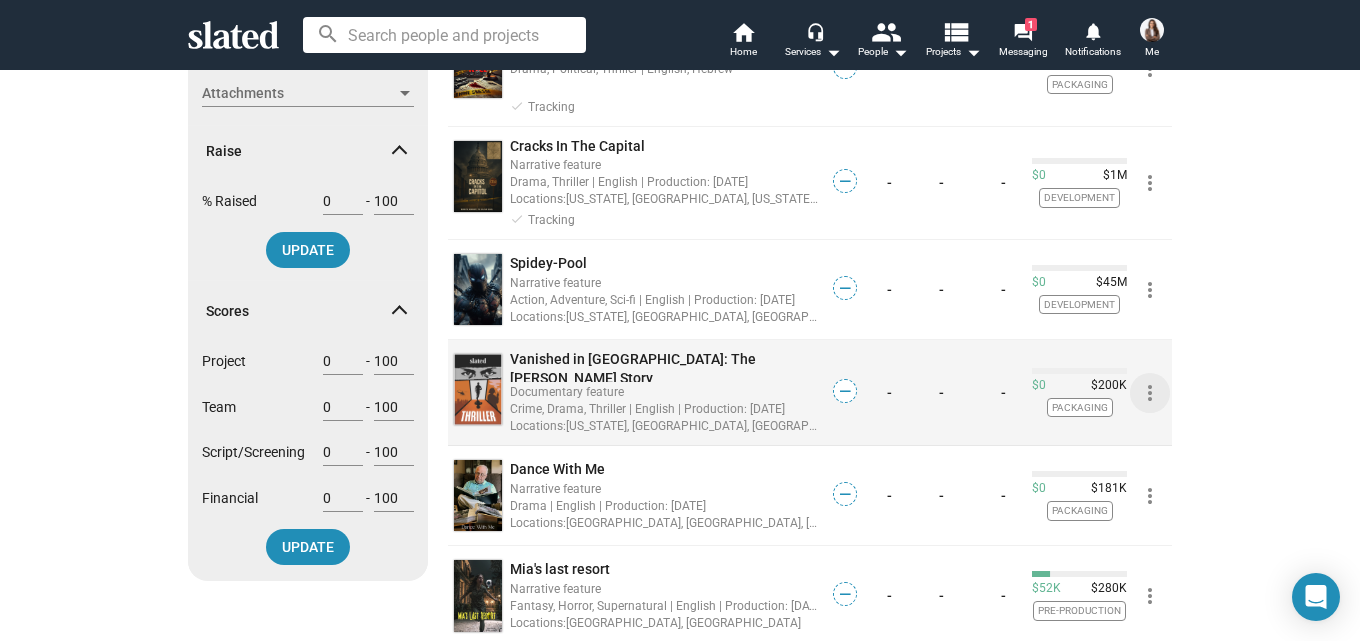 click on "more_vert" 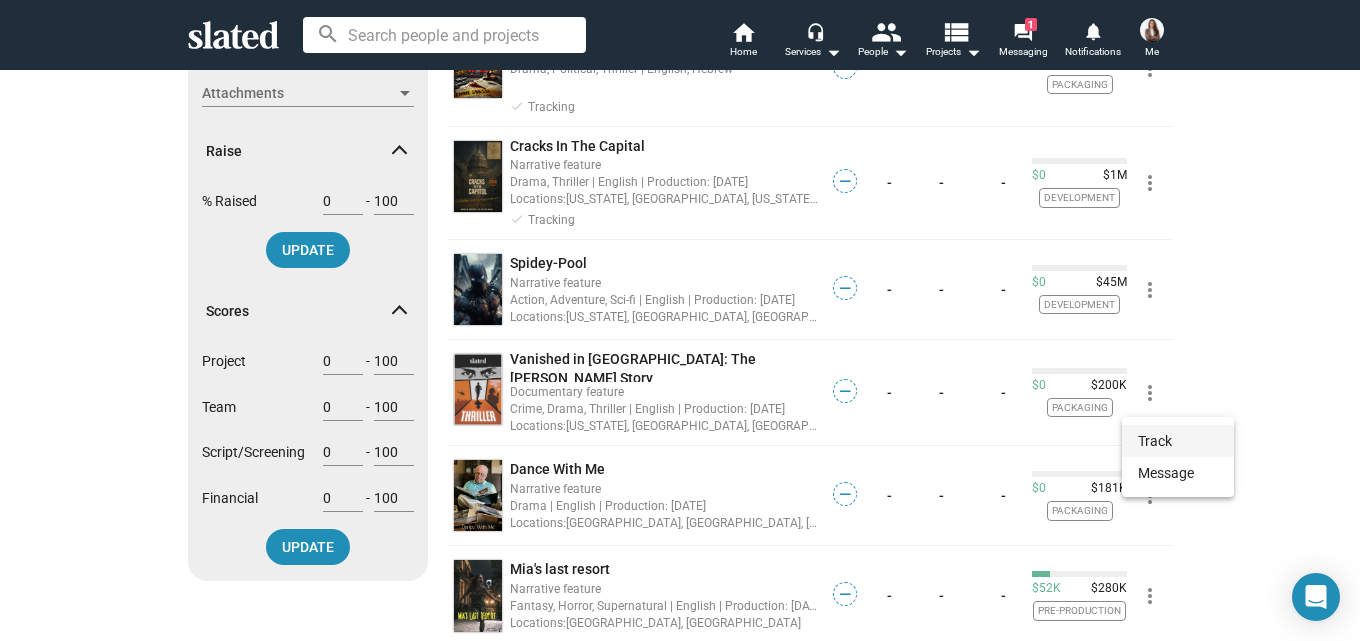 click on "Track" at bounding box center (1178, 441) 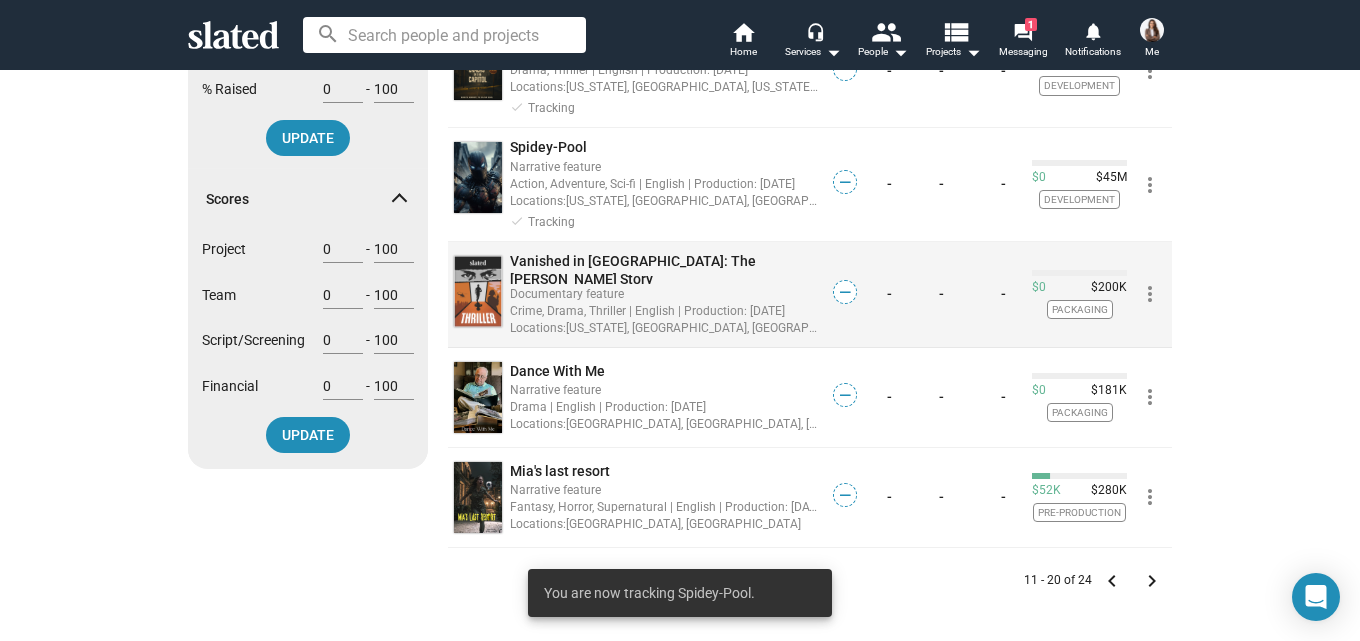 scroll, scrollTop: 863, scrollLeft: 0, axis: vertical 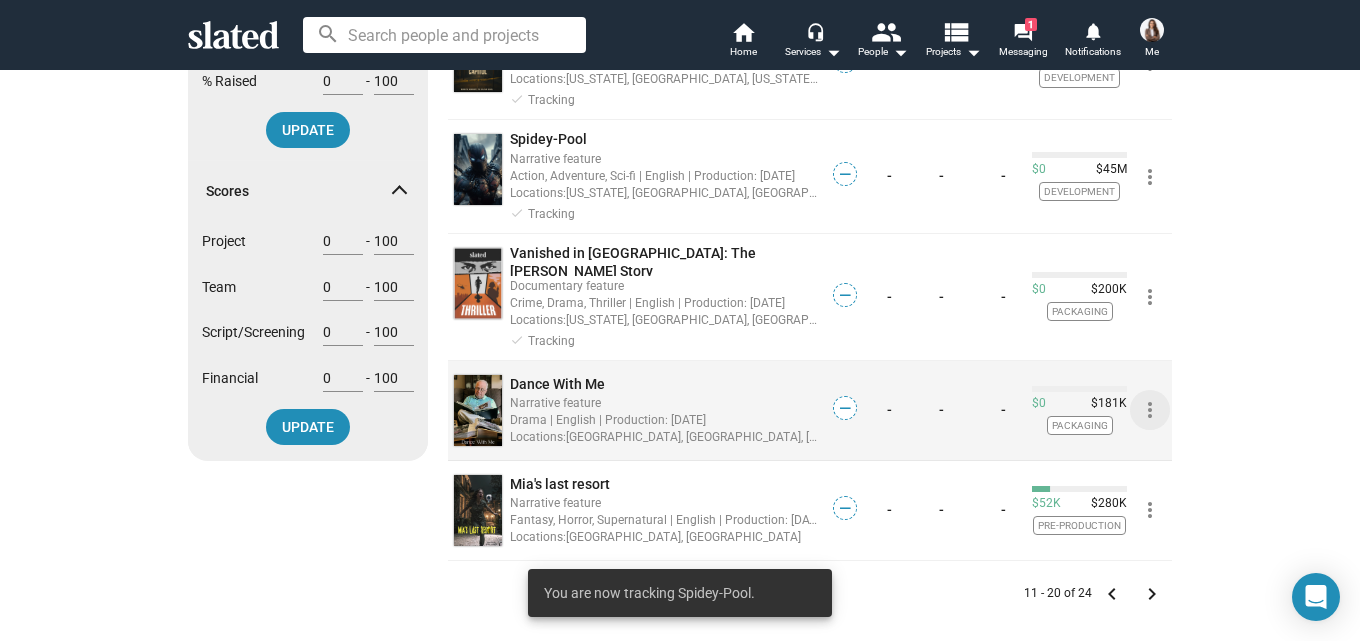 click on "more_vert" 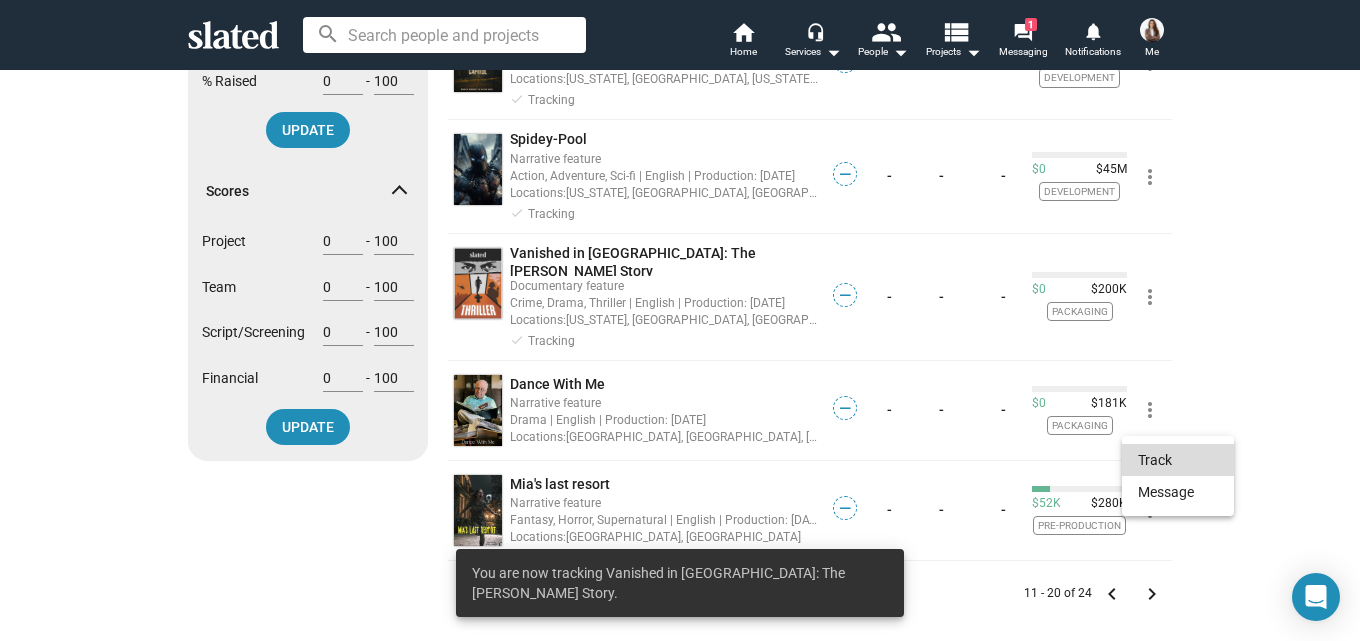 click on "Track" at bounding box center [1178, 460] 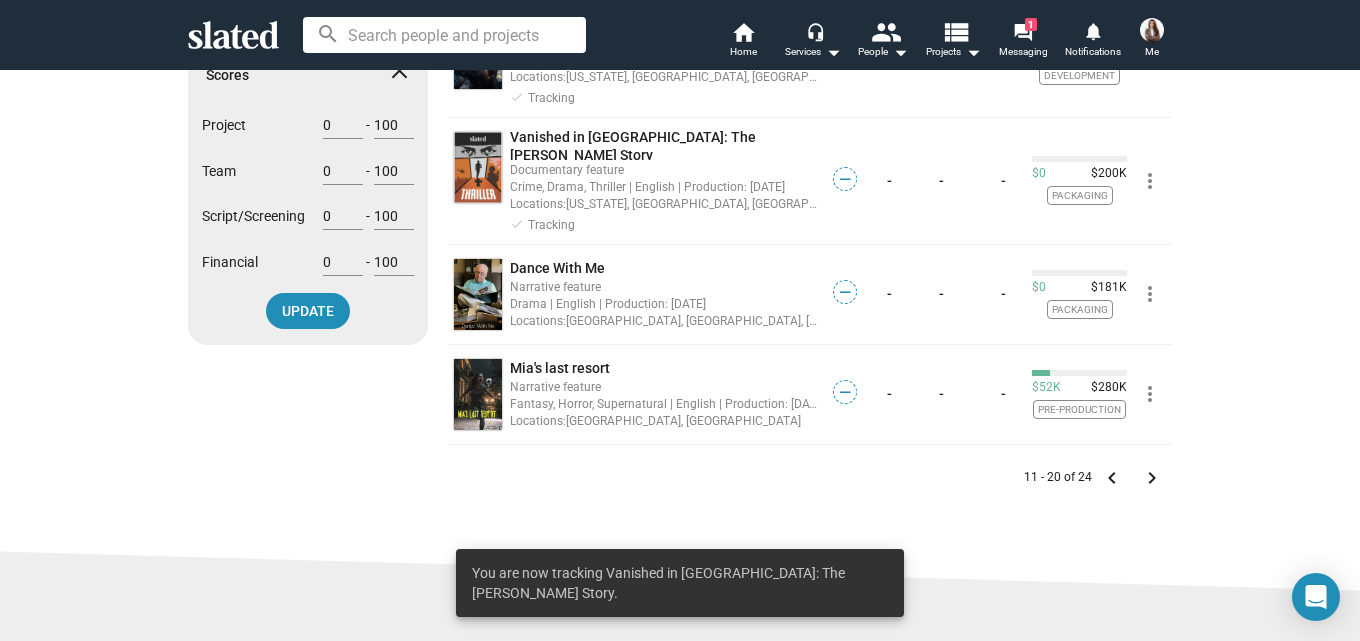 scroll, scrollTop: 988, scrollLeft: 0, axis: vertical 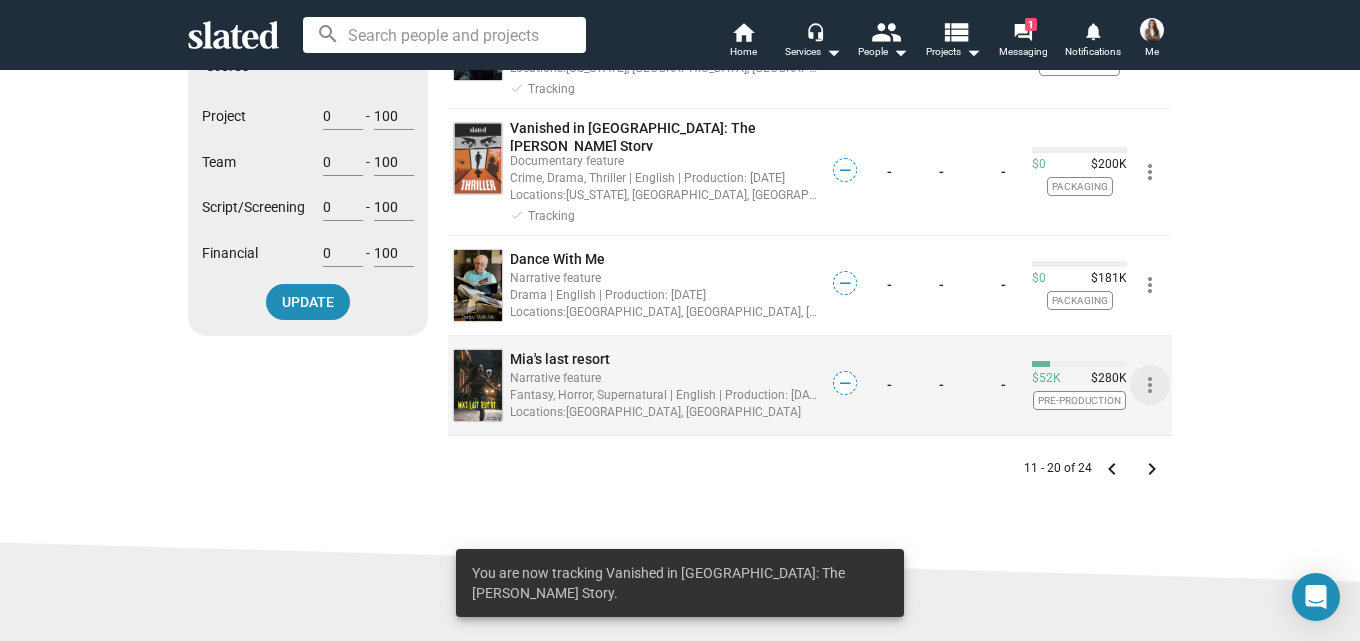 click on "more_vert" 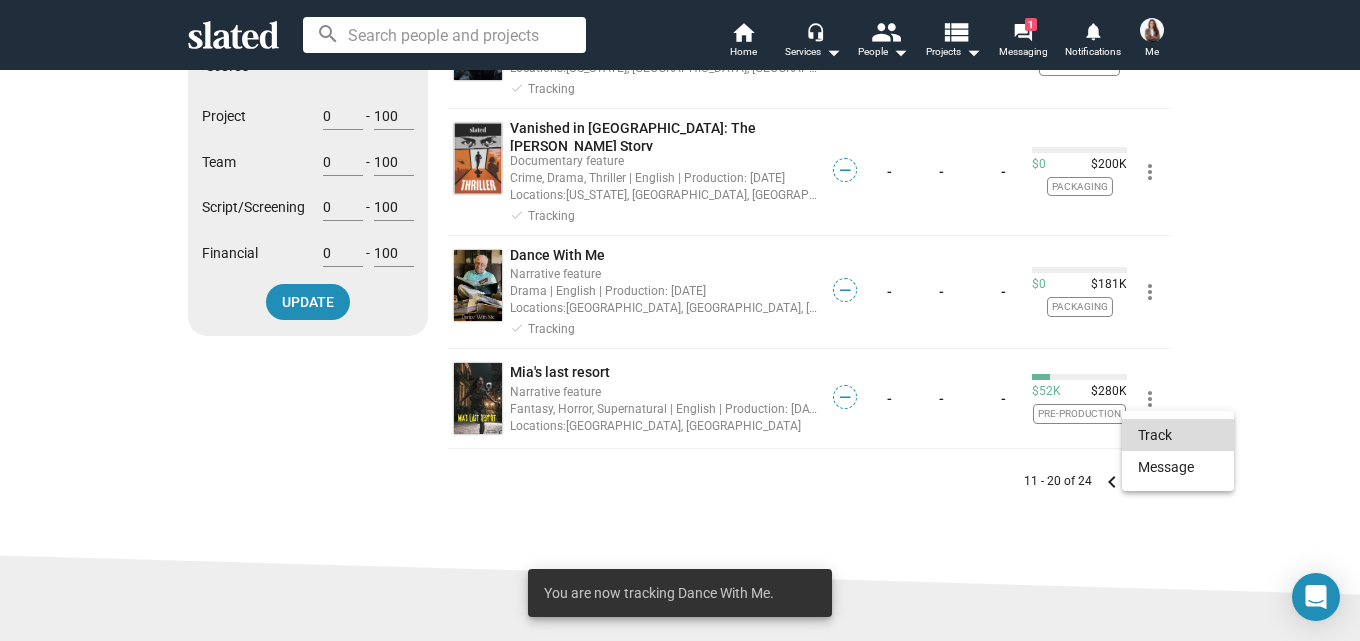 click on "Track" at bounding box center [1178, 435] 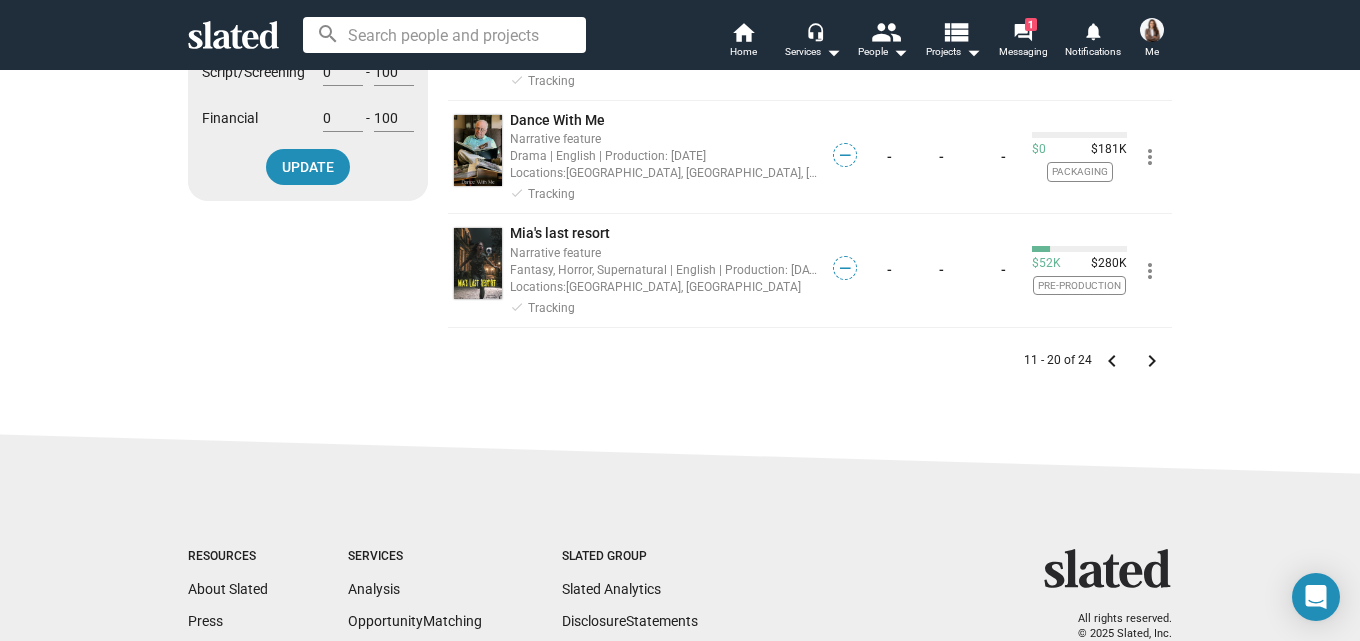 scroll, scrollTop: 1125, scrollLeft: 0, axis: vertical 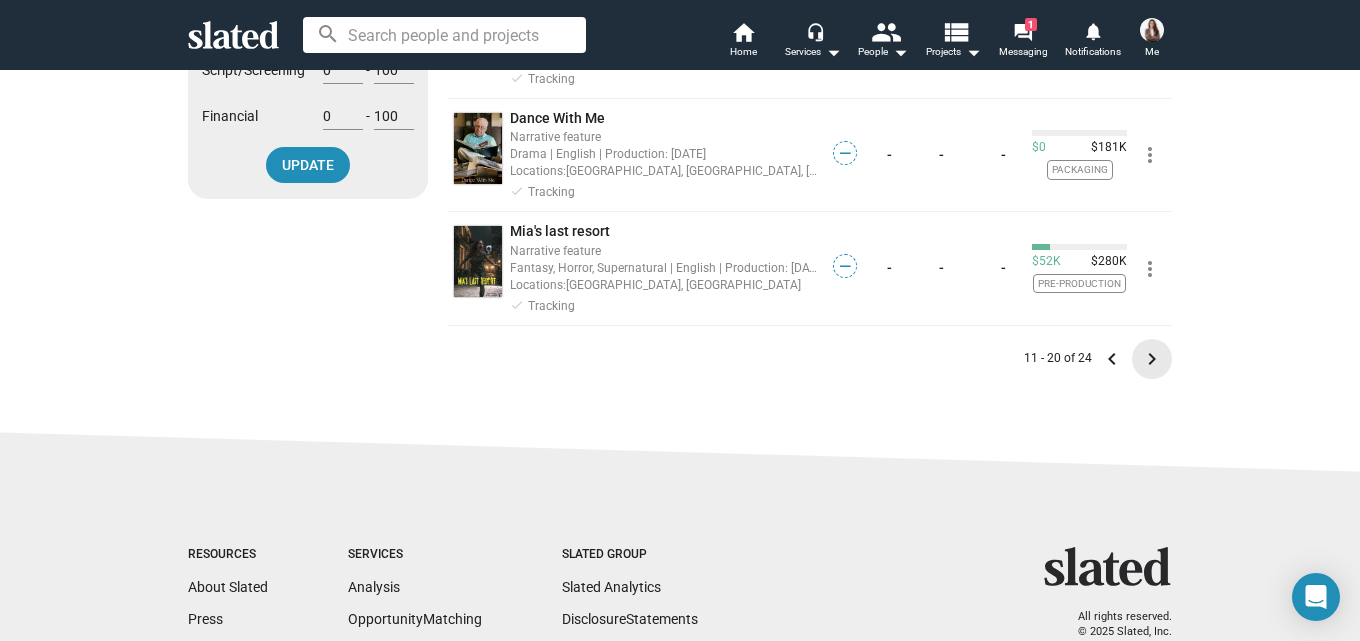 click on "keyboard_arrow_right" 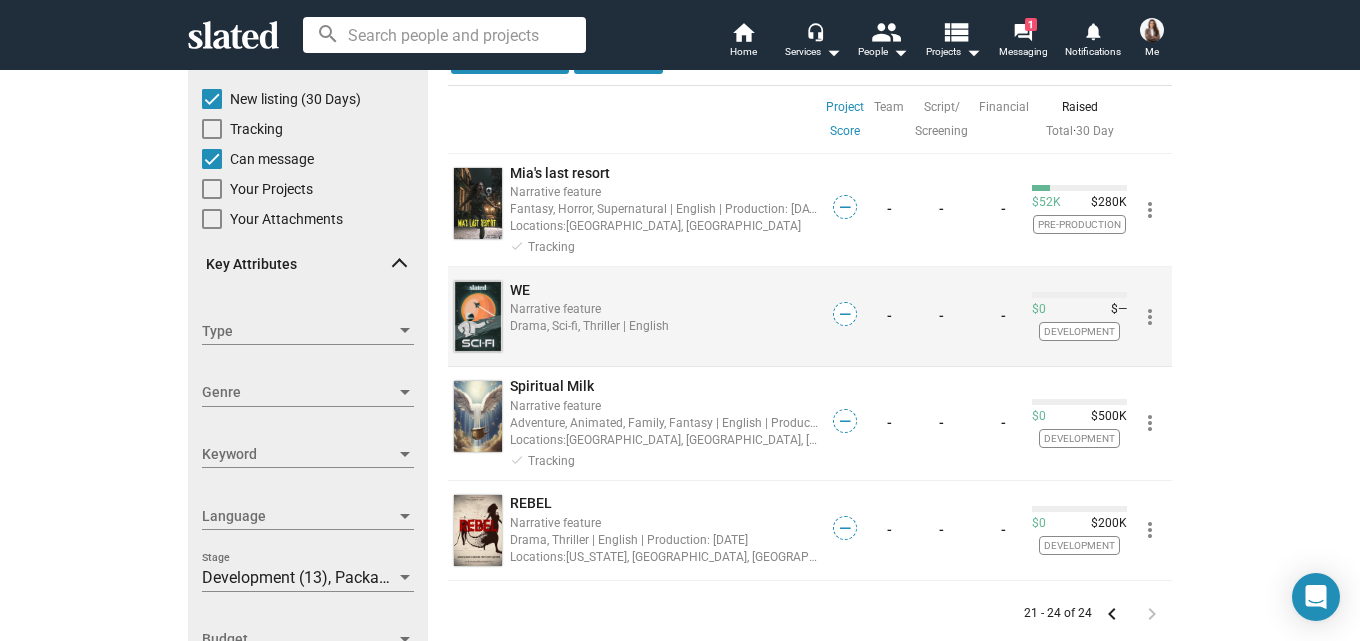 scroll, scrollTop: 0, scrollLeft: 0, axis: both 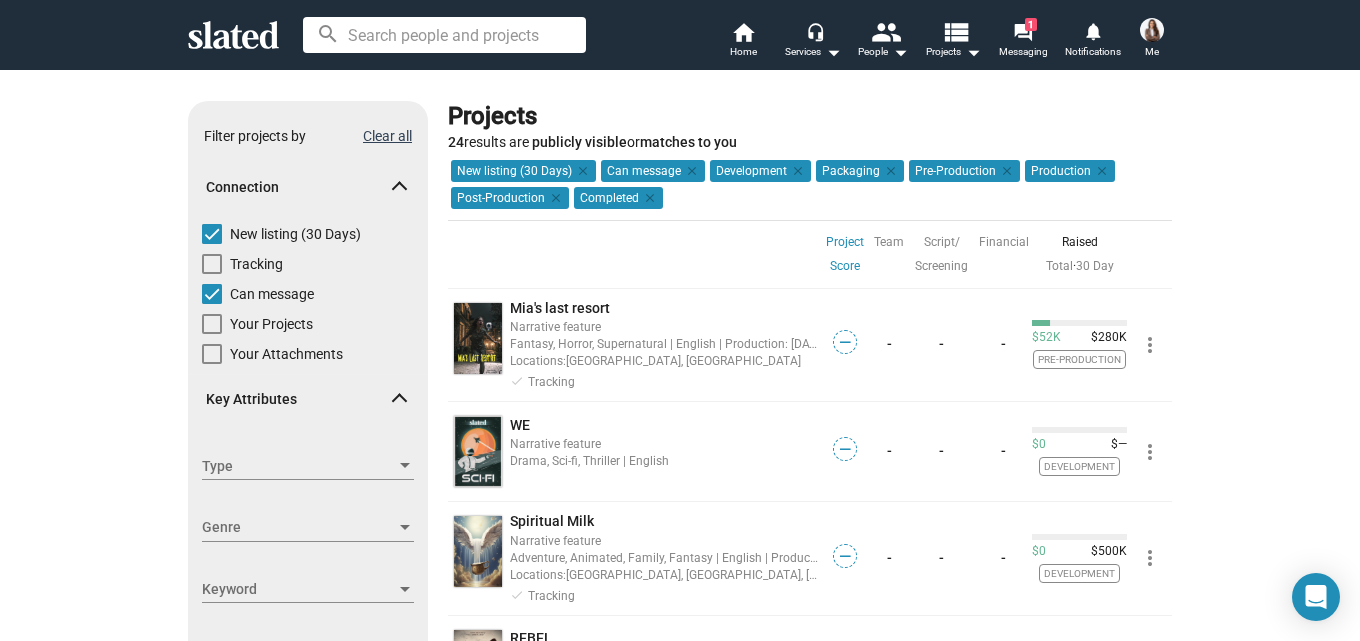 click on "Clear all" 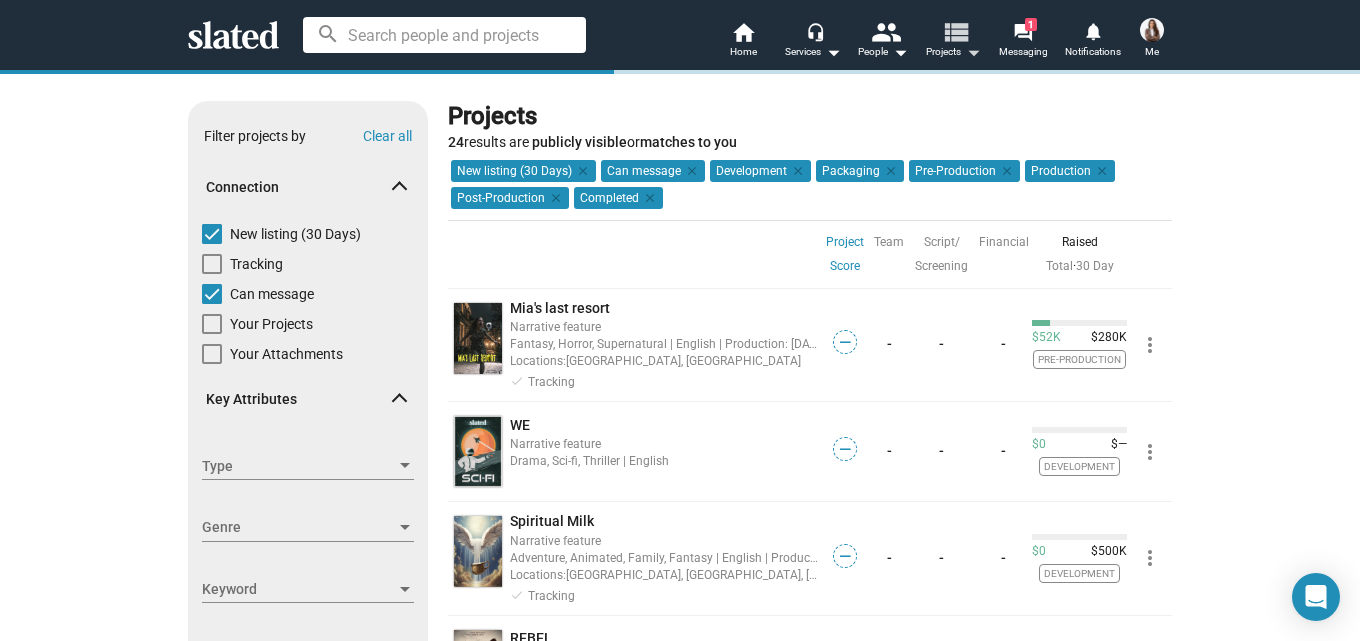 click on "arrow_drop_down" at bounding box center [973, 52] 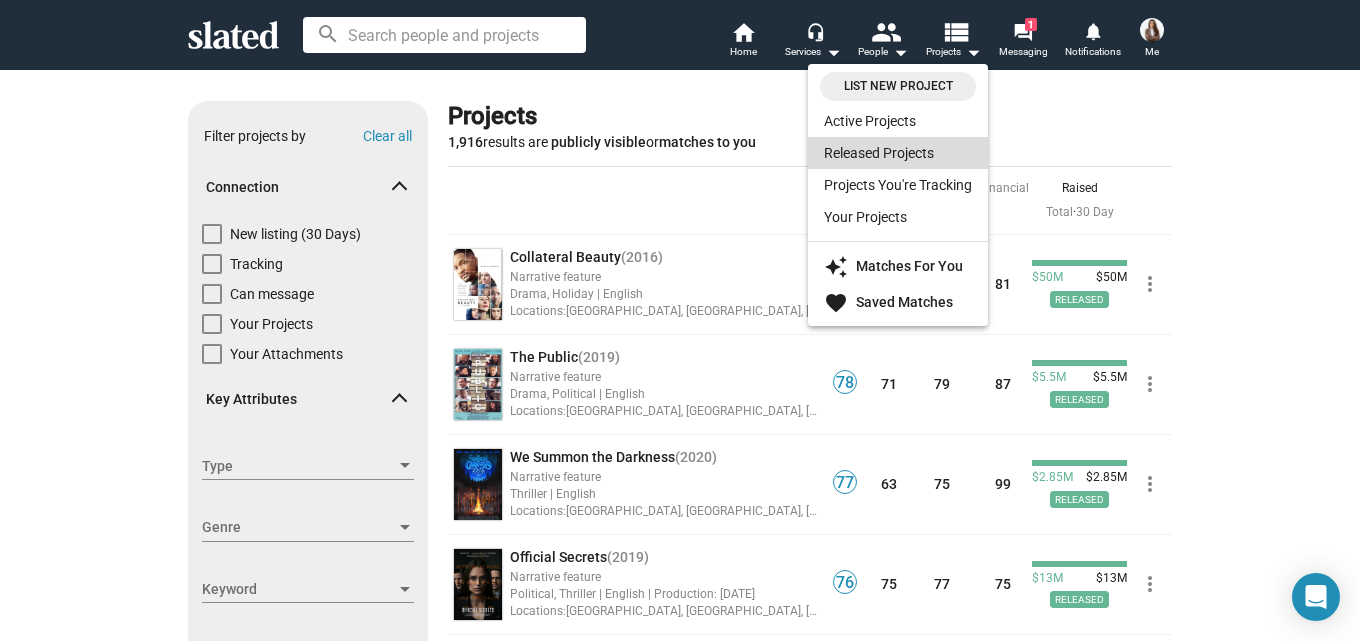 click on "Released Projects" at bounding box center [898, 153] 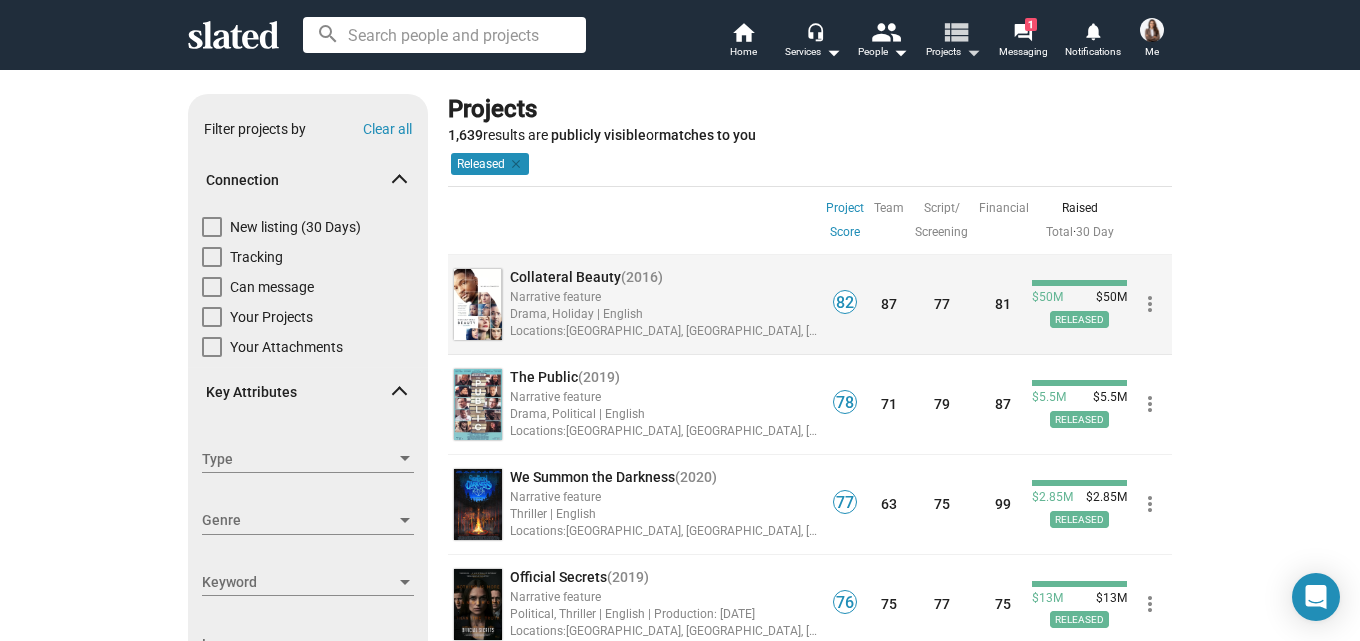 scroll, scrollTop: 0, scrollLeft: 0, axis: both 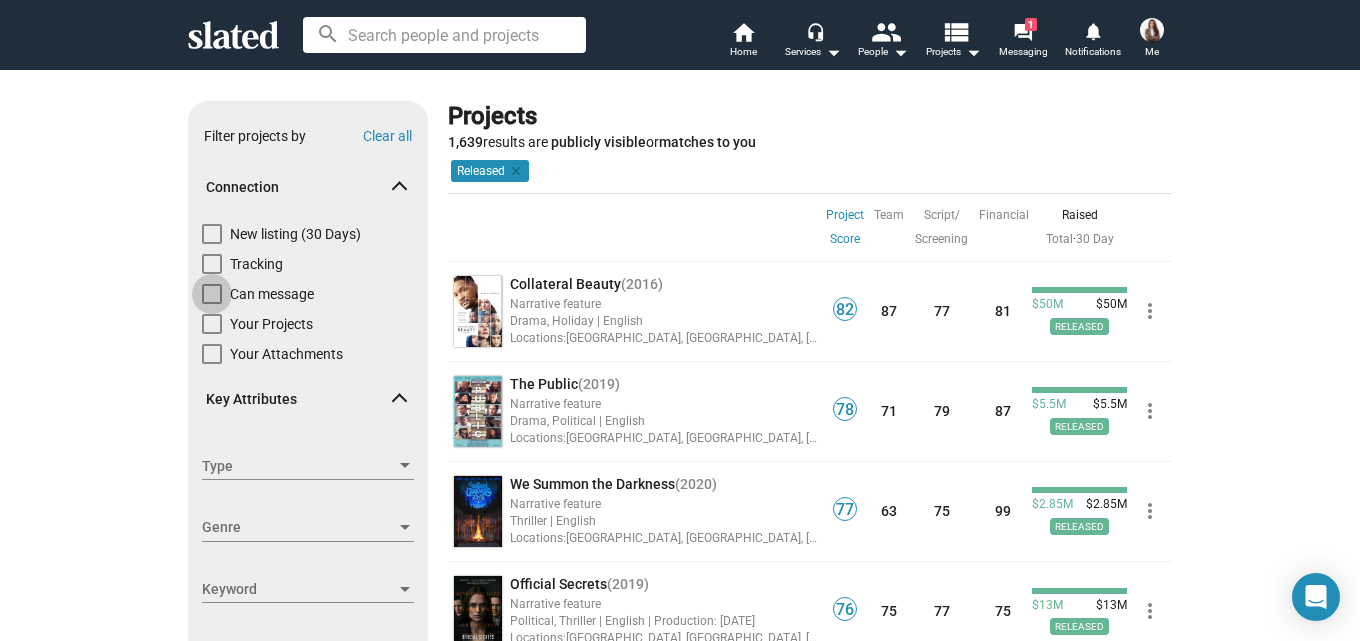 click at bounding box center [212, 294] 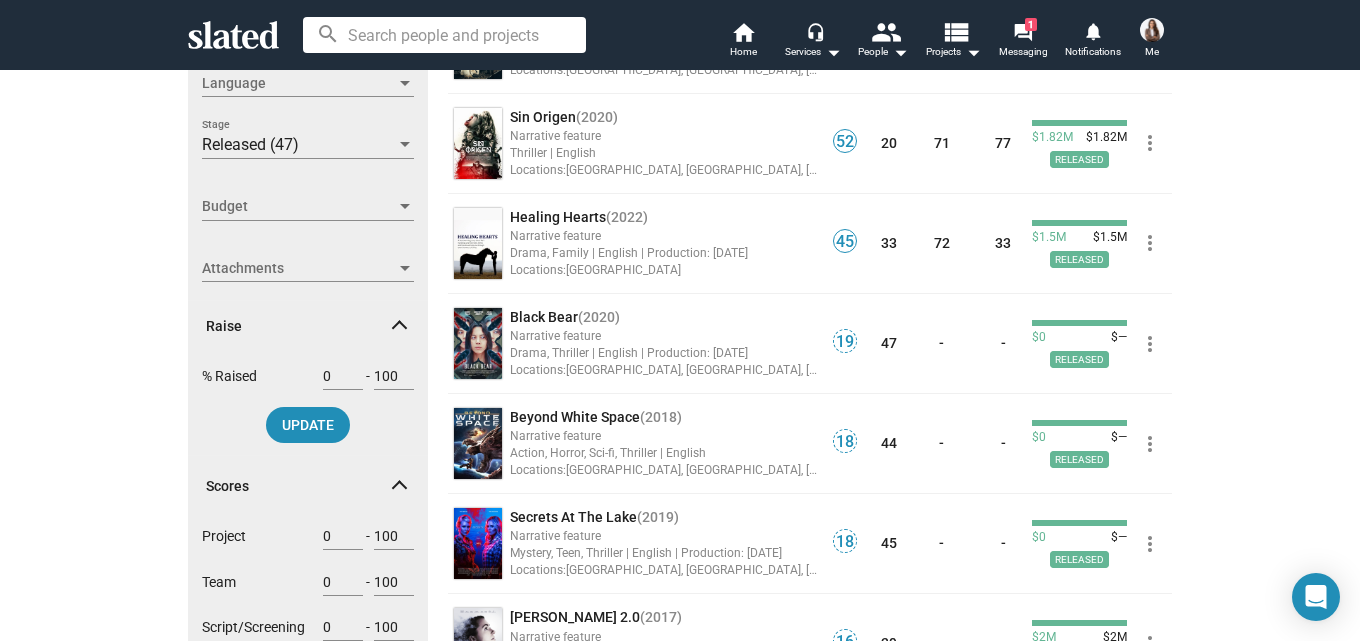 scroll, scrollTop: 0, scrollLeft: 0, axis: both 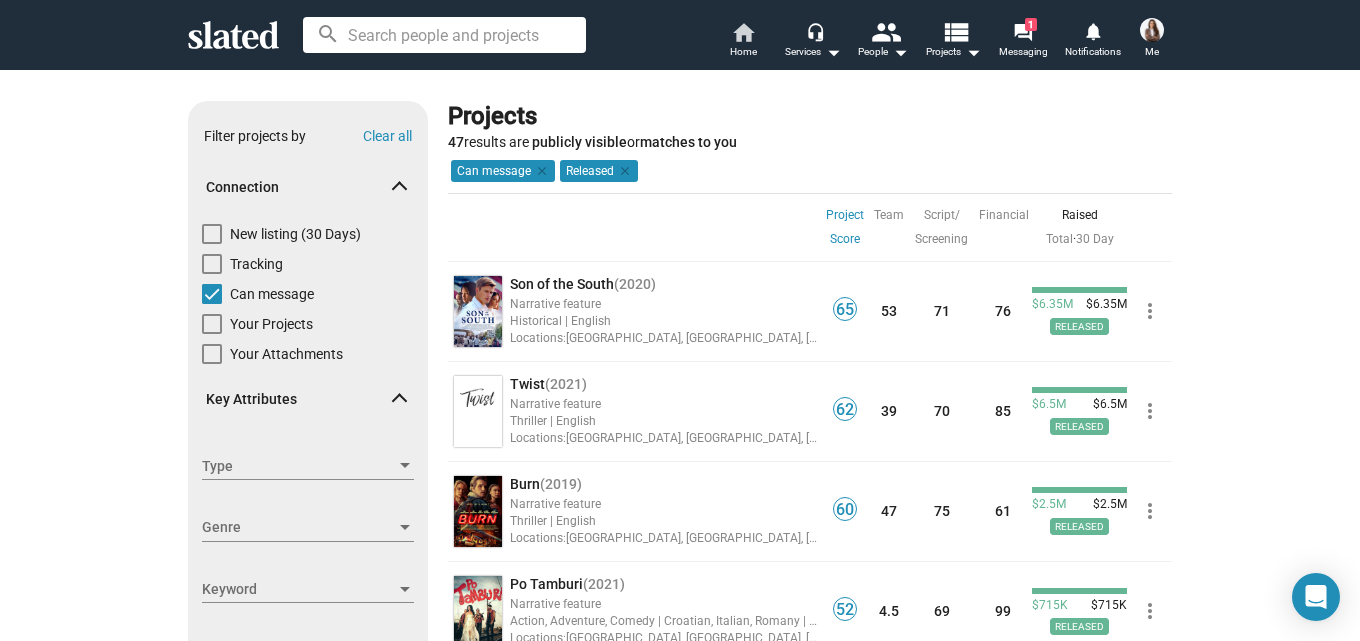 click on "home" at bounding box center [743, 32] 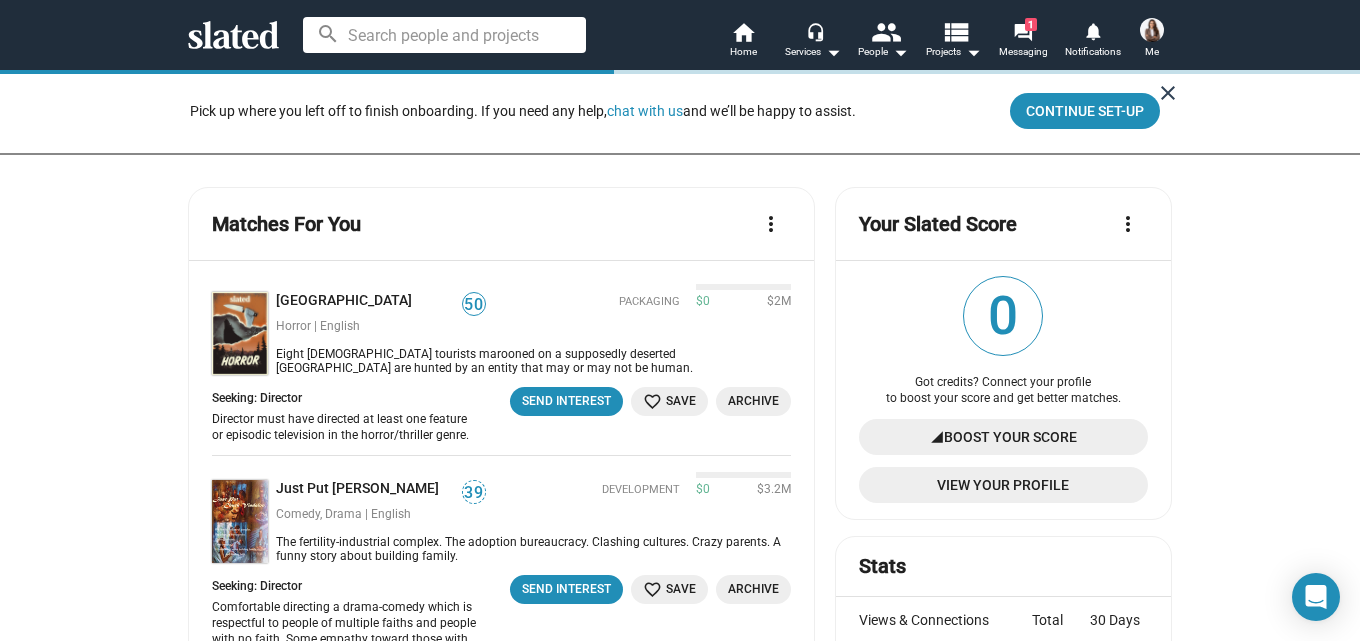 click on "close" 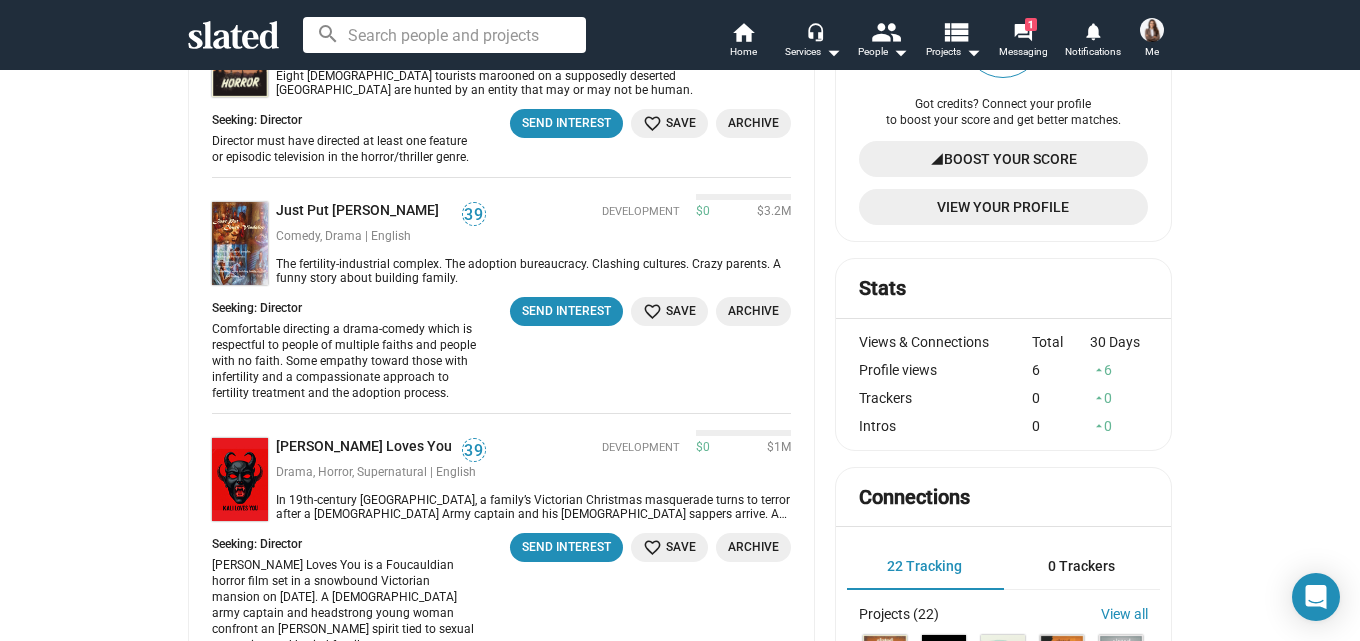 scroll, scrollTop: 0, scrollLeft: 0, axis: both 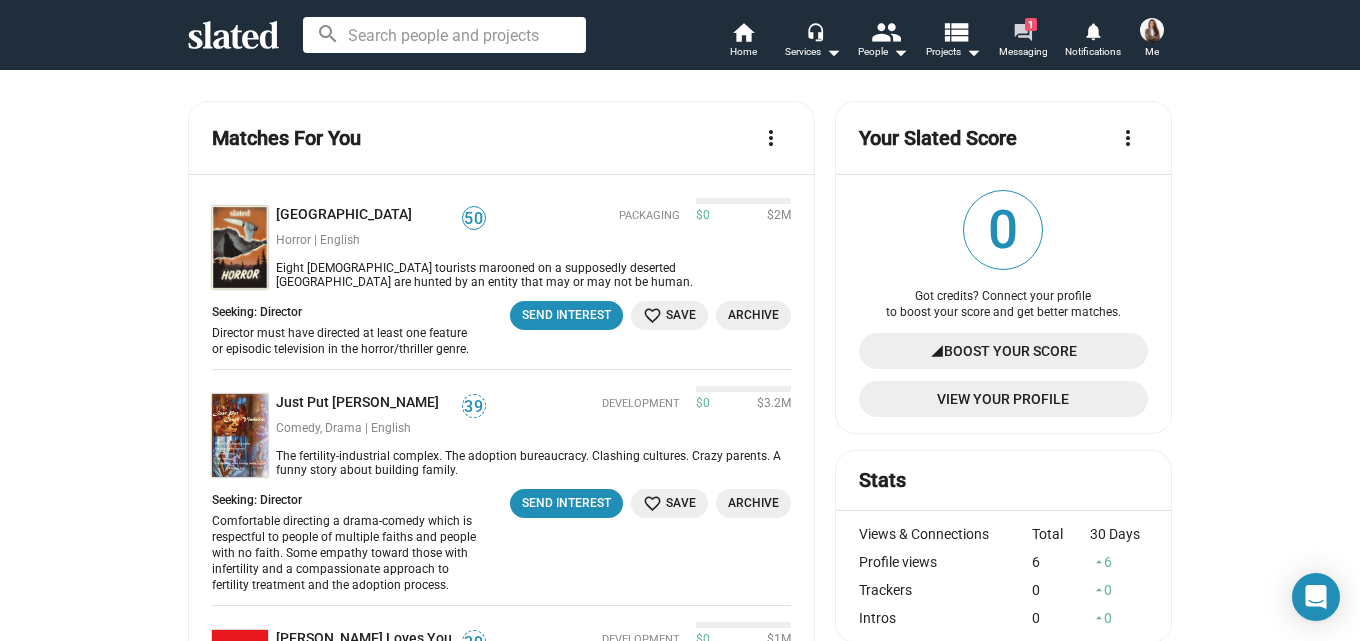 click on "forum" at bounding box center [1022, 31] 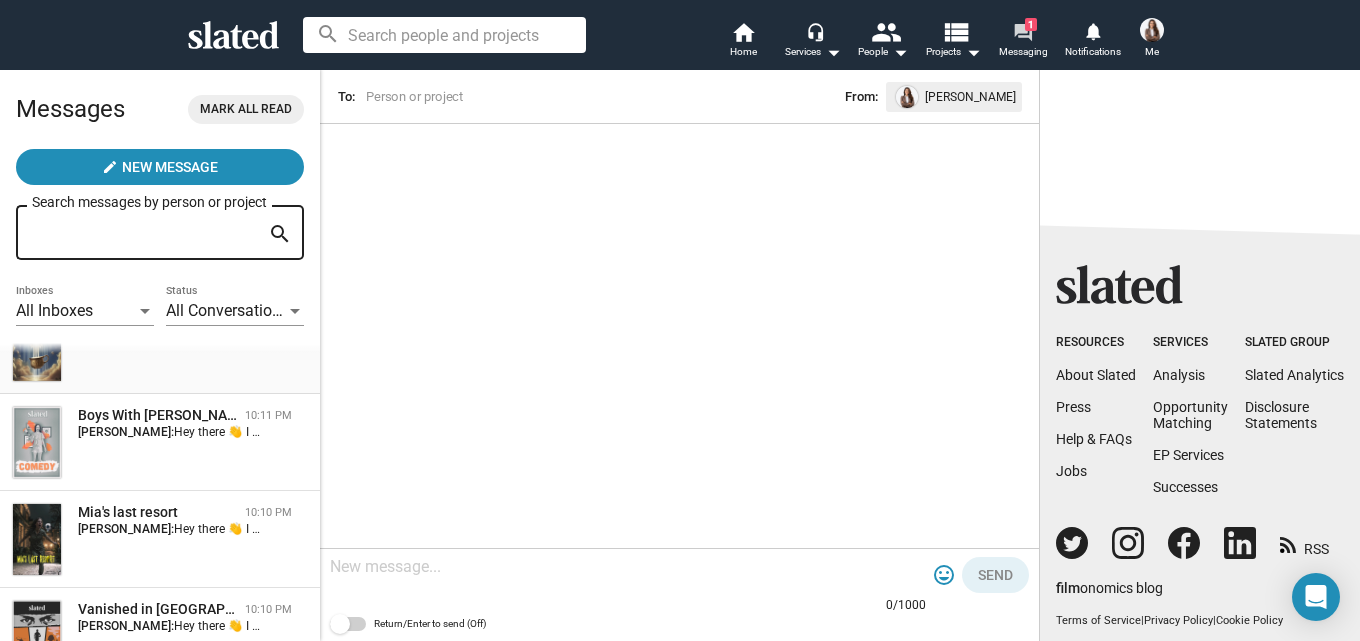 scroll, scrollTop: 0, scrollLeft: 0, axis: both 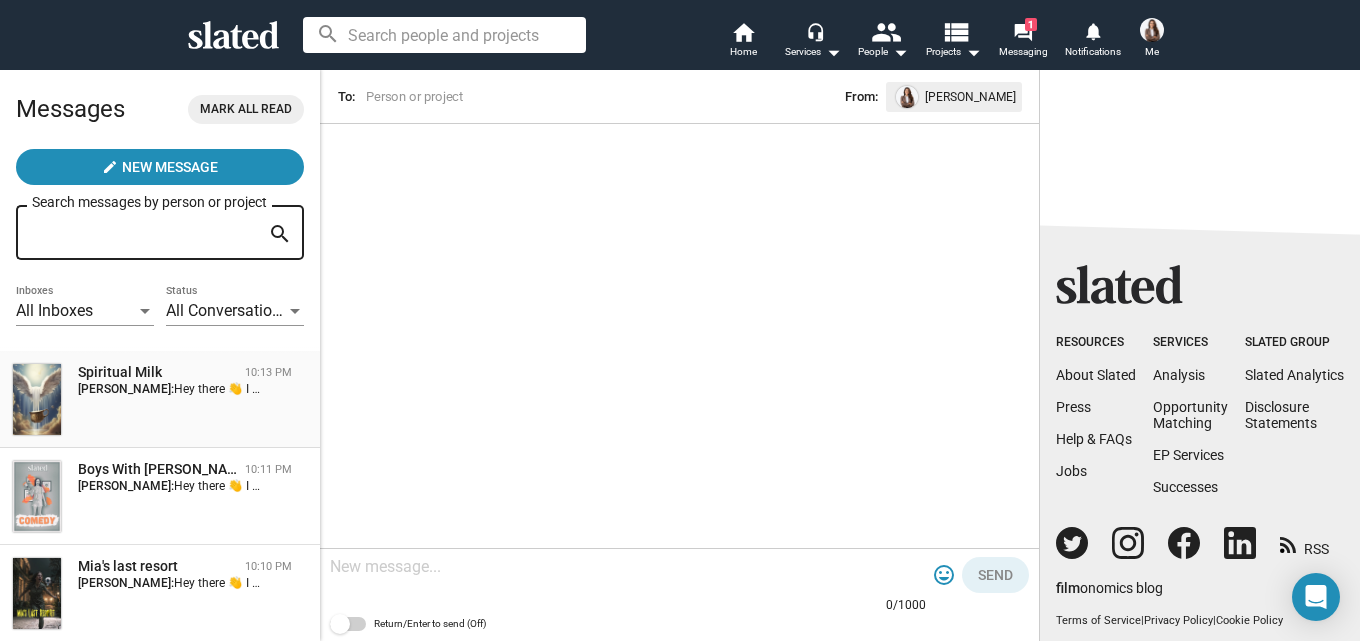 click on "Spiritual Milk 10:13 PM Susan Mitchell:  Hey there 👋
I just came across your project on Slated and I’ve got to say—it’s really impressive! The concept and vision behind it are compelling, and I genuinely think it has great potential to attract strong support from investors and backers.
If you’re open to it, I’d love to recommend this expert on Fiverr: www.fiverr.com/cheryl_morgan0. She’s helped many film and fundraising projects not only meet but exceed their funding goals, and I think she could be a great resource for your campaign too.
Wishing you all the best with your project and funding journey! 🎬🚀" at bounding box center (160, 399) 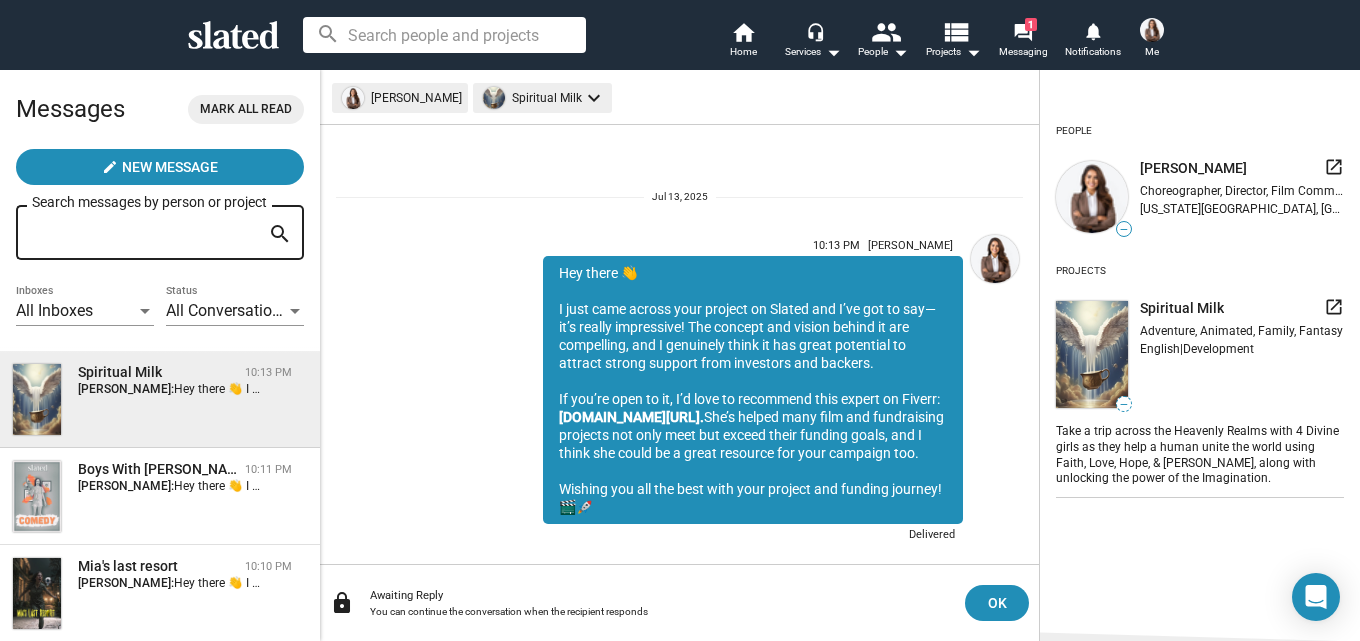 scroll, scrollTop: 49, scrollLeft: 0, axis: vertical 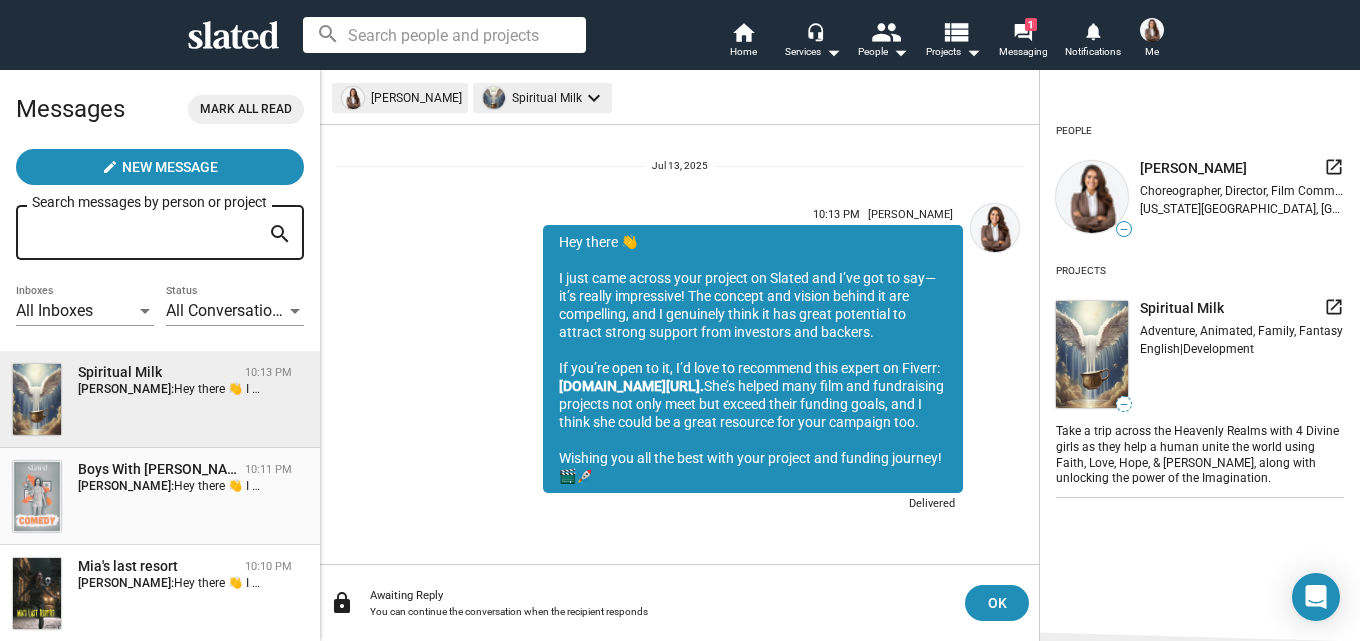 click on "Susan Mitchell:" at bounding box center [126, 486] 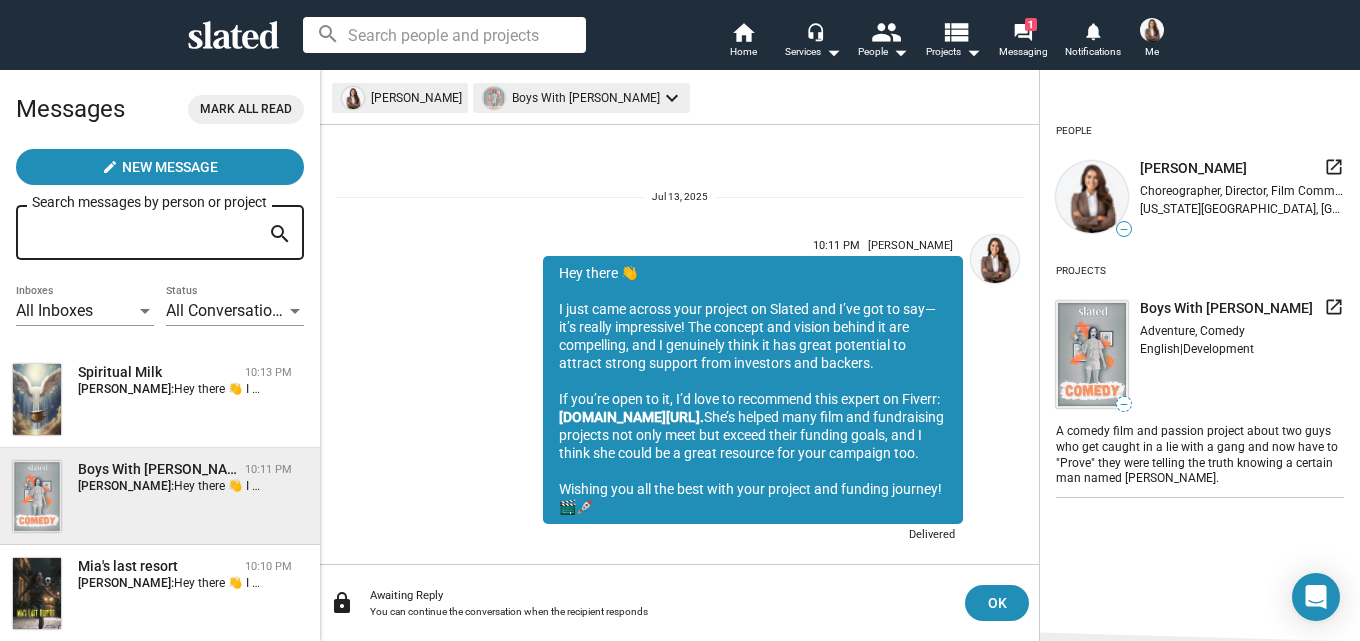 scroll, scrollTop: 49, scrollLeft: 0, axis: vertical 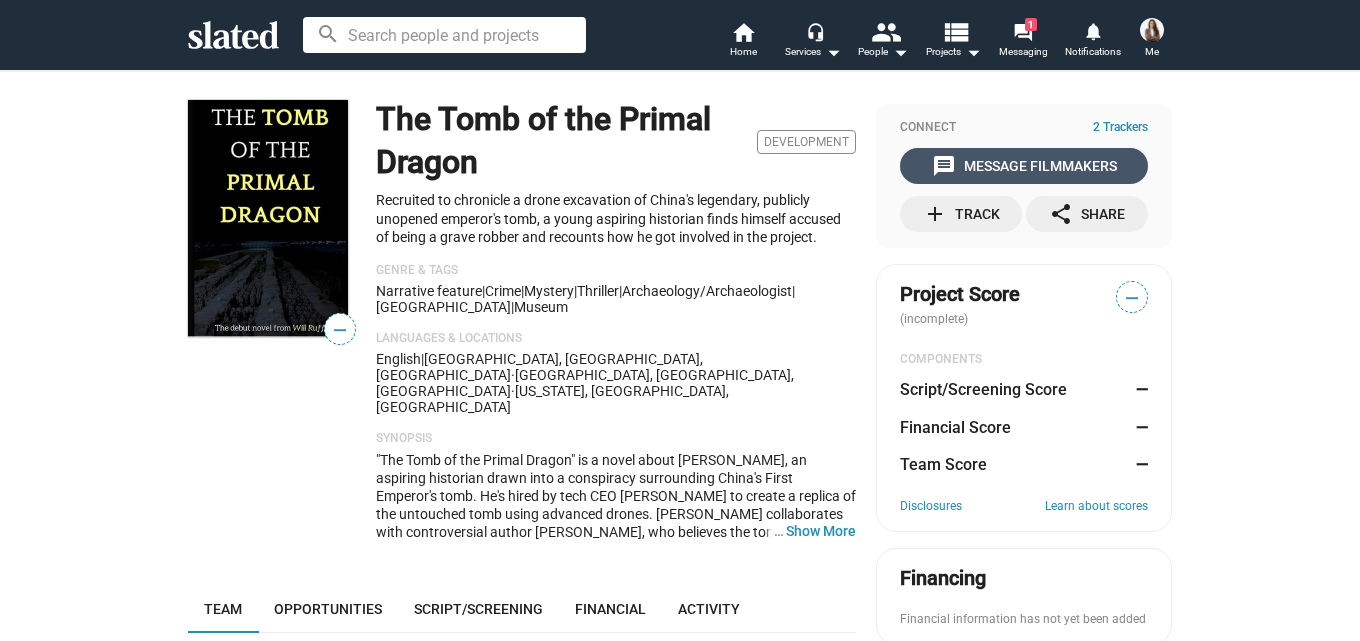 click on "message  Message Filmmakers" 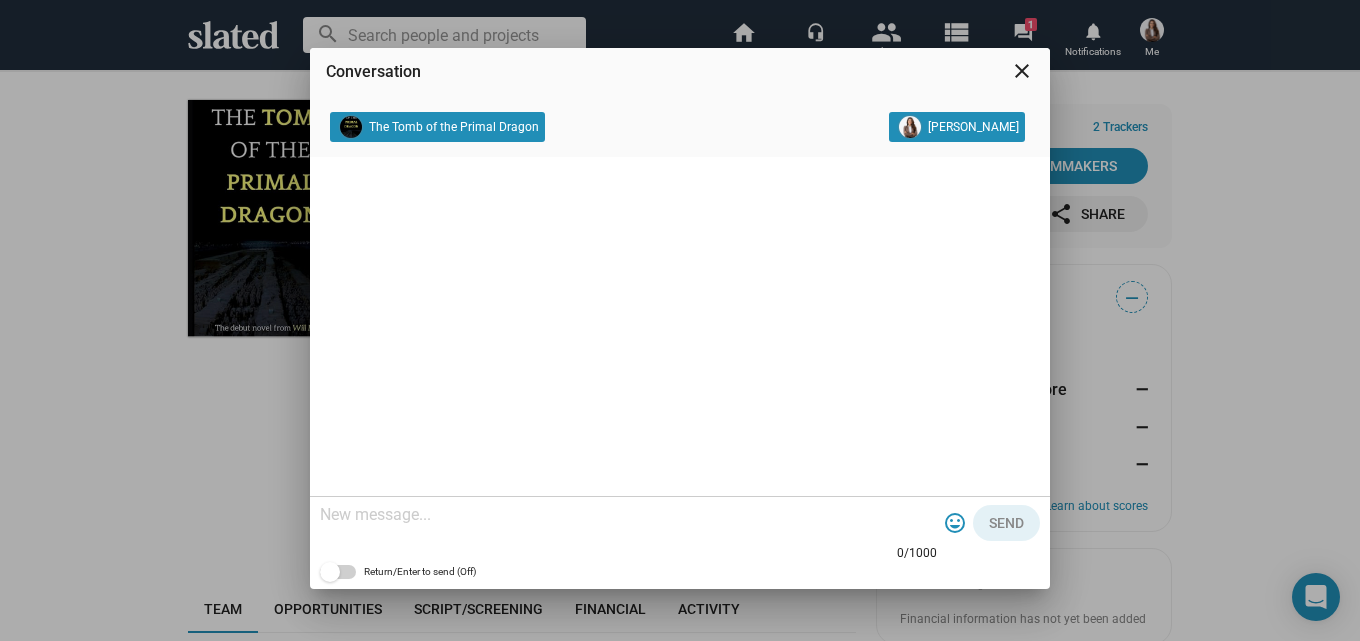 click at bounding box center [628, 515] 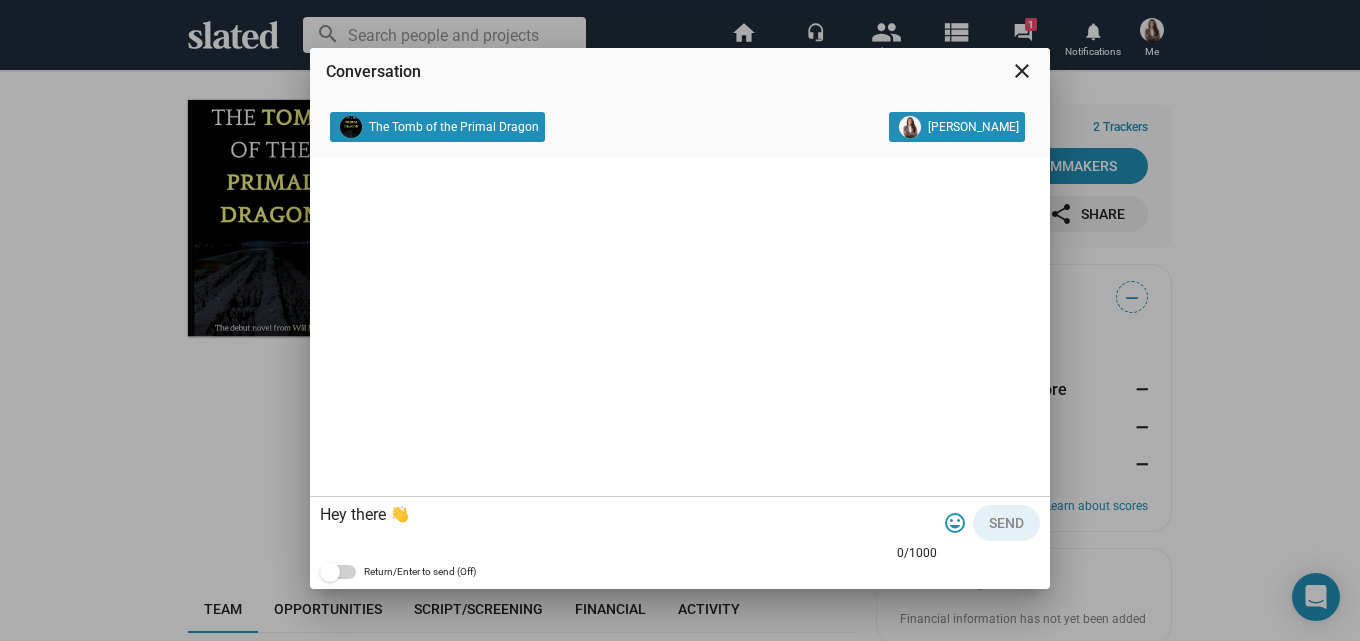 scroll, scrollTop: 99, scrollLeft: 0, axis: vertical 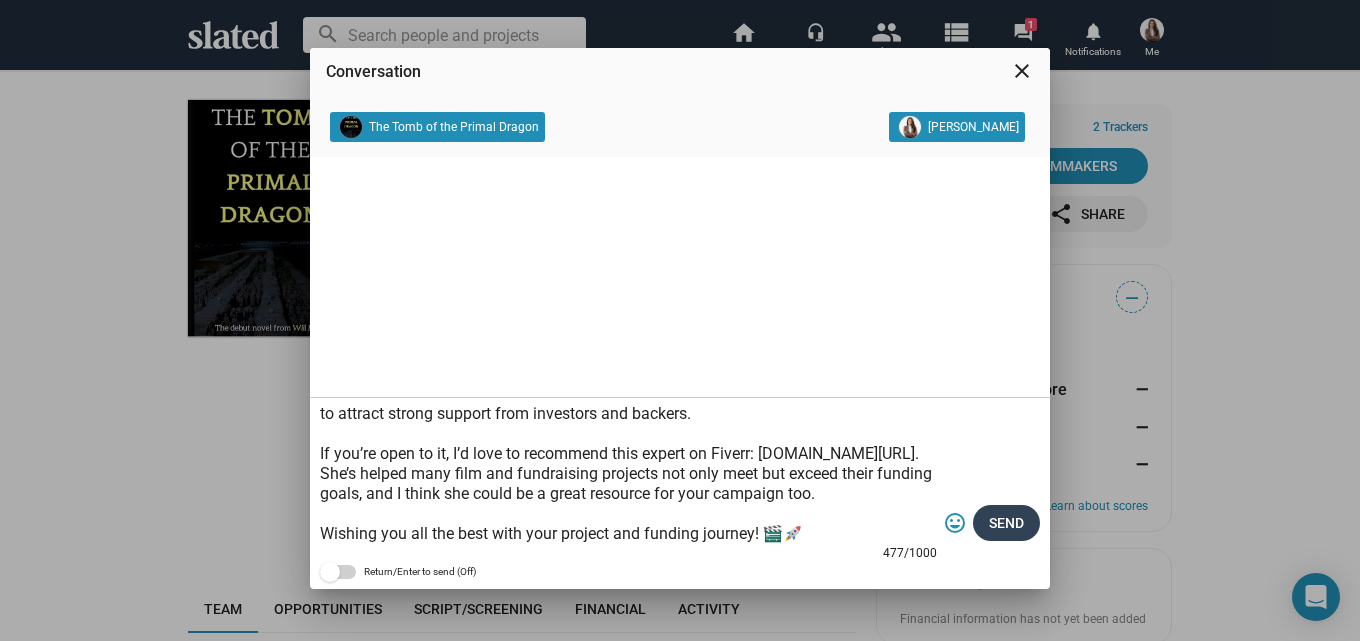 type on "Hey there 👋
I just came across your project on Slated and I’ve got to say—it’s really impressive! The concept and vision behind it are compelling, and I genuinely think it has great potential to attract strong support from investors and backers.
If you’re open to it, I’d love to recommend this expert on Fiverr: [DOMAIN_NAME][URL]. She’s helped many film and fundraising projects not only meet but exceed their funding goals, and I think she could be a great resource for your campaign too.
Wishing you all the best with your project and funding journey! 🎬🚀" 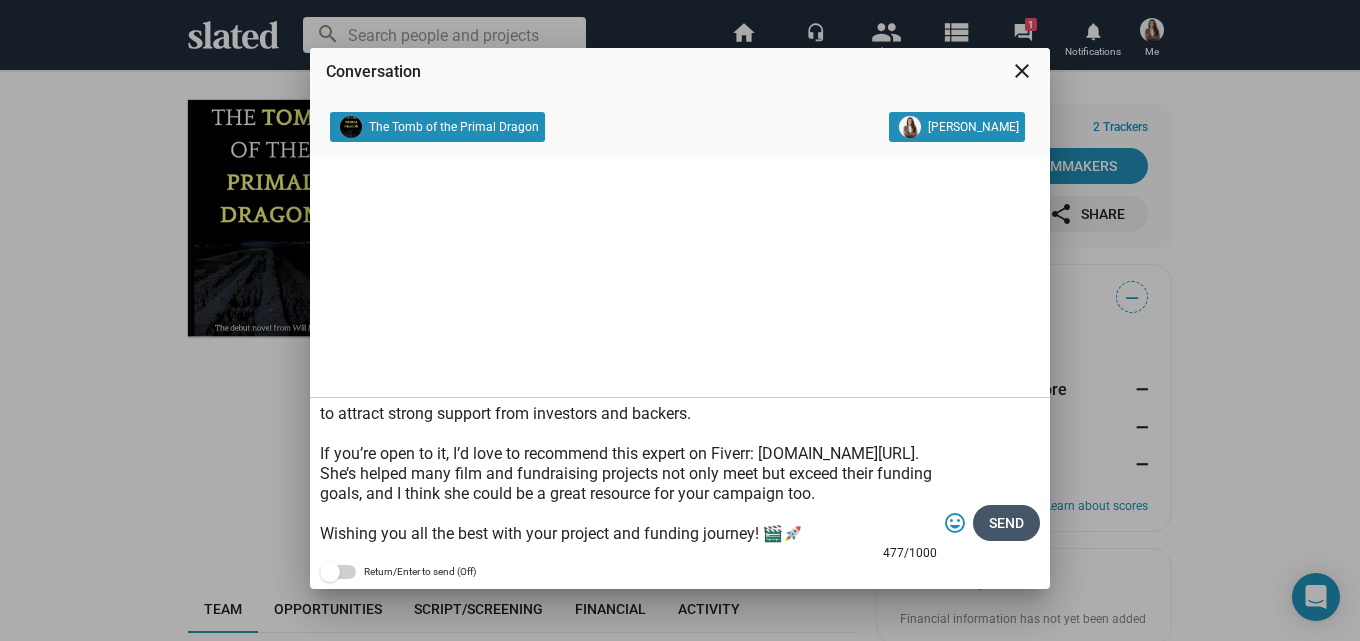 click on "Send" 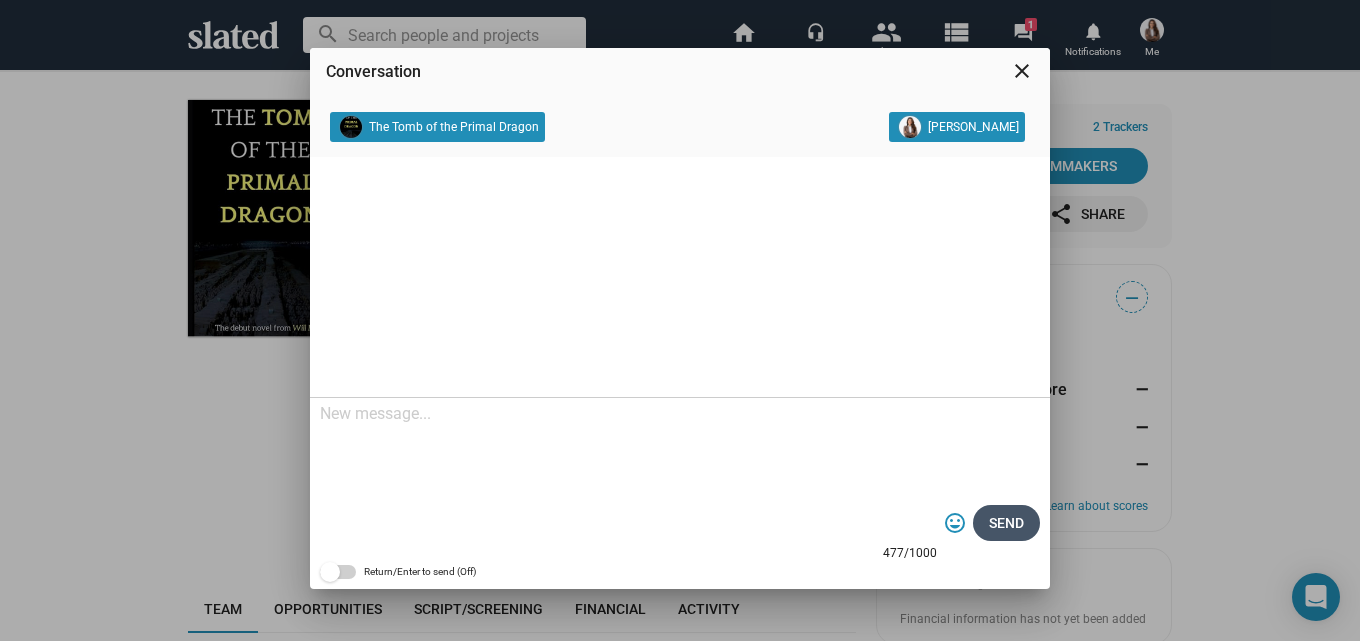 scroll, scrollTop: 0, scrollLeft: 0, axis: both 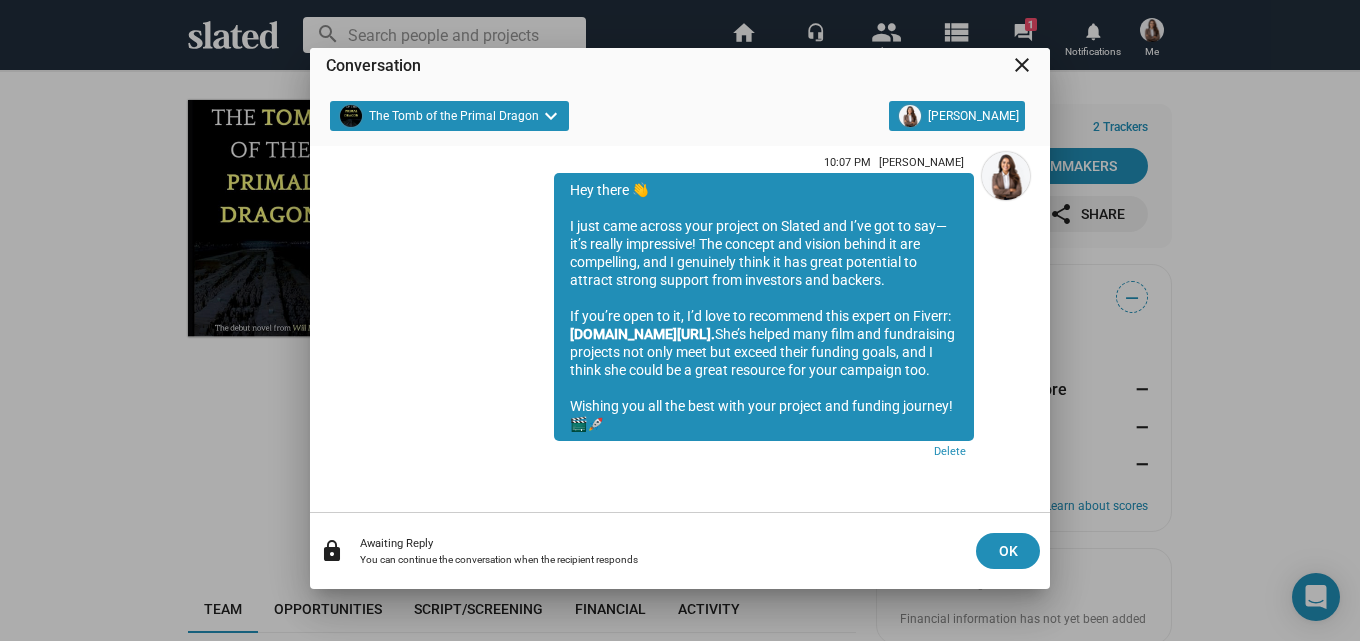 click on "close" at bounding box center (1022, 65) 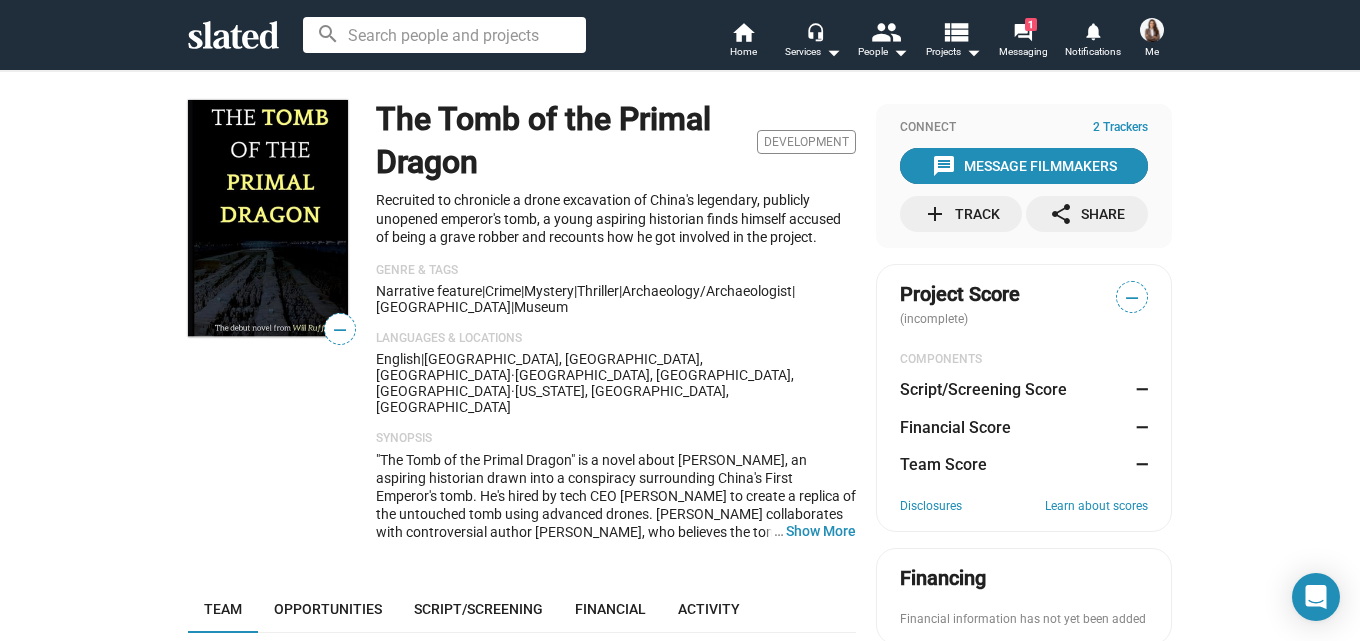 click on "message  Message Filmmakers" 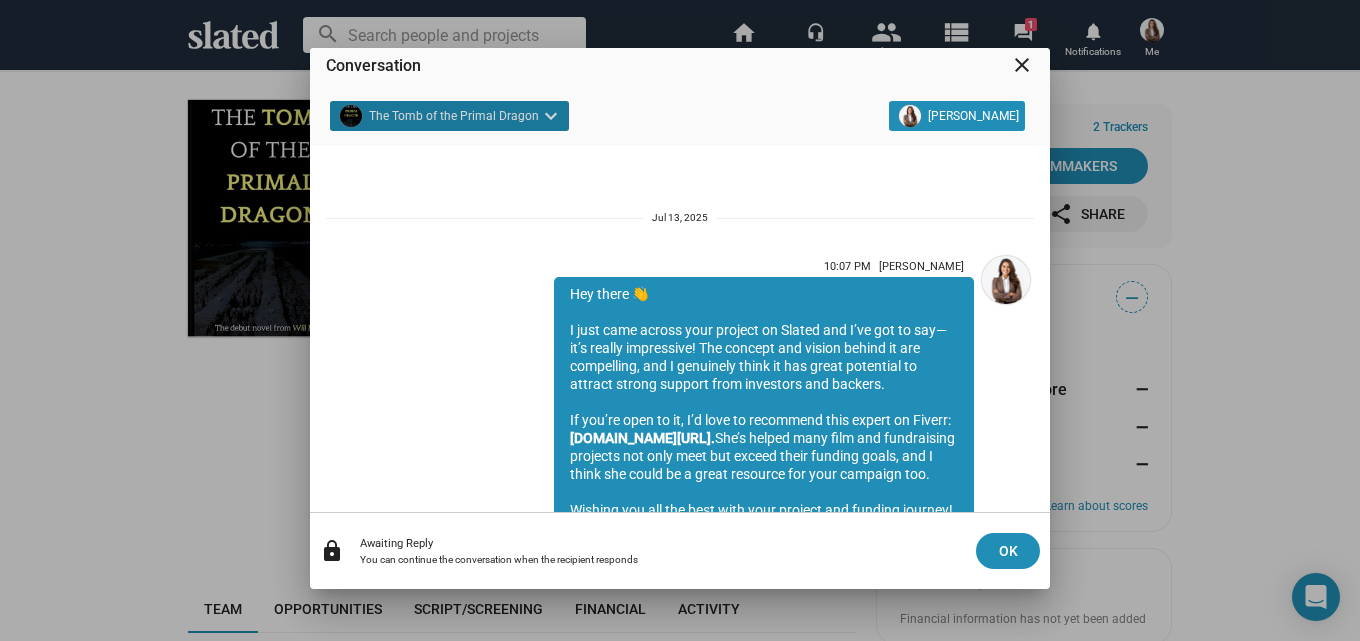 scroll, scrollTop: 121, scrollLeft: 0, axis: vertical 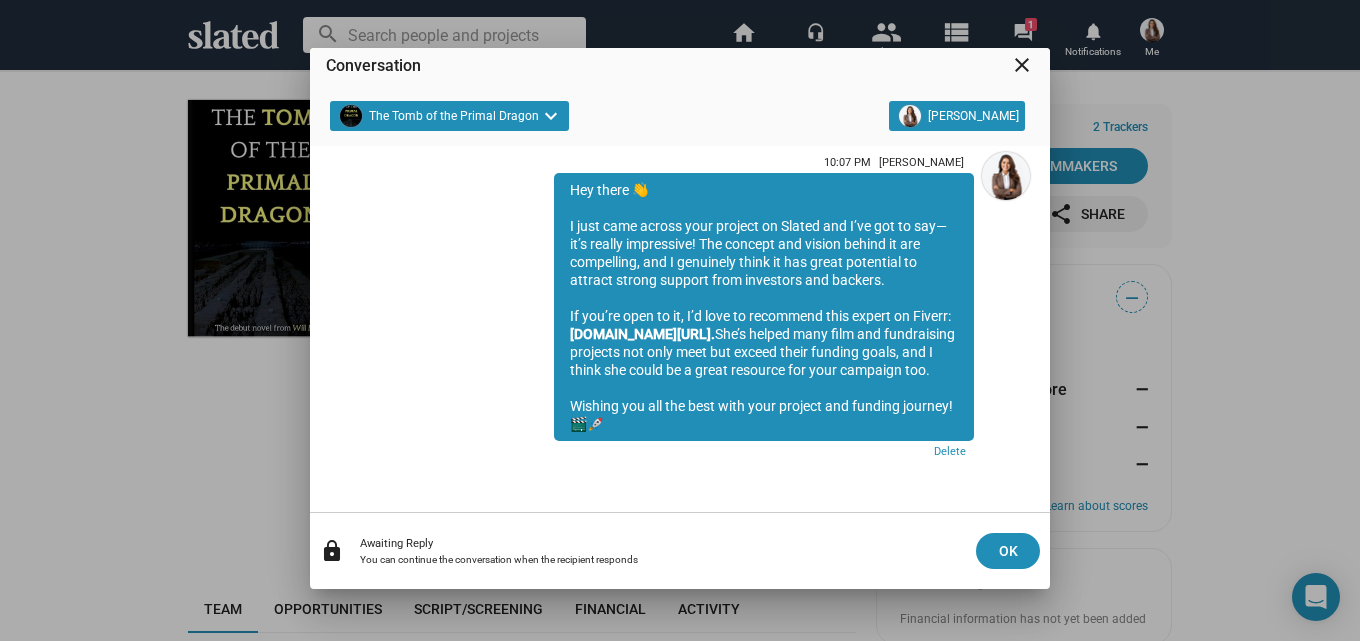 click on "close" at bounding box center [1022, 65] 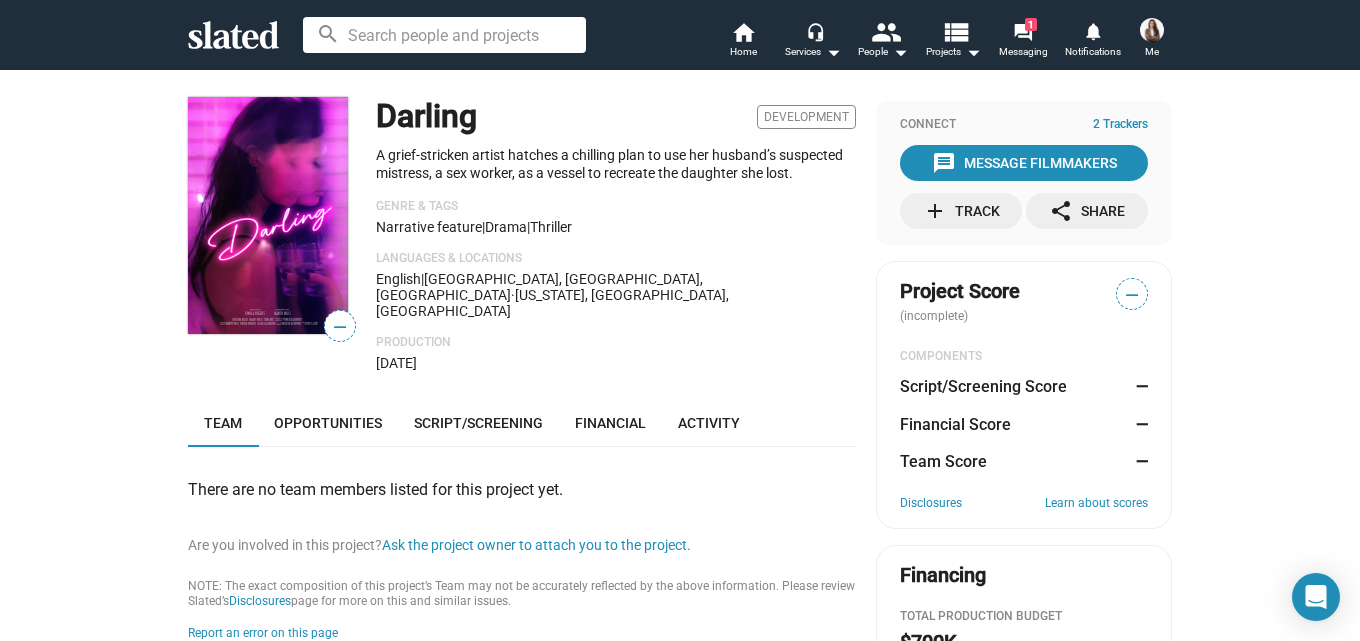 scroll, scrollTop: 0, scrollLeft: 0, axis: both 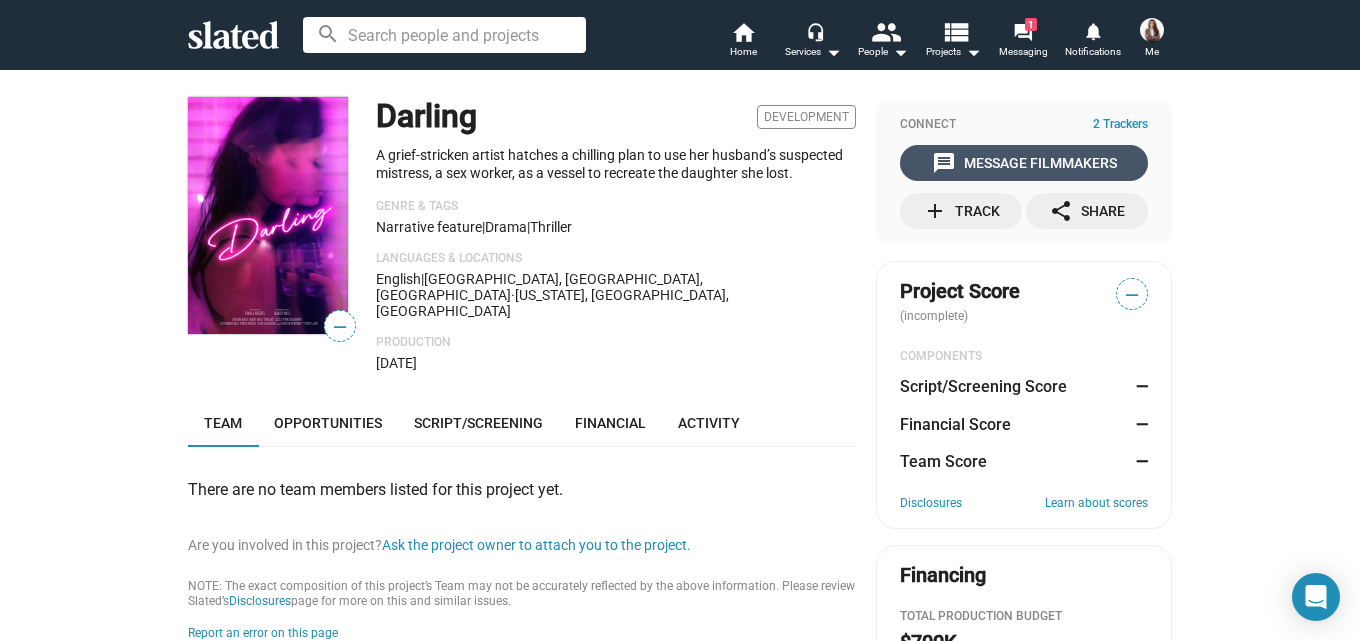 click on "message  Message Filmmakers" 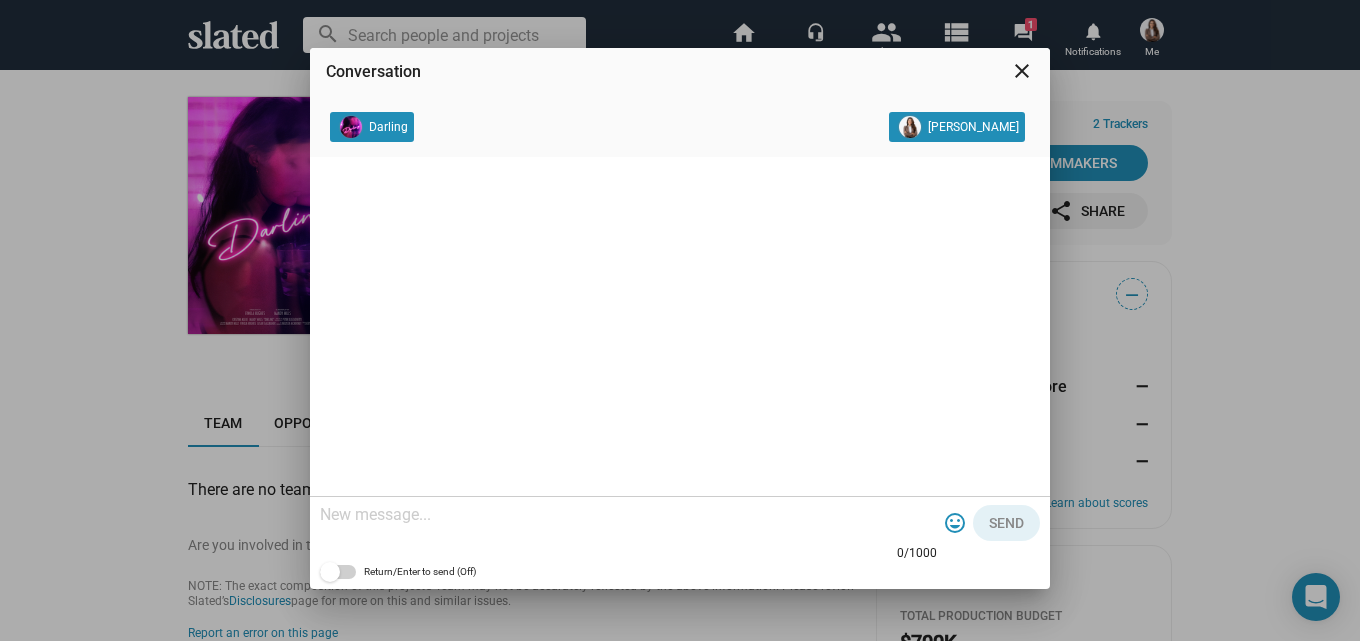 click at bounding box center [628, 515] 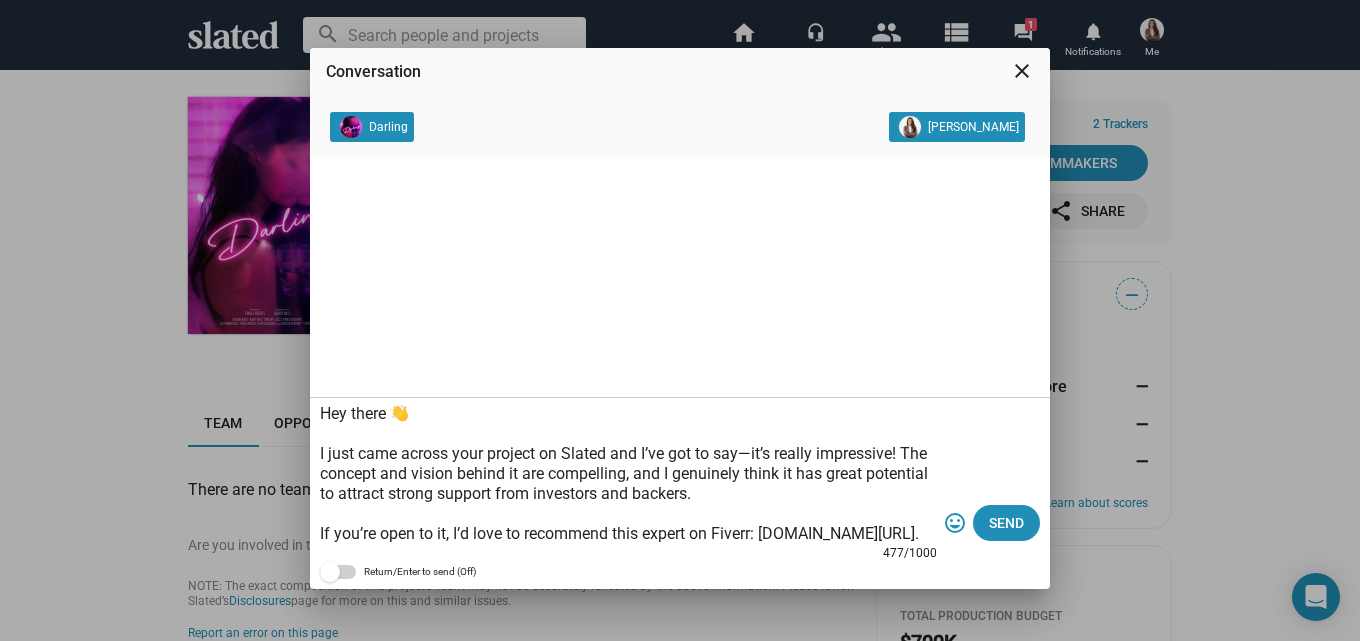 scroll, scrollTop: 99, scrollLeft: 0, axis: vertical 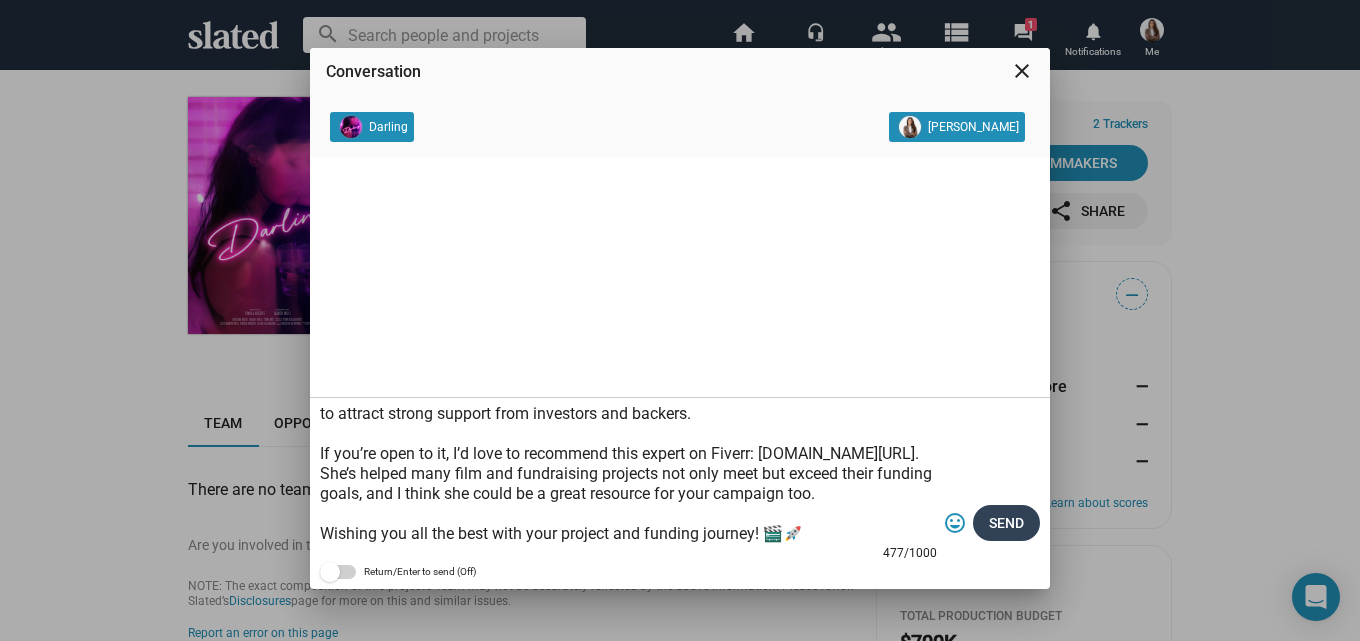 type on "Hey there 👋
I just came across your project on Slated and I’ve got to say—it’s really impressive! The concept and vision behind it are compelling, and I genuinely think it has great potential to attract strong support from investors and backers.
If you’re open to it, I’d love to recommend this expert on Fiverr: [DOMAIN_NAME][URL]. She’s helped many film and fundraising projects not only meet but exceed their funding goals, and I think she could be a great resource for your campaign too.
Wishing you all the best with your project and funding journey! 🎬🚀" 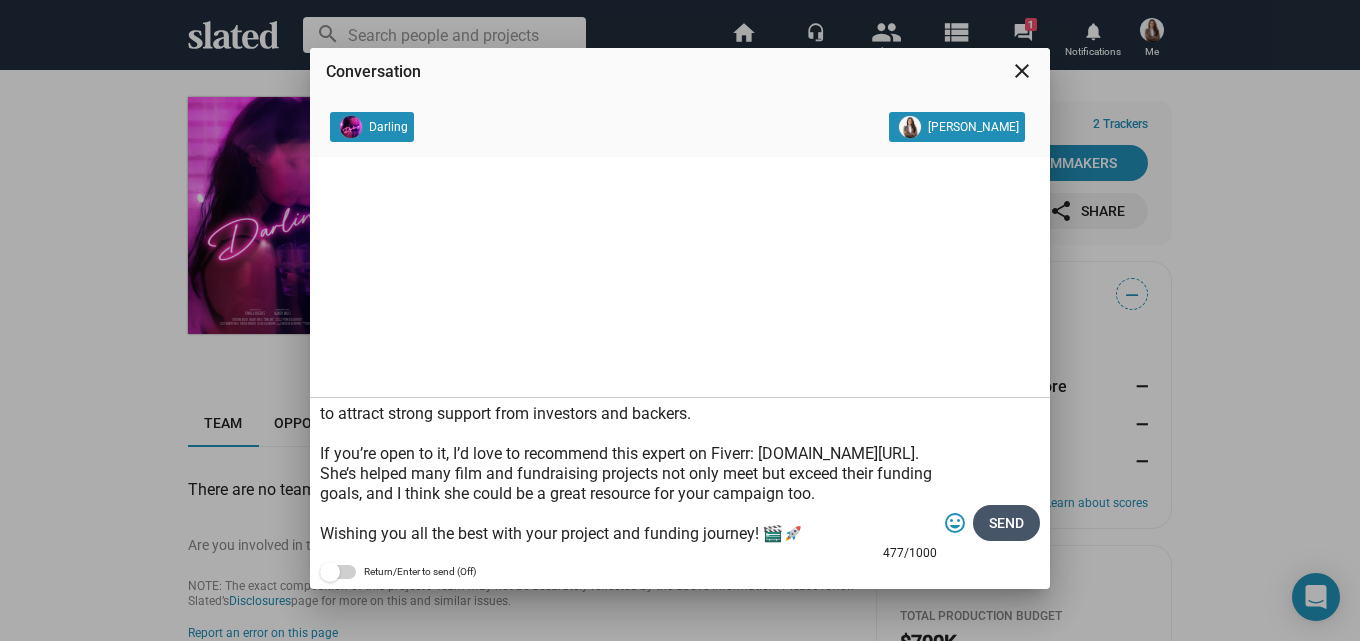 click on "Send" 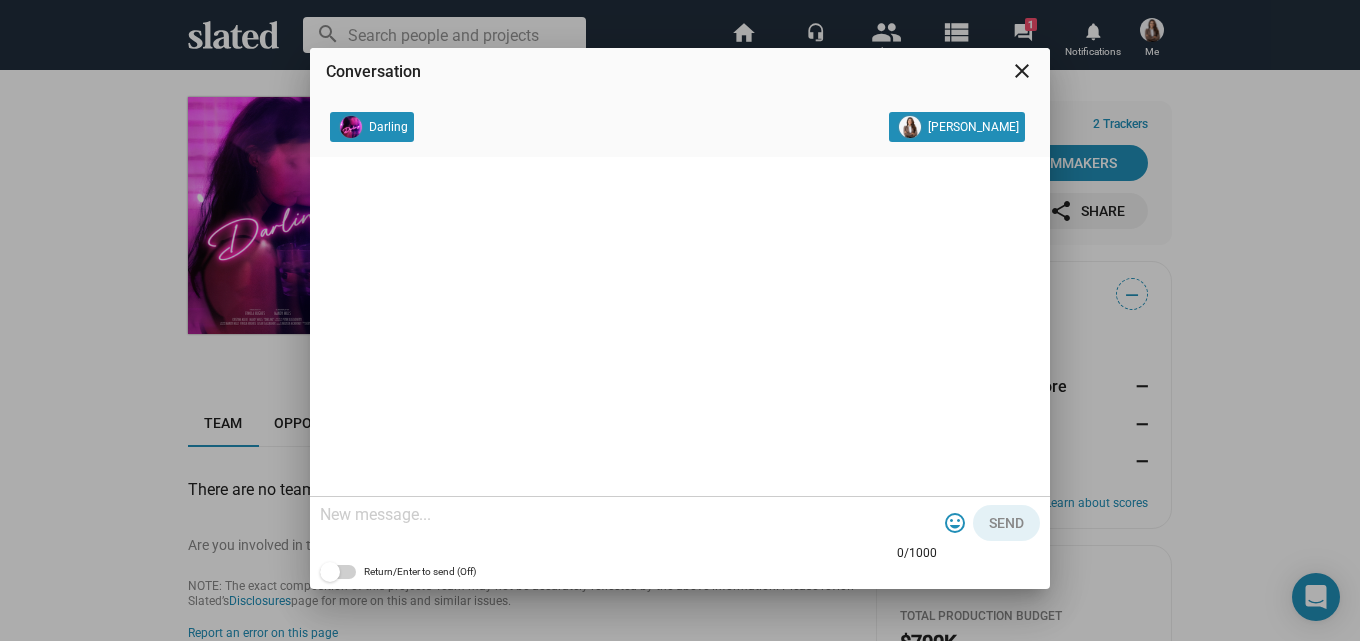 scroll, scrollTop: 0, scrollLeft: 0, axis: both 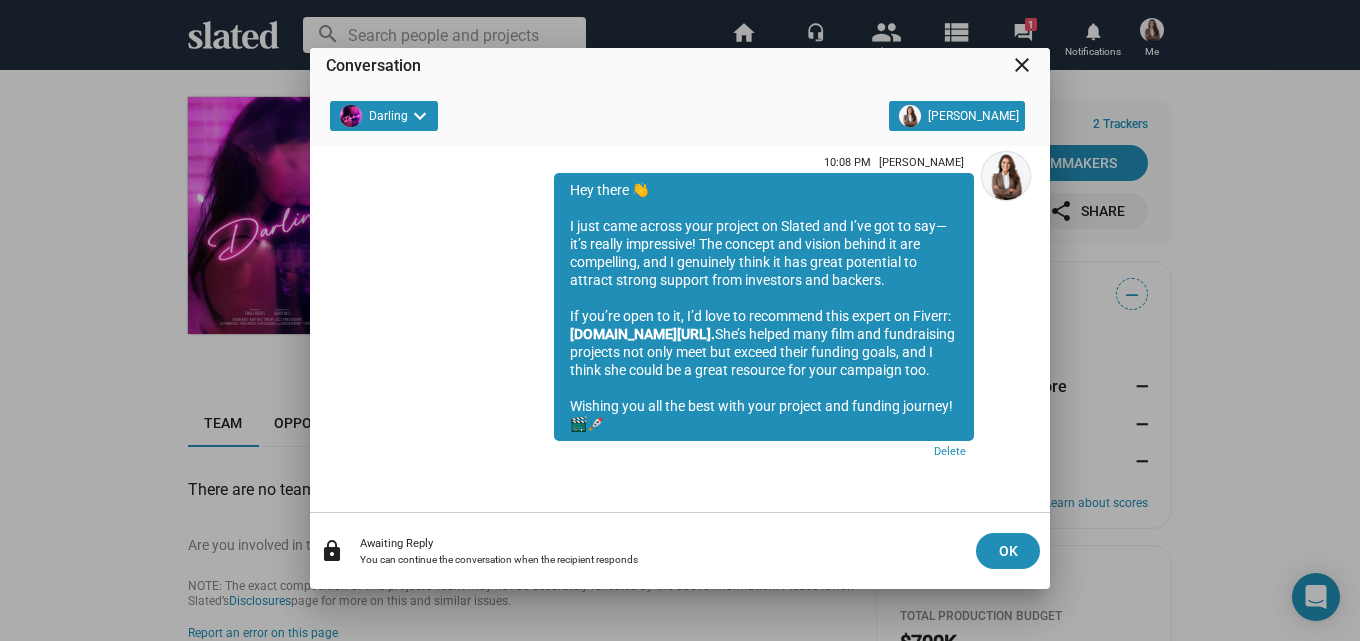 click on "close" at bounding box center (1022, 65) 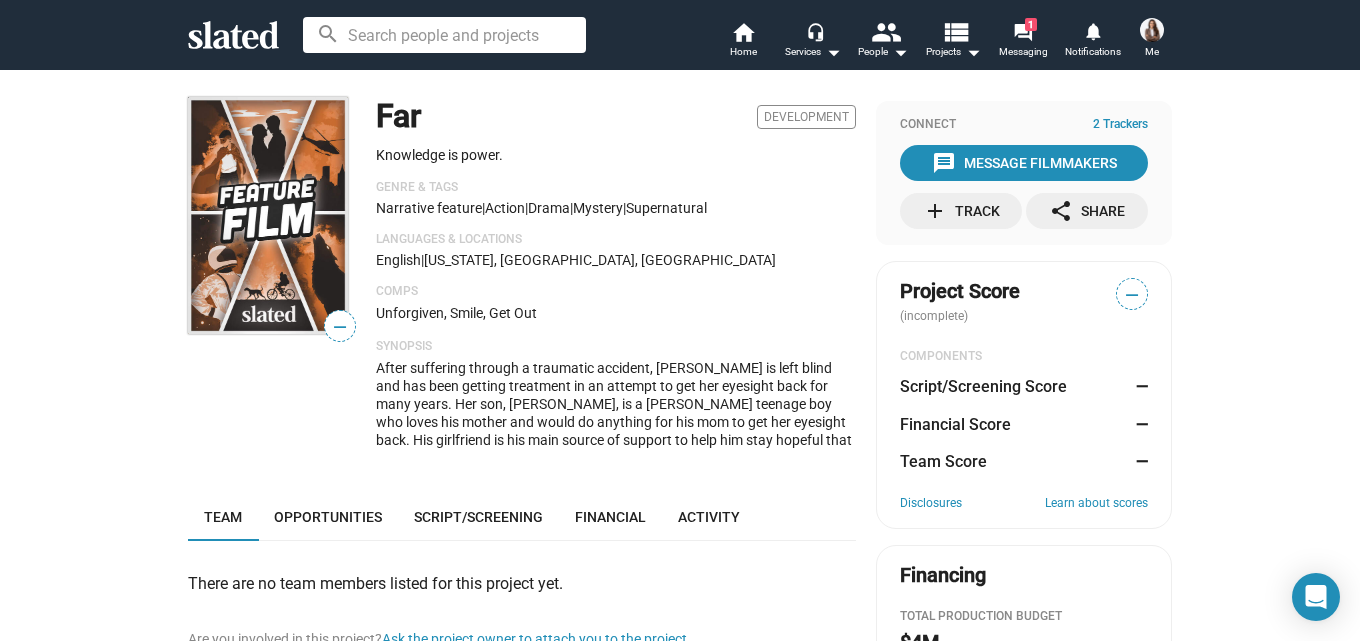 scroll, scrollTop: 0, scrollLeft: 0, axis: both 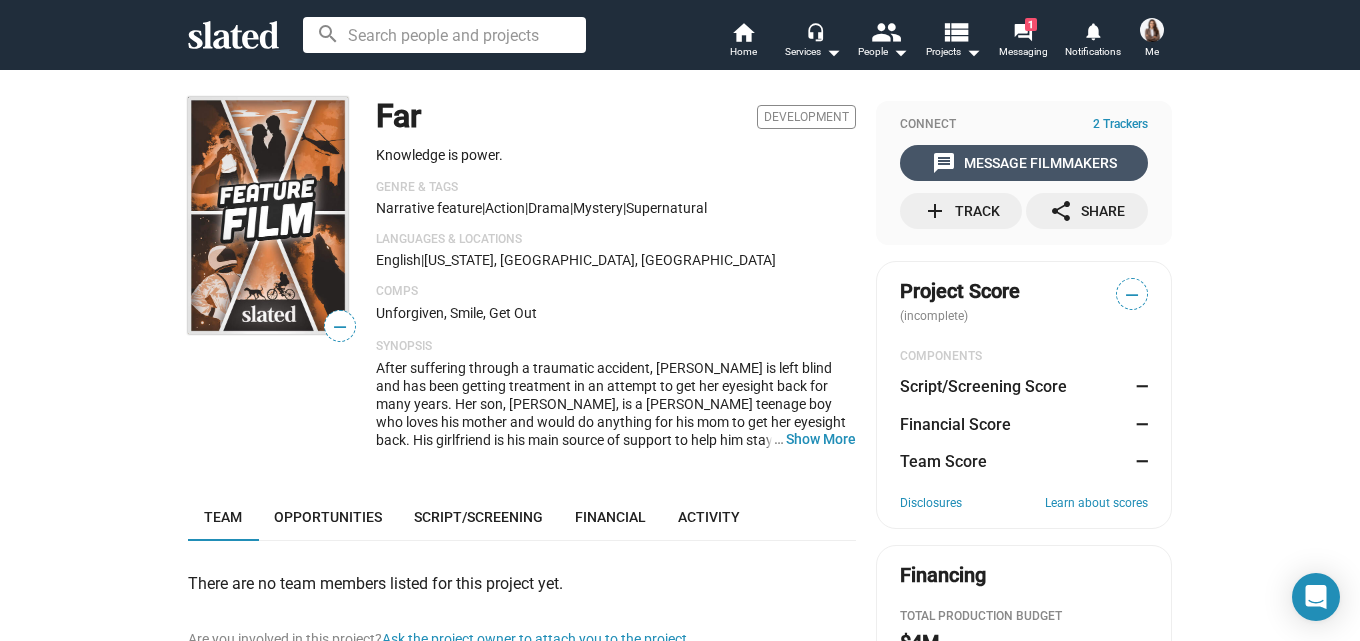click on "message  Message Filmmakers" 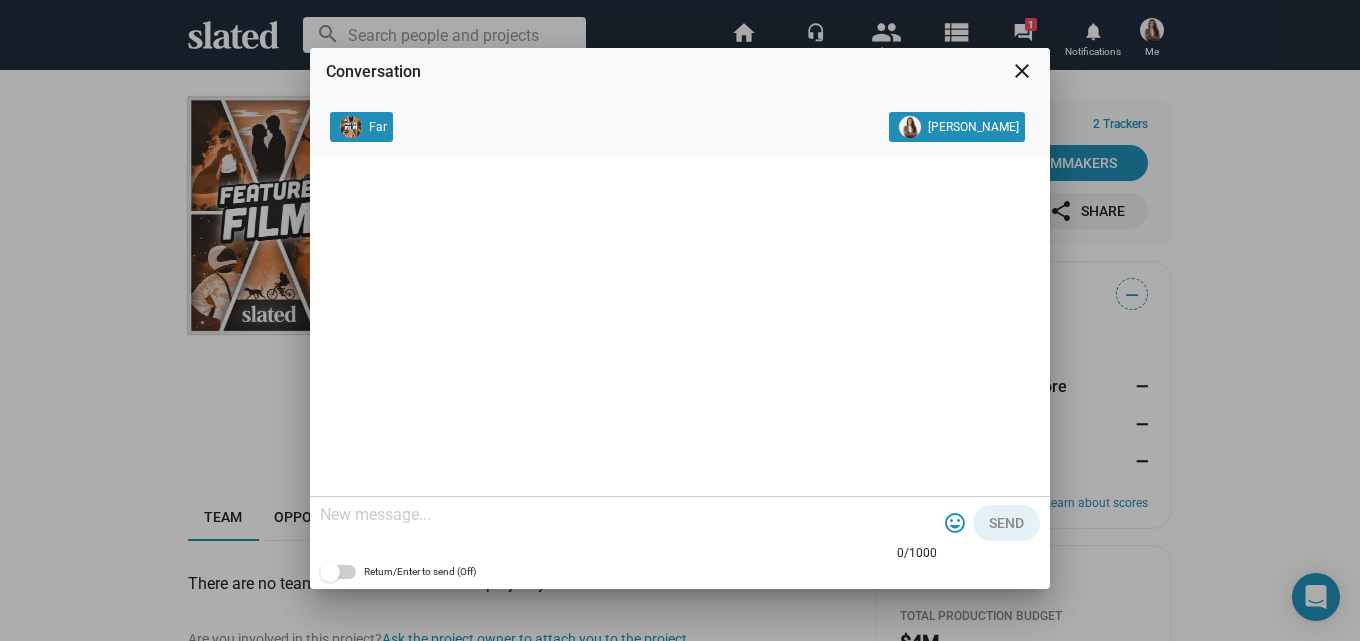 click at bounding box center (628, 515) 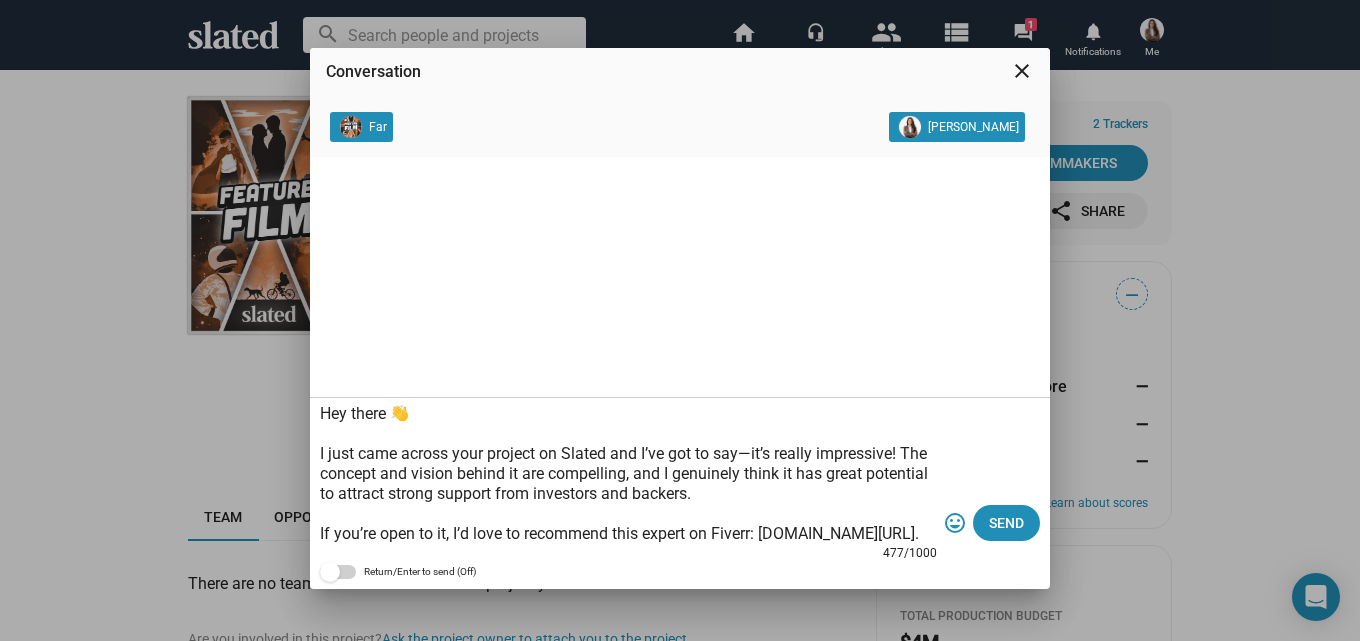 scroll, scrollTop: 99, scrollLeft: 0, axis: vertical 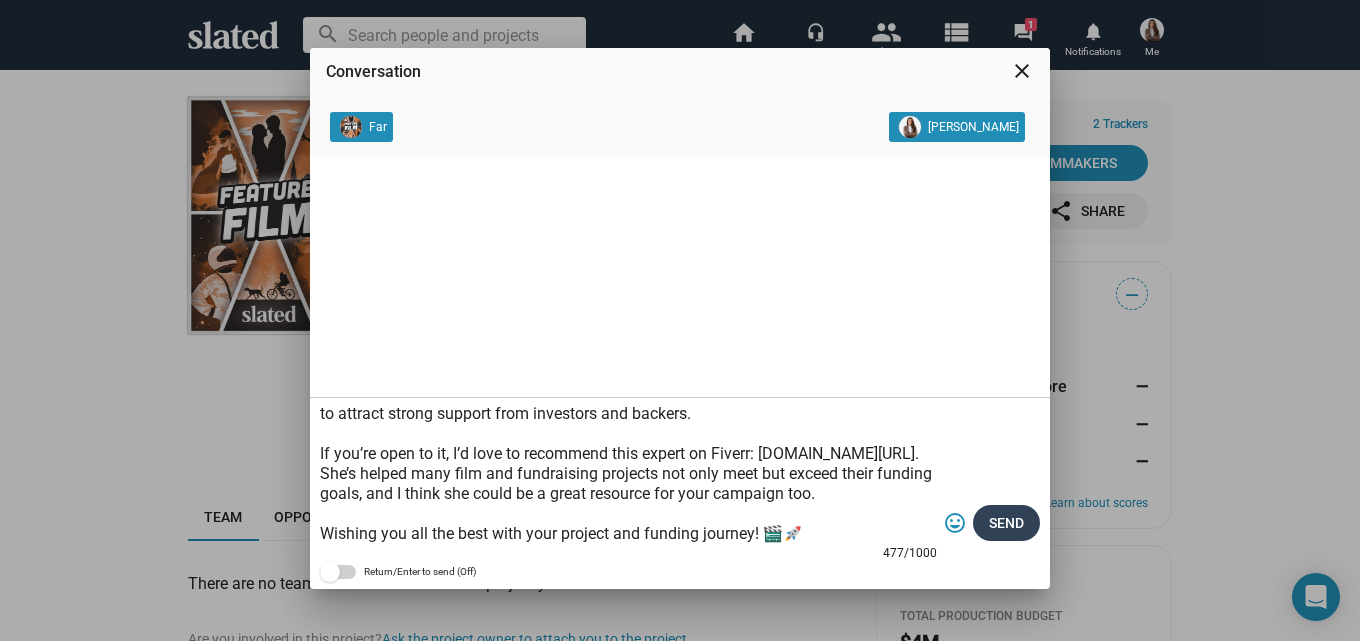 type on "Hey there 👋
I just came across your project on Slated and I’ve got to say—it’s really impressive! The concept and vision behind it are compelling, and I genuinely think it has great potential to attract strong support from investors and backers.
If you’re open to it, I’d love to recommend this expert on Fiverr: [DOMAIN_NAME][URL]. She’s helped many film and fundraising projects not only meet but exceed their funding goals, and I think she could be a great resource for your campaign too.
Wishing you all the best with your project and funding journey! 🎬🚀" 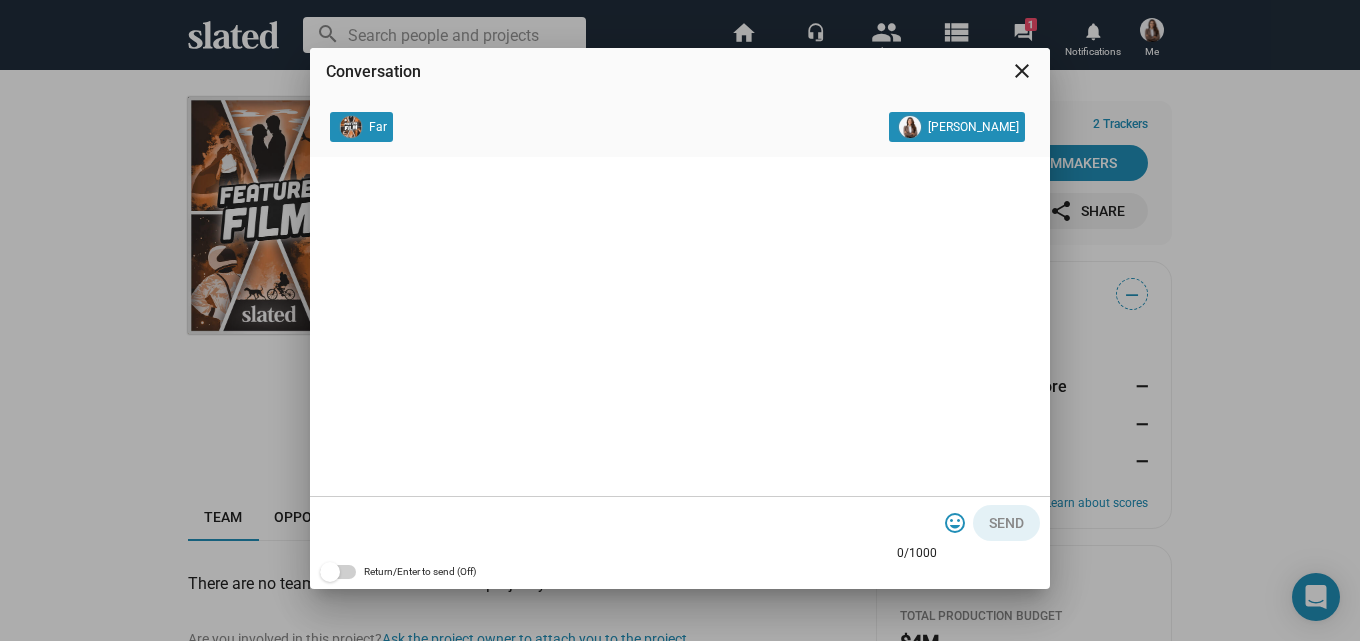 type 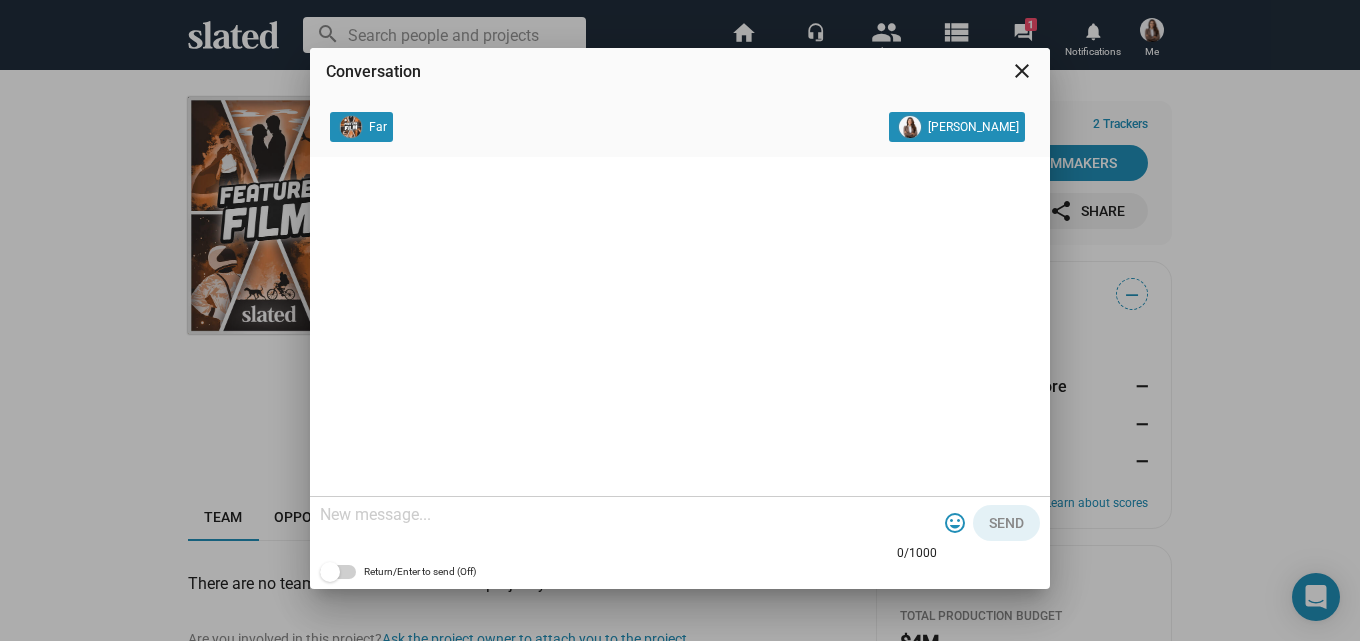 scroll, scrollTop: 0, scrollLeft: 0, axis: both 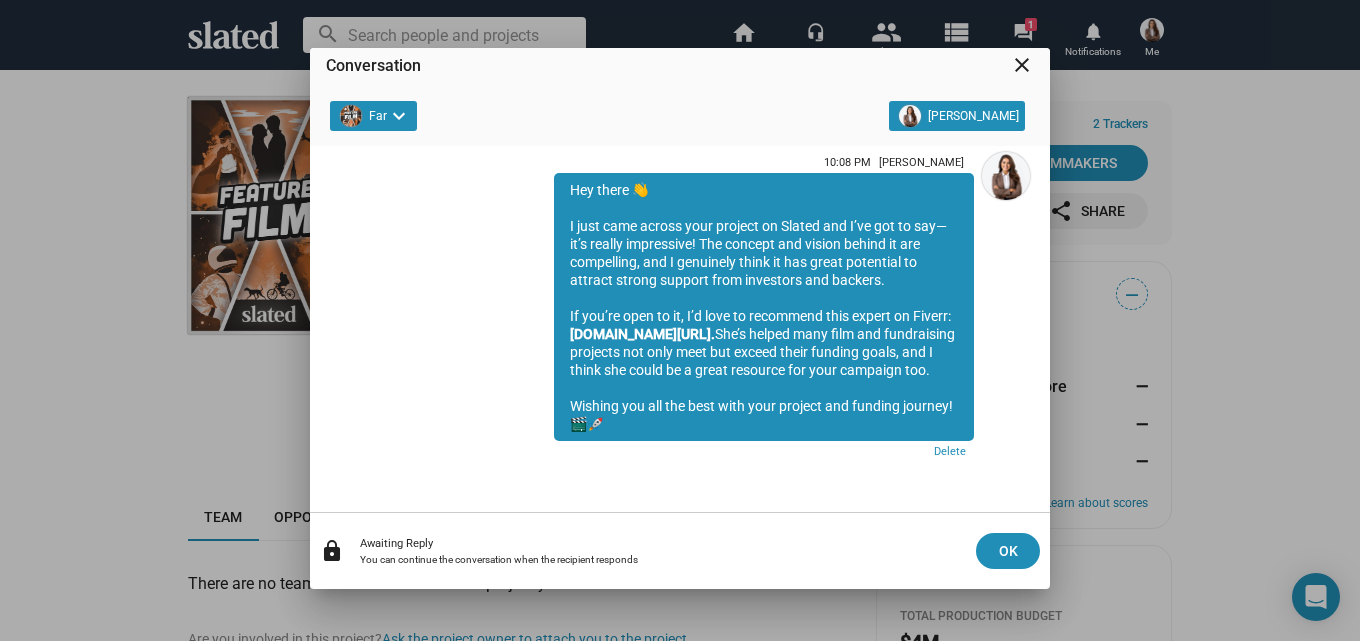 click on "close" at bounding box center [1022, 65] 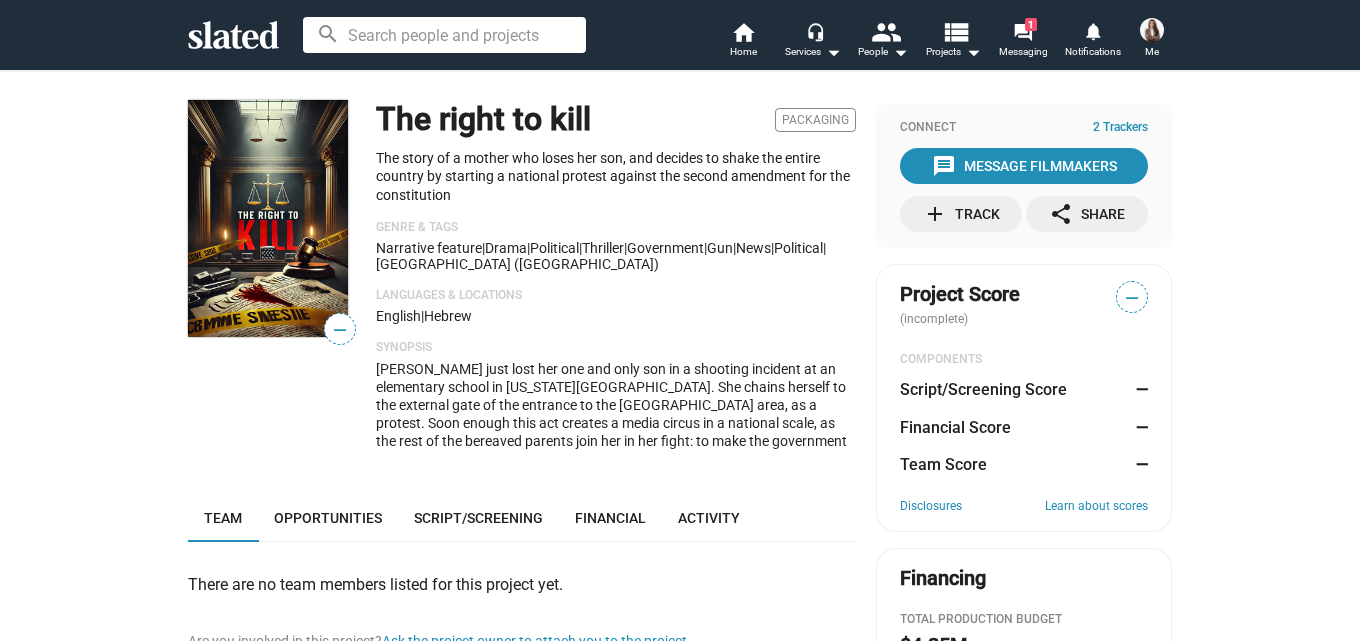 scroll, scrollTop: 0, scrollLeft: 0, axis: both 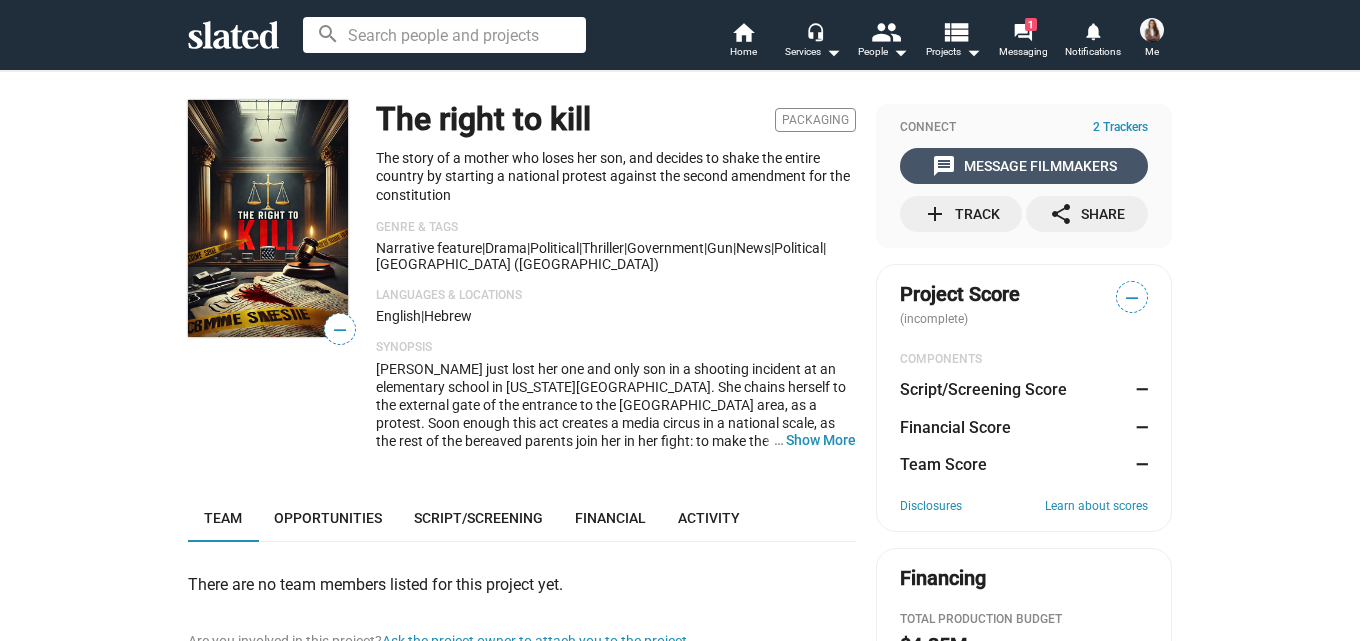 click on "message  Message Filmmakers" 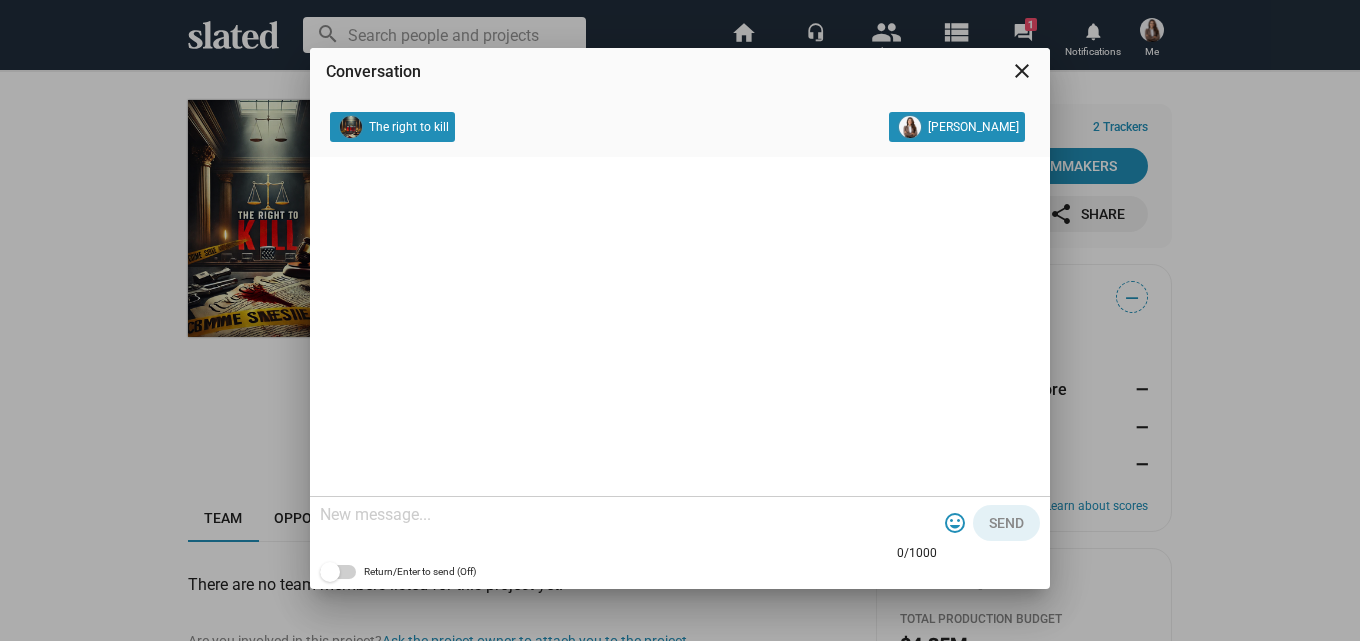 click at bounding box center (628, 515) 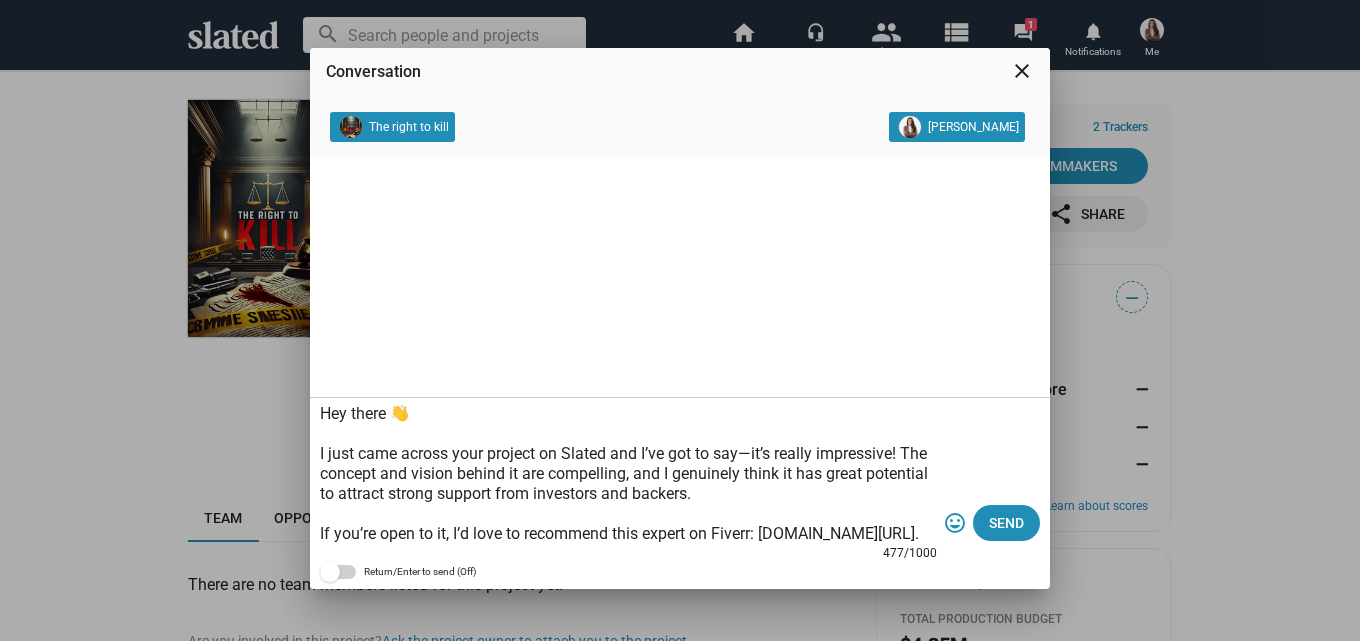 scroll, scrollTop: 99, scrollLeft: 0, axis: vertical 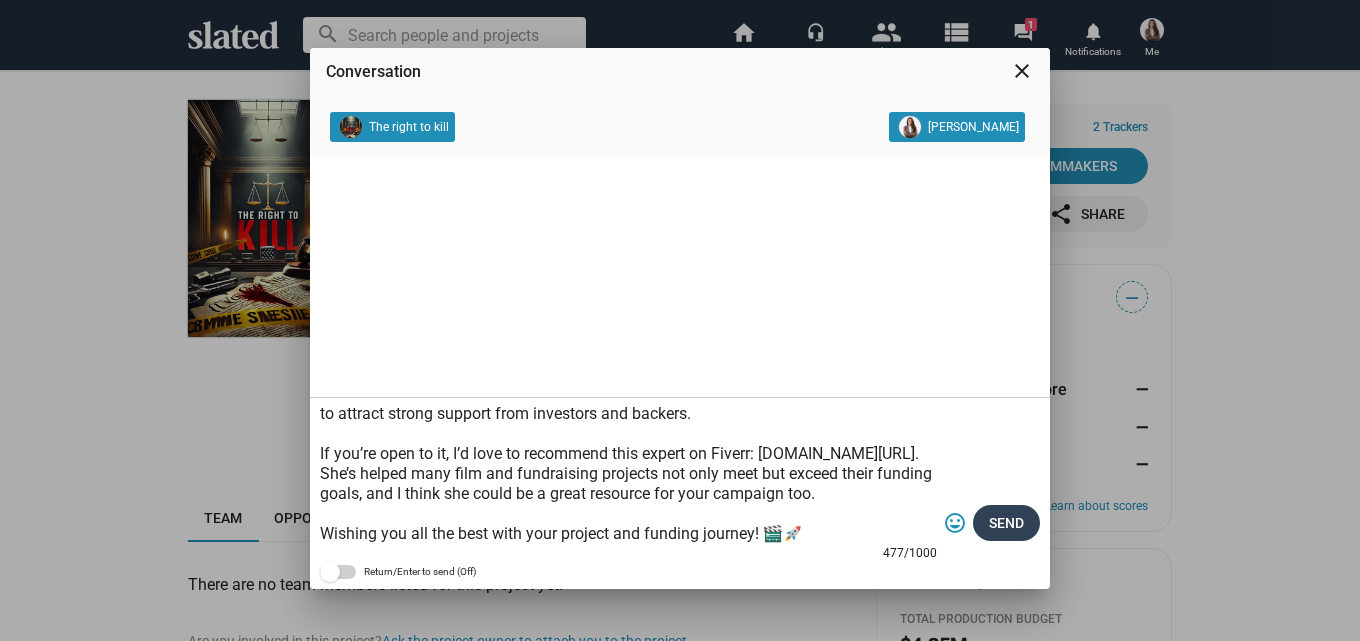 type on "Hey there 👋
I just came across your project on Slated and I’ve got to say—it’s really impressive! The concept and vision behind it are compelling, and I genuinely think it has great potential to attract strong support from investors and backers.
If you’re open to it, I’d love to recommend this expert on Fiverr: [DOMAIN_NAME][URL]. She’s helped many film and fundraising projects not only meet but exceed their funding goals, and I think she could be a great resource for your campaign too.
Wishing you all the best with your project and funding journey! 🎬🚀" 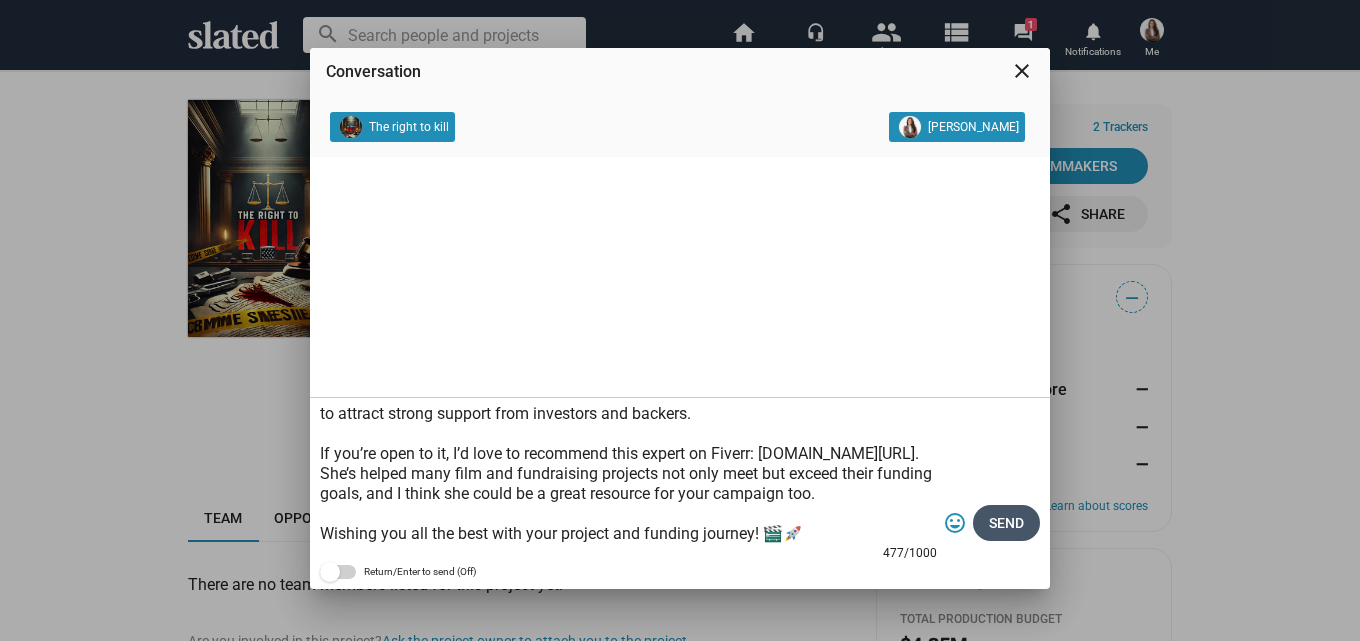 click on "Send" 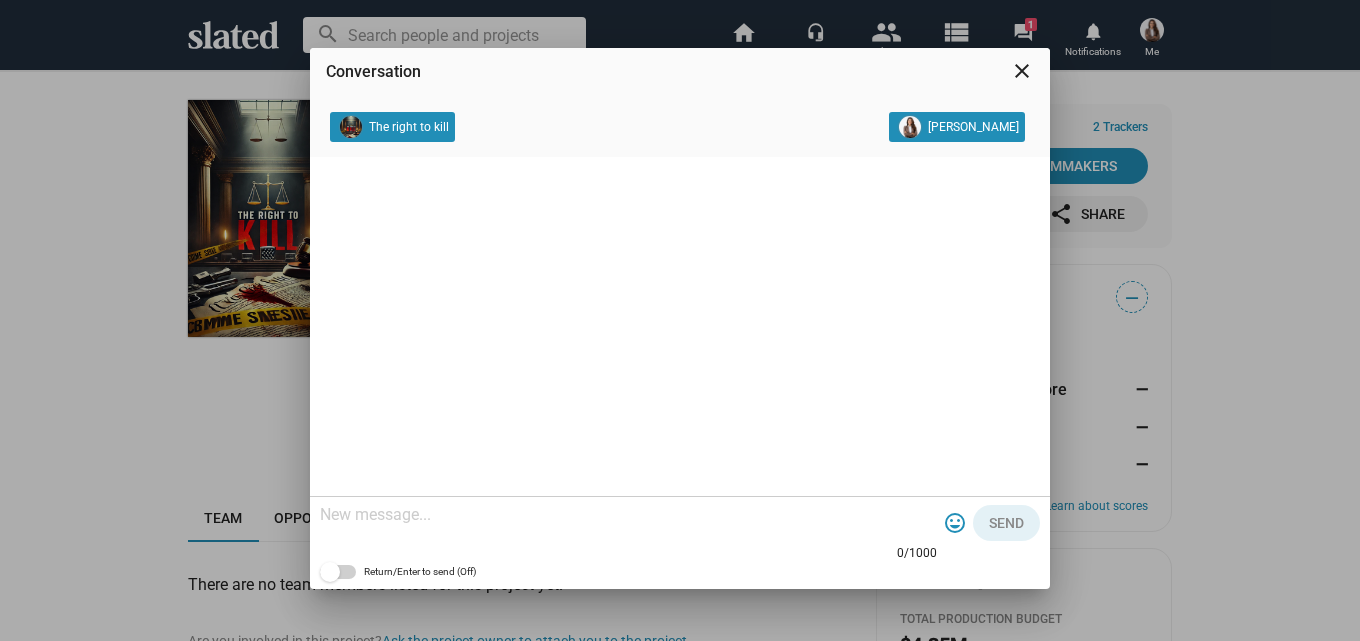 scroll, scrollTop: 0, scrollLeft: 0, axis: both 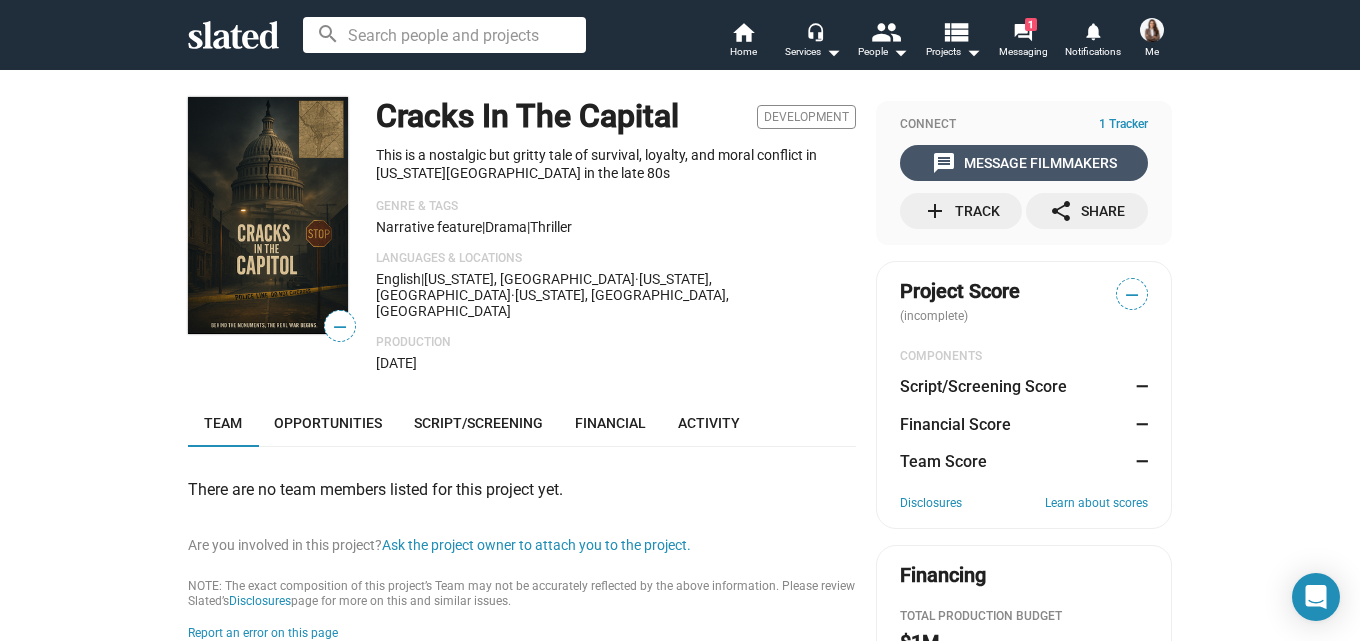 click on "message  Message Filmmakers" 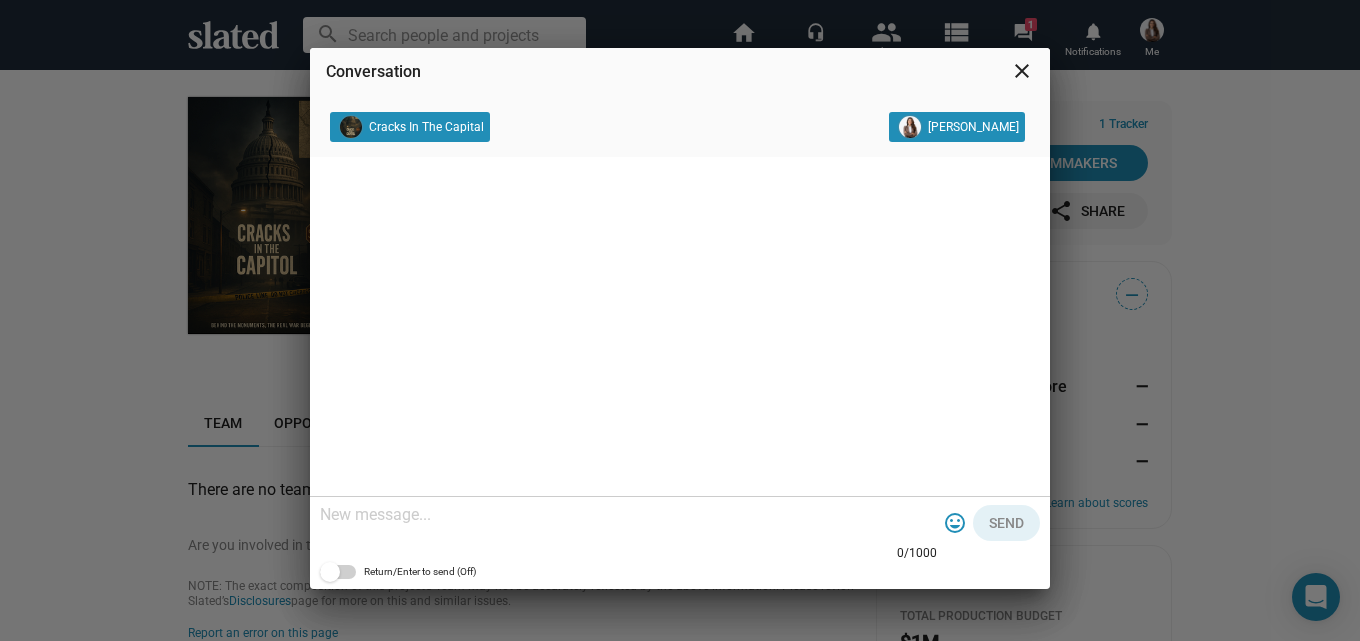 click 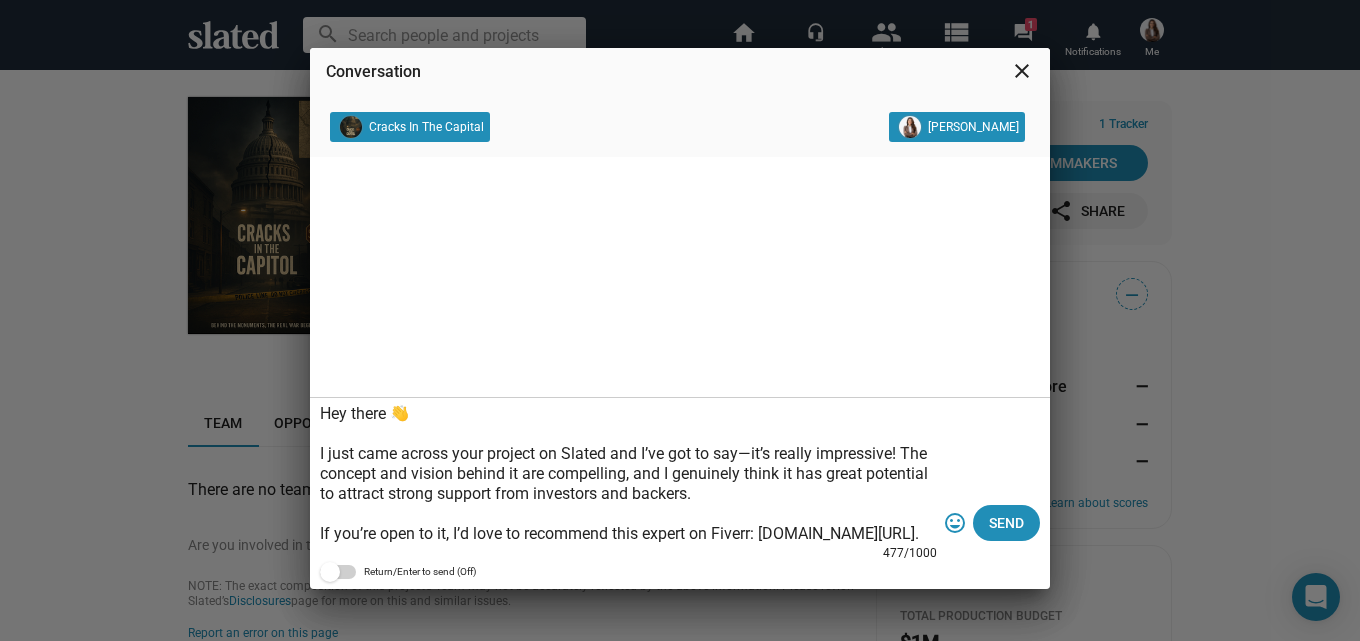 scroll, scrollTop: 99, scrollLeft: 0, axis: vertical 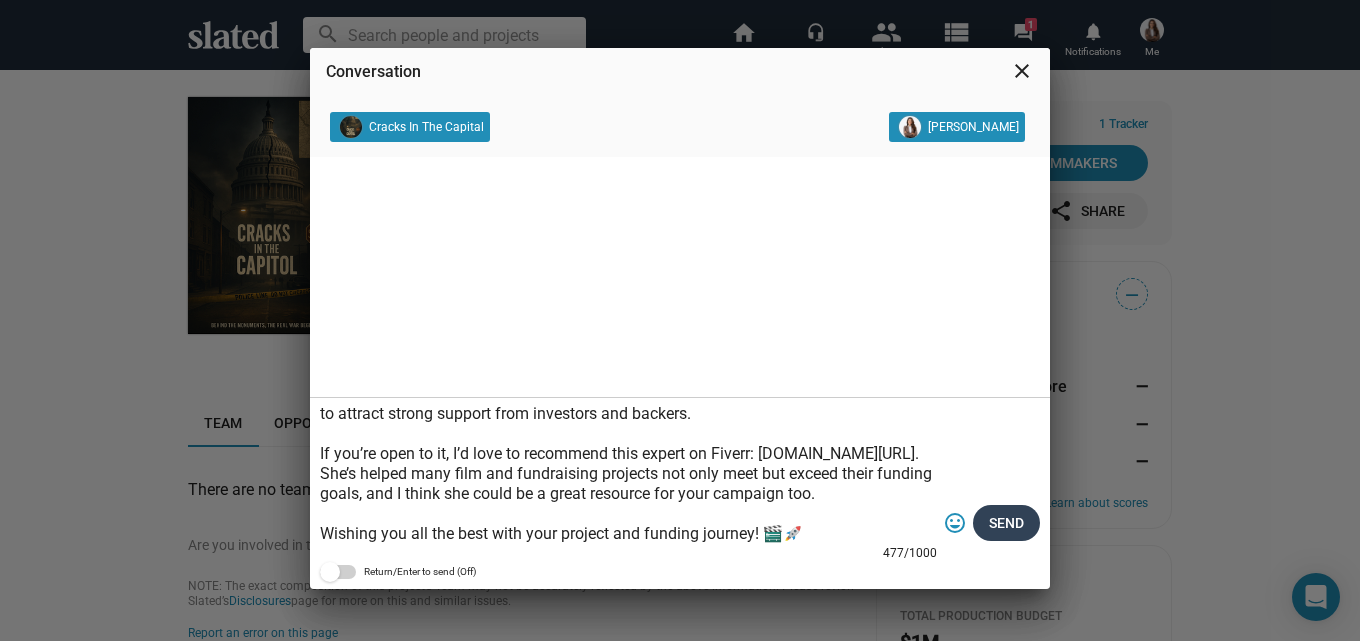 type on "Hey there 👋
I just came across your project on Slated and I’ve got to say—it’s really impressive! The concept and vision behind it are compelling, and I genuinely think it has great potential to attract strong support from investors and backers.
If you’re open to it, I’d love to recommend this expert on Fiverr: [DOMAIN_NAME][URL]. She’s helped many film and fundraising projects not only meet but exceed their funding goals, and I think she could be a great resource for your campaign too.
Wishing you all the best with your project and funding journey! 🎬🚀" 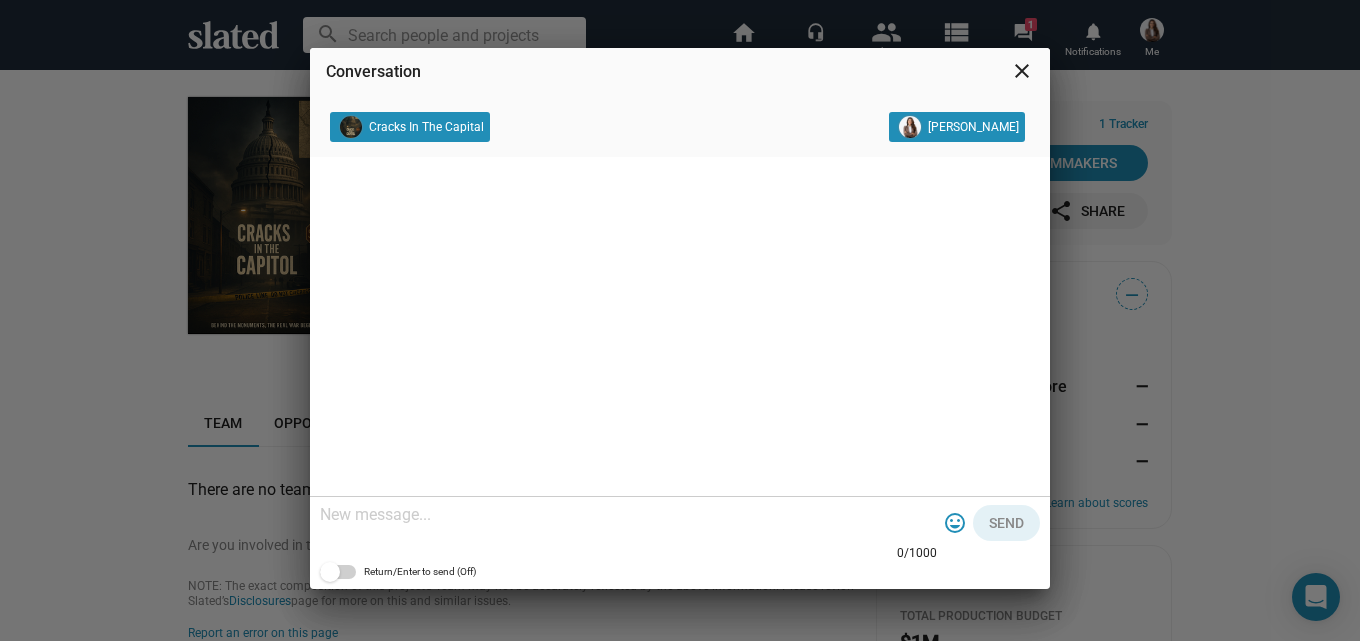 scroll, scrollTop: 0, scrollLeft: 0, axis: both 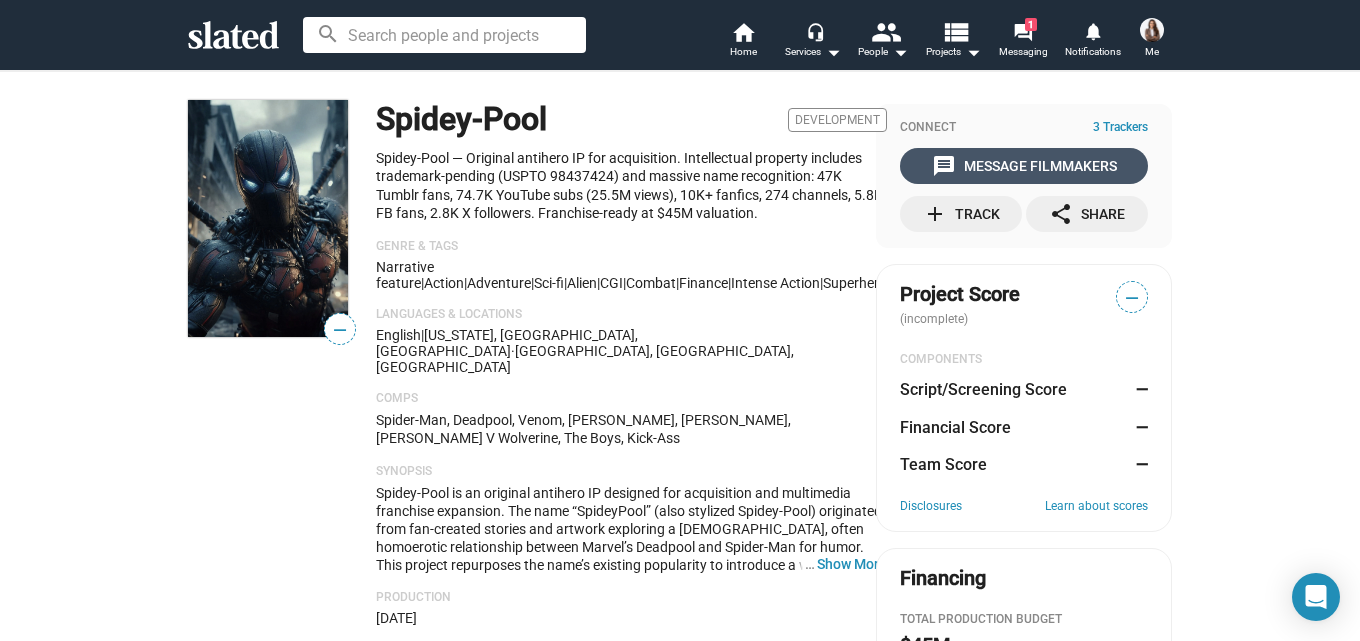 click on "message  Message Filmmakers" 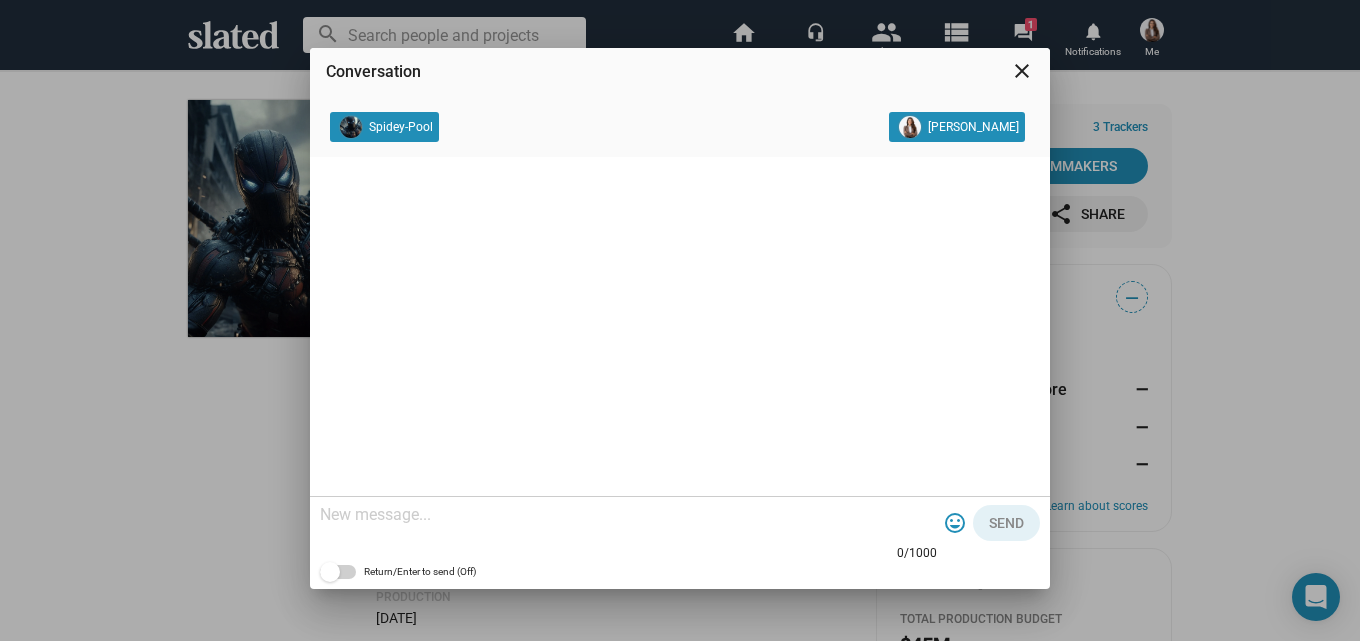 click at bounding box center (628, 515) 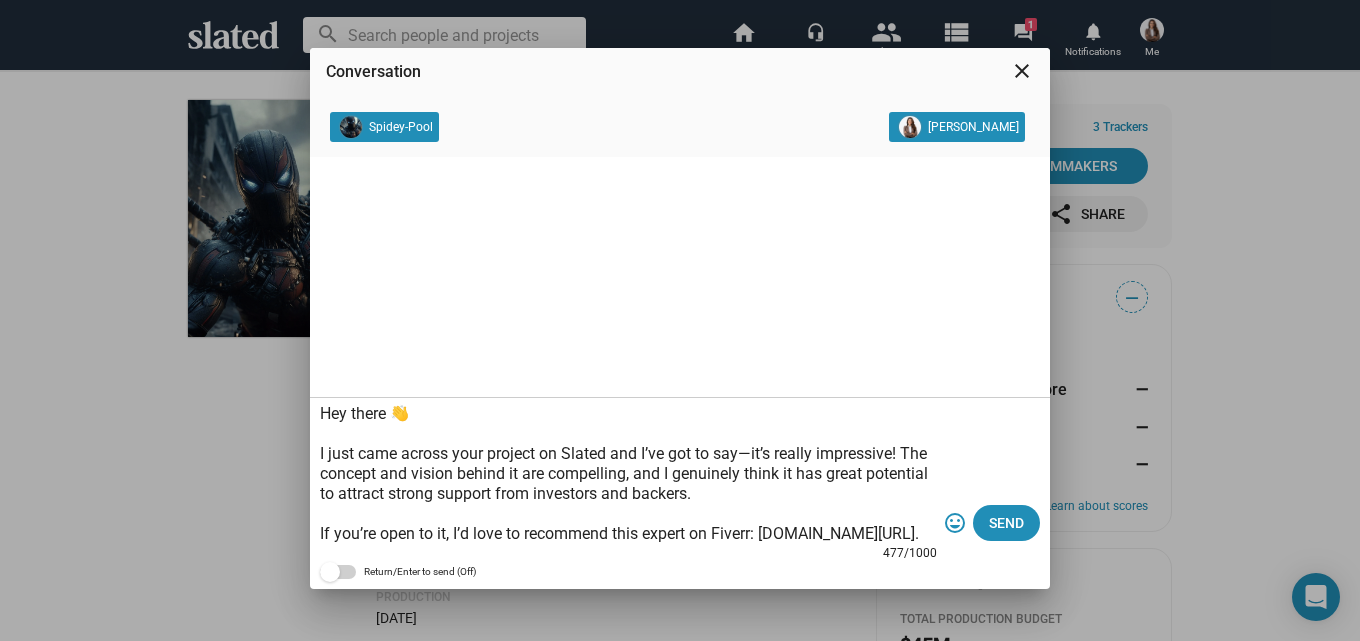 scroll, scrollTop: 99, scrollLeft: 0, axis: vertical 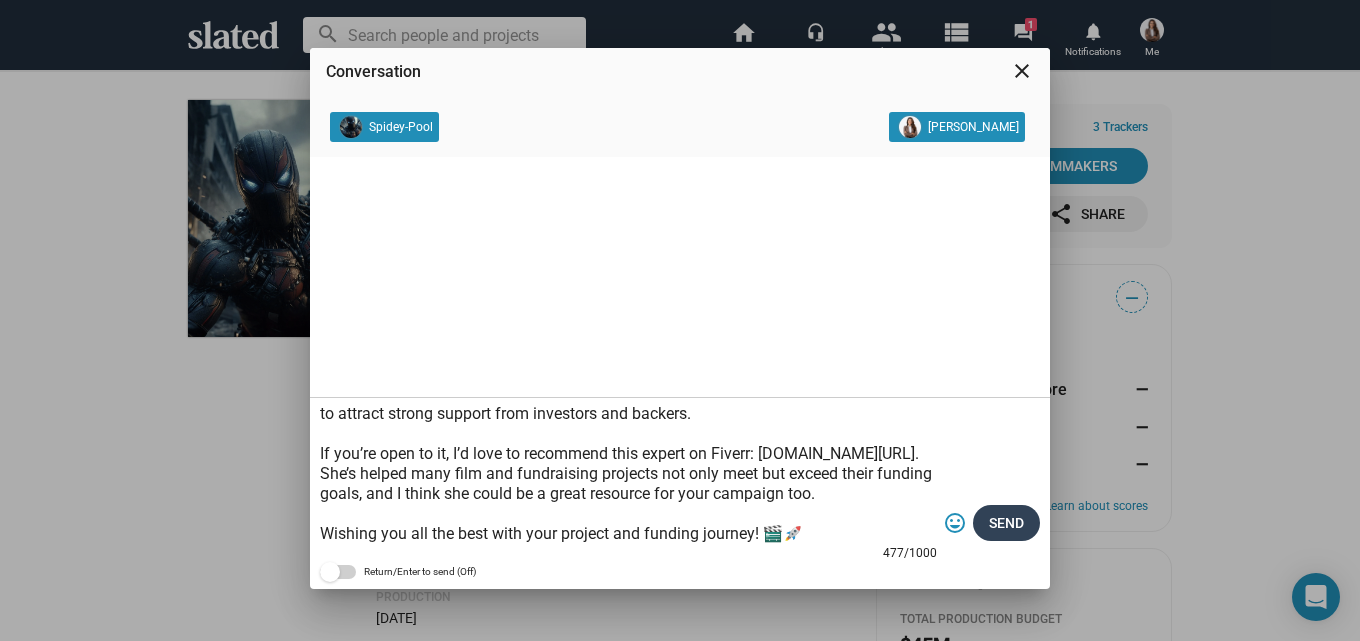 type on "Hey there 👋
I just came across your project on Slated and I’ve got to say—it’s really impressive! The concept and vision behind it are compelling, and I genuinely think it has great potential to attract strong support from investors and backers.
If you’re open to it, I’d love to recommend this expert on Fiverr: [DOMAIN_NAME][URL]. She’s helped many film and fundraising projects not only meet but exceed their funding goals, and I think she could be a great resource for your campaign too.
Wishing you all the best with your project and funding journey! 🎬🚀" 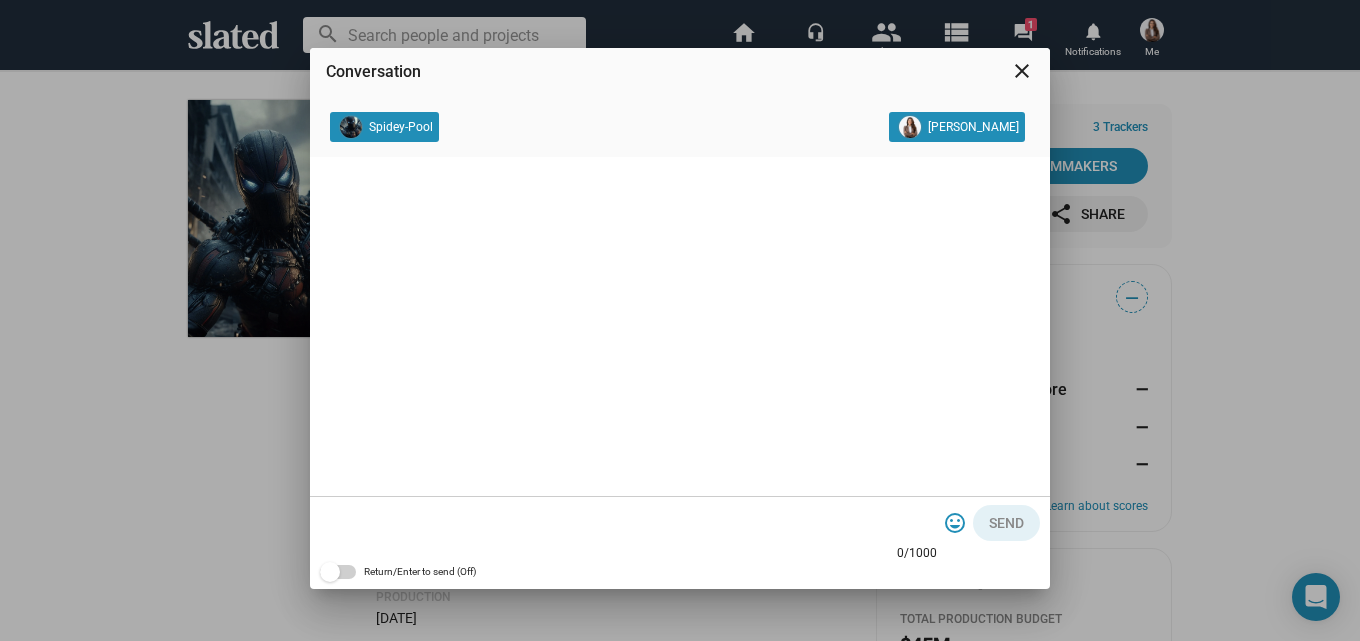 type 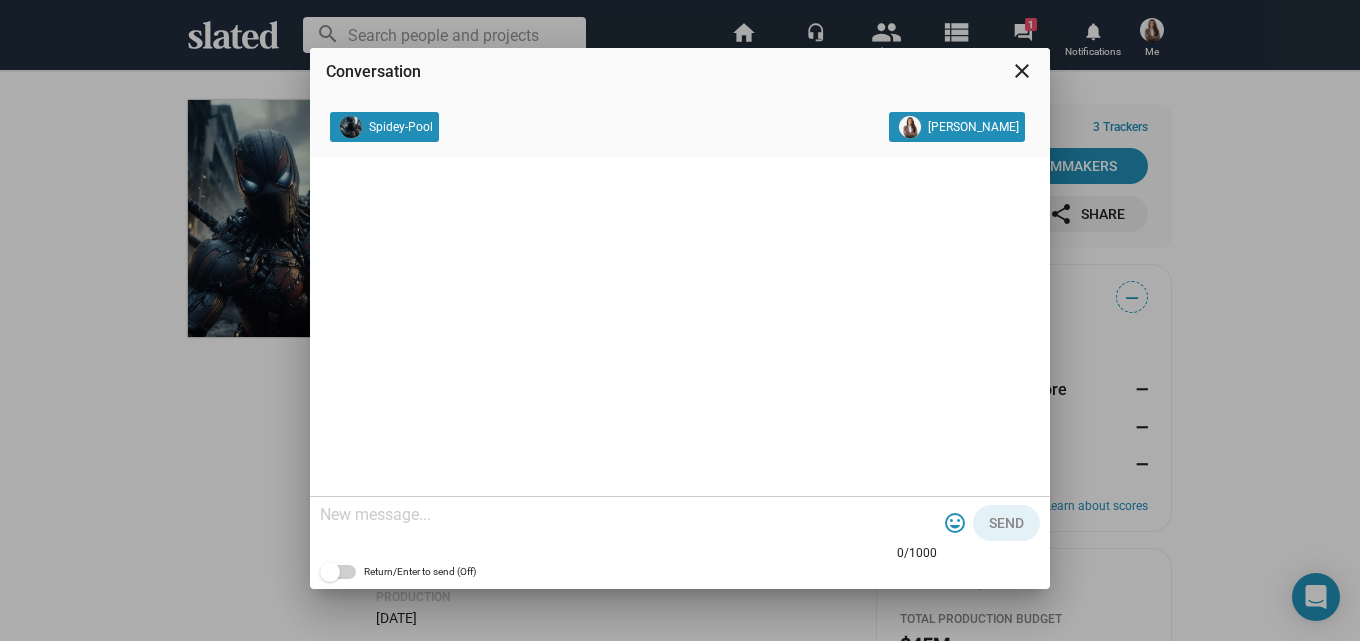 scroll, scrollTop: 0, scrollLeft: 0, axis: both 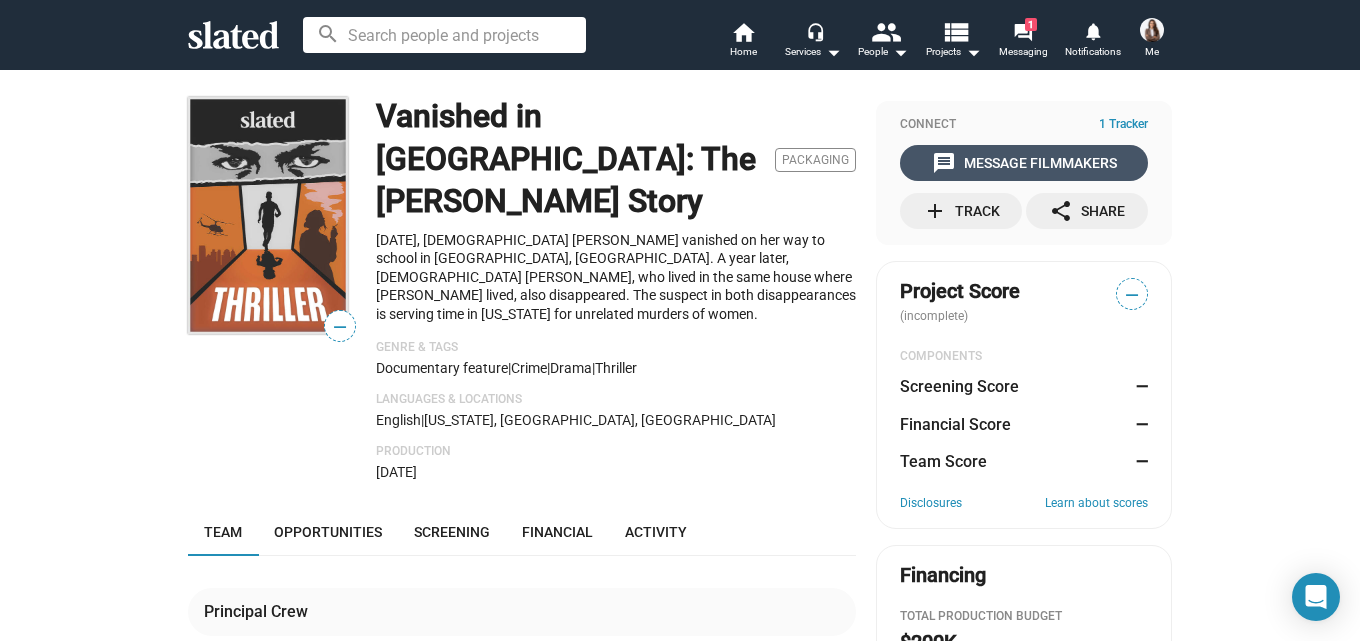 click on "message  Message Filmmakers" 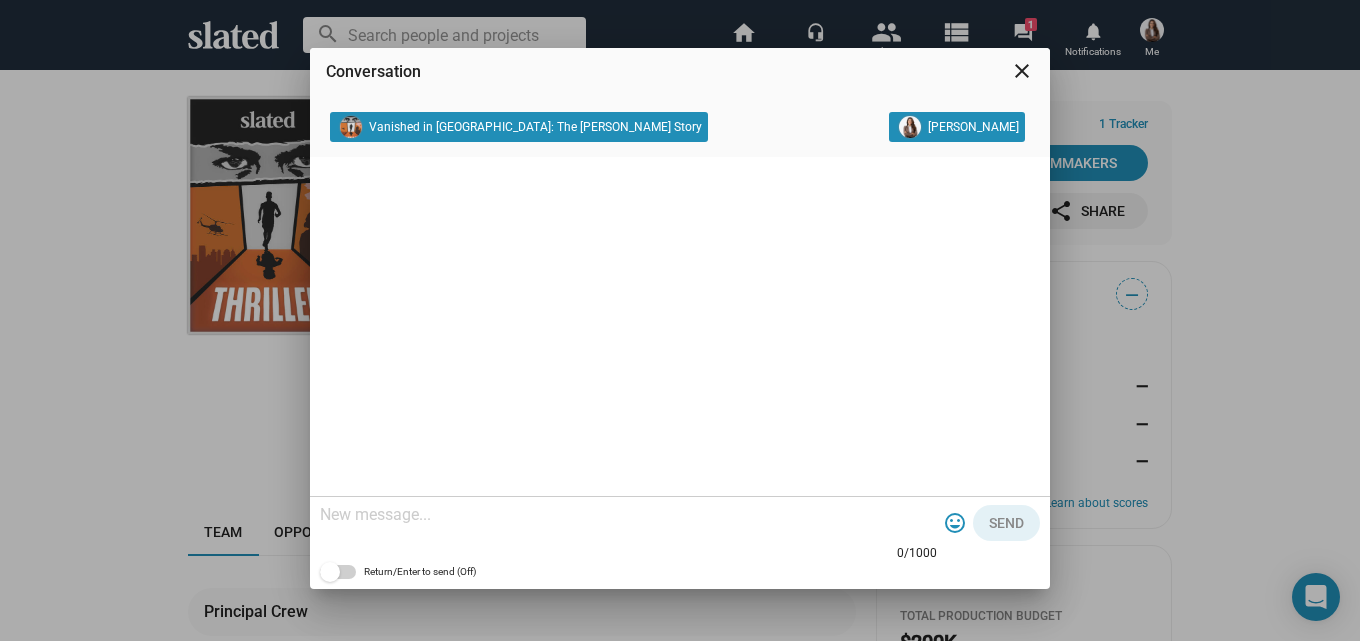 click at bounding box center [628, 515] 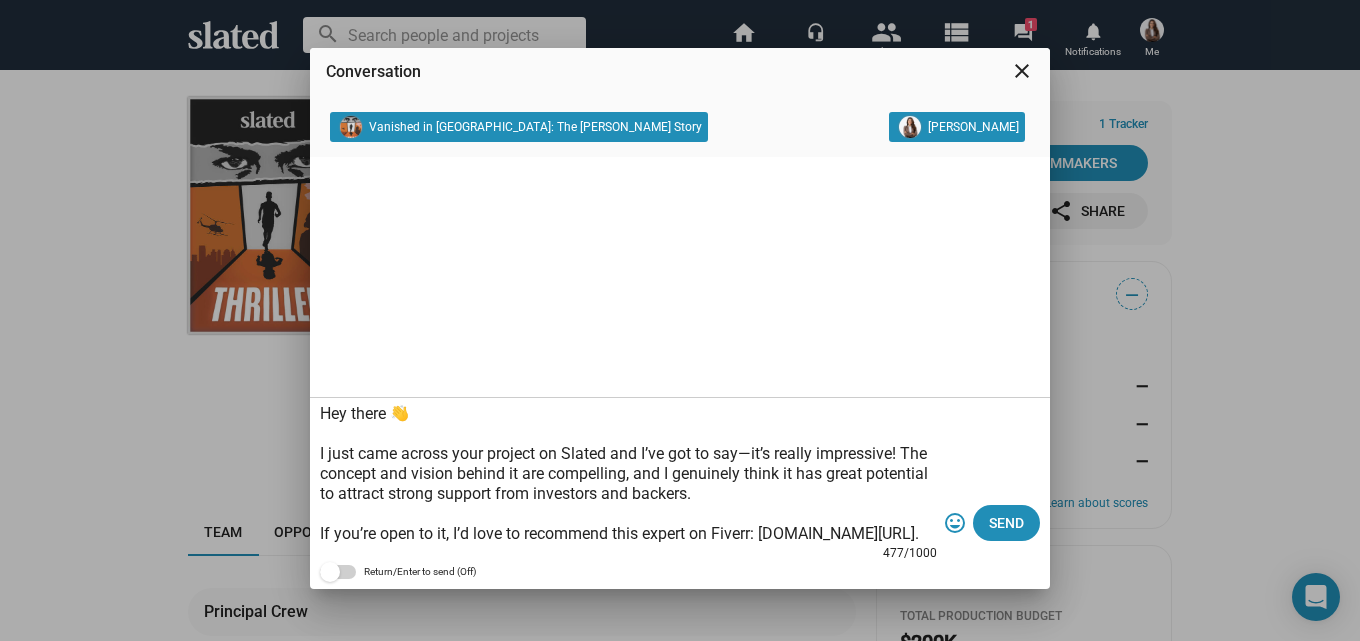 scroll, scrollTop: 99, scrollLeft: 0, axis: vertical 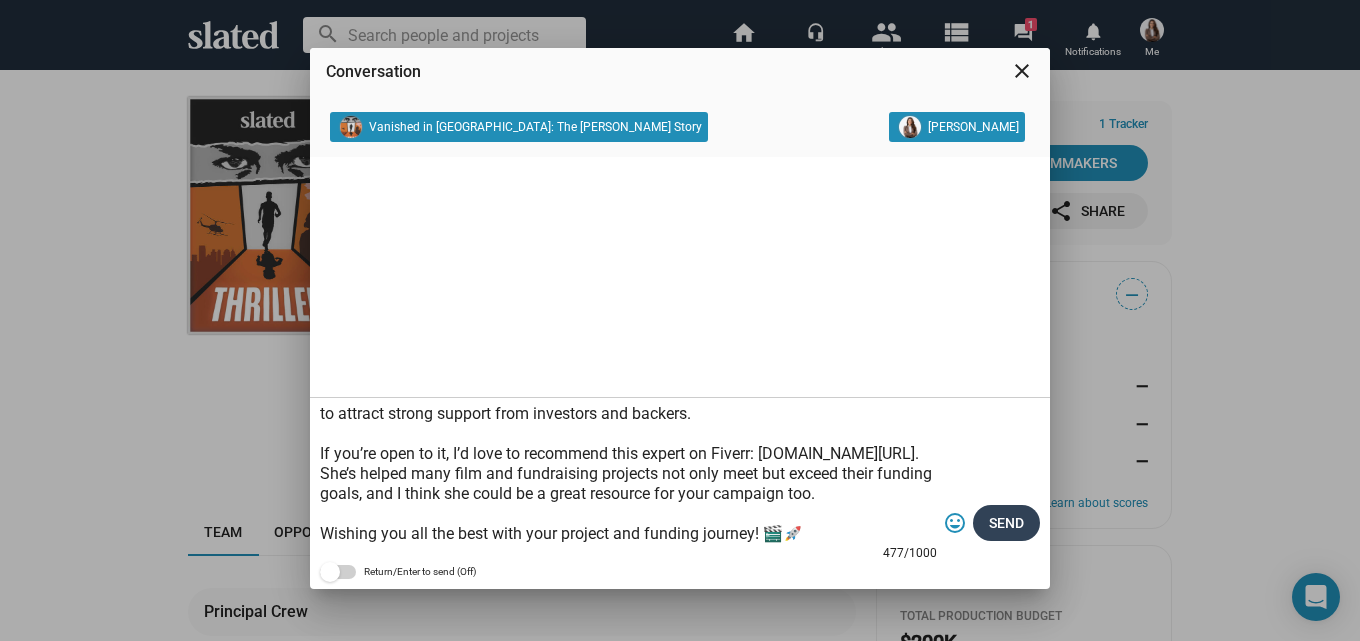 type on "Hey there 👋
I just came across your project on Slated and I’ve got to say—it’s really impressive! The concept and vision behind it are compelling, and I genuinely think it has great potential to attract strong support from investors and backers.
If you’re open to it, I’d love to recommend this expert on Fiverr: [DOMAIN_NAME][URL]. She’s helped many film and fundraising projects not only meet but exceed their funding goals, and I think she could be a great resource for your campaign too.
Wishing you all the best with your project and funding journey! 🎬🚀" 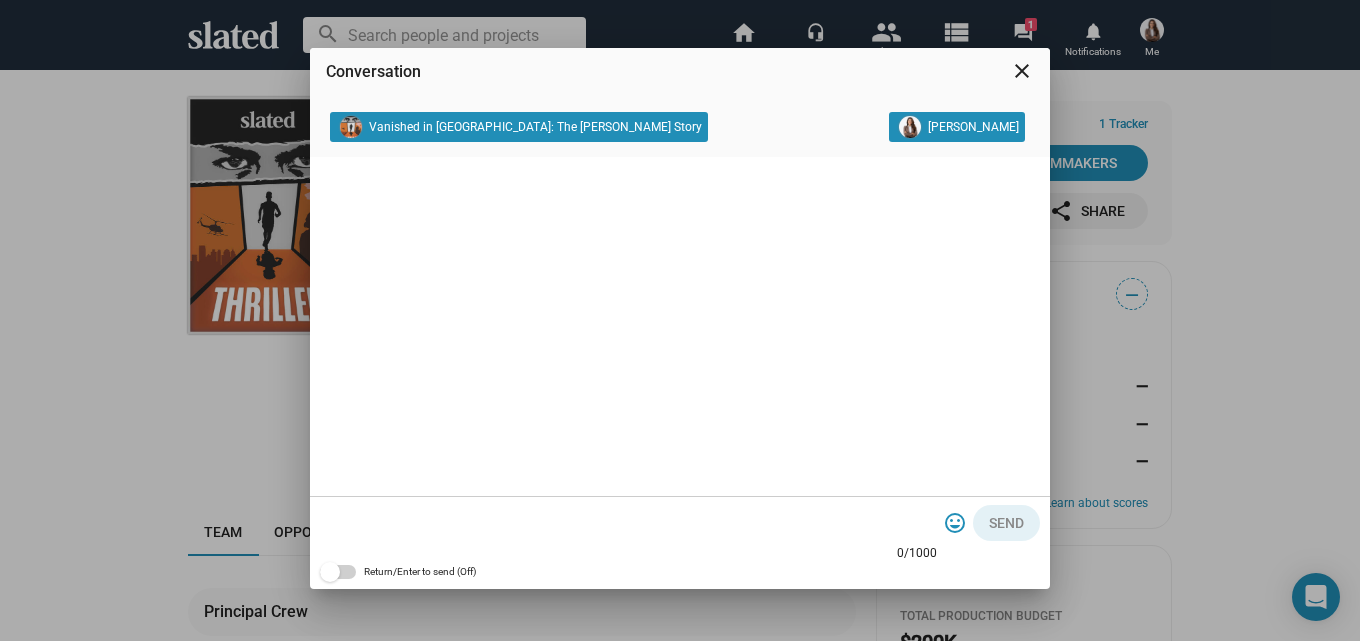 type 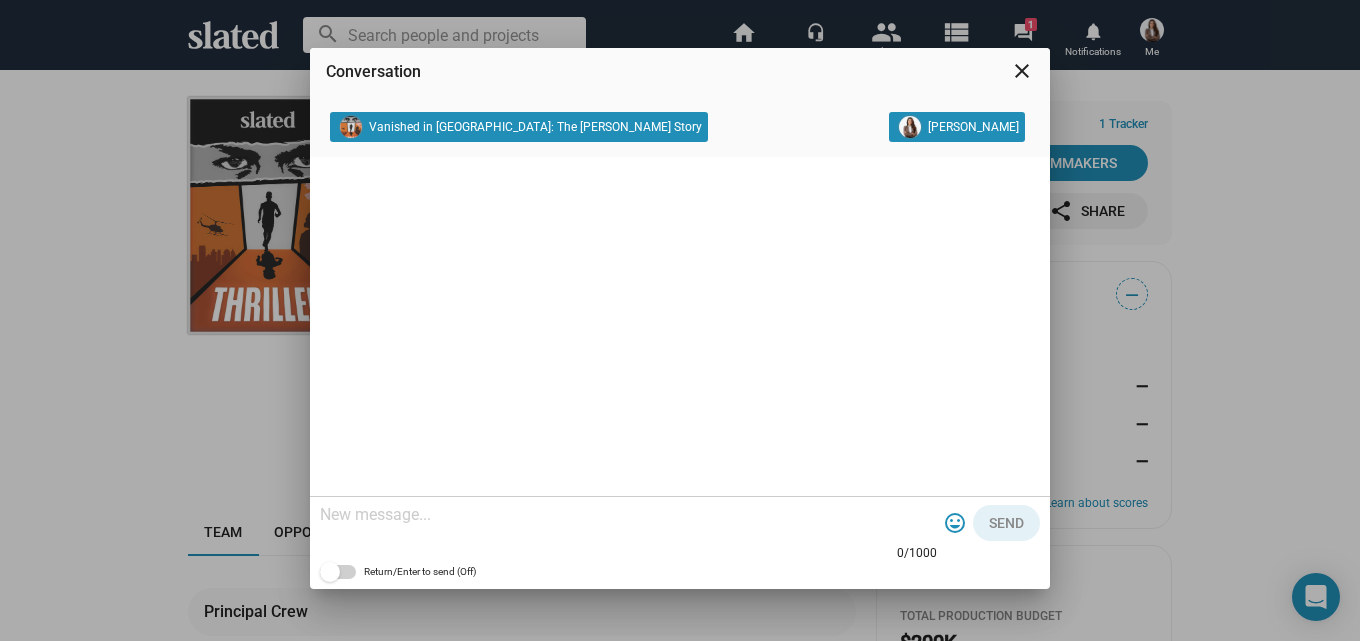 scroll, scrollTop: 0, scrollLeft: 0, axis: both 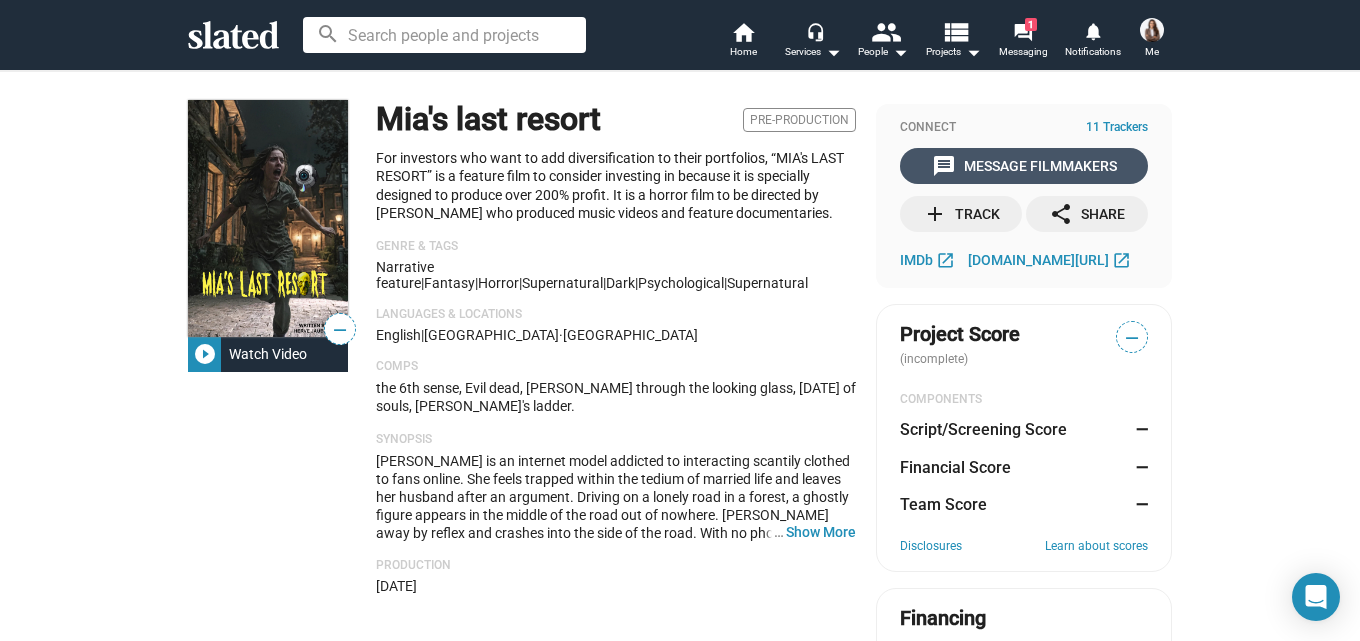click on "message  Message Filmmakers" 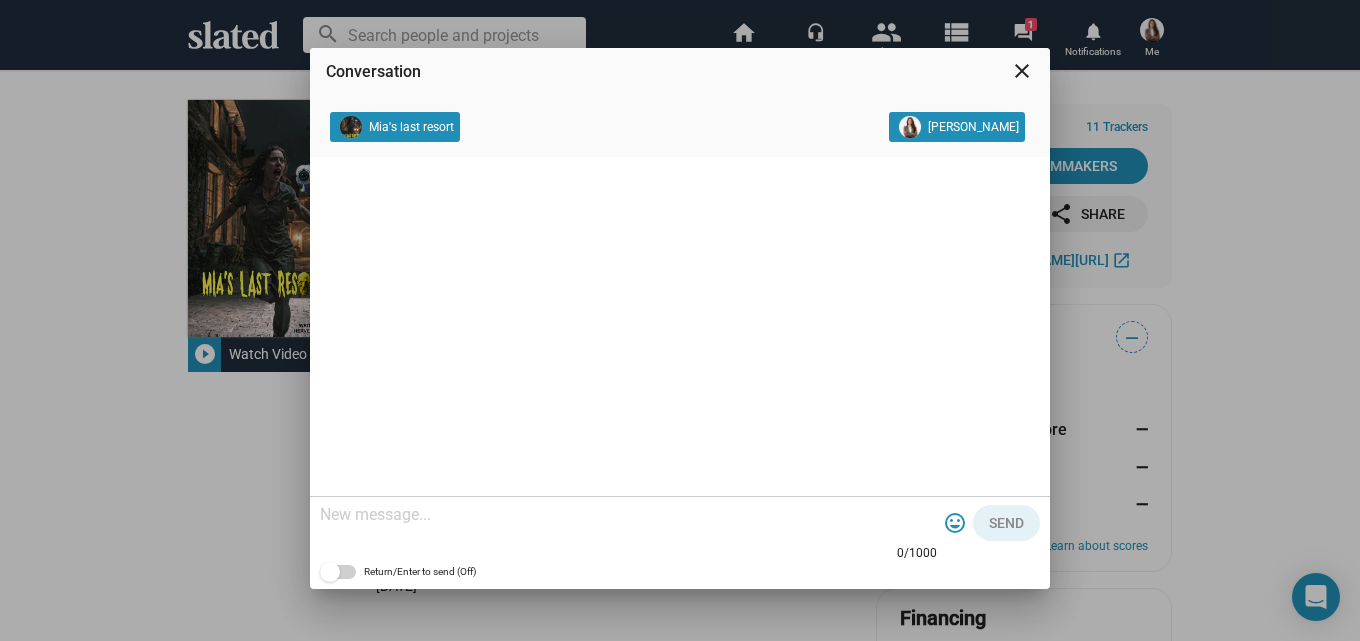 click at bounding box center (628, 515) 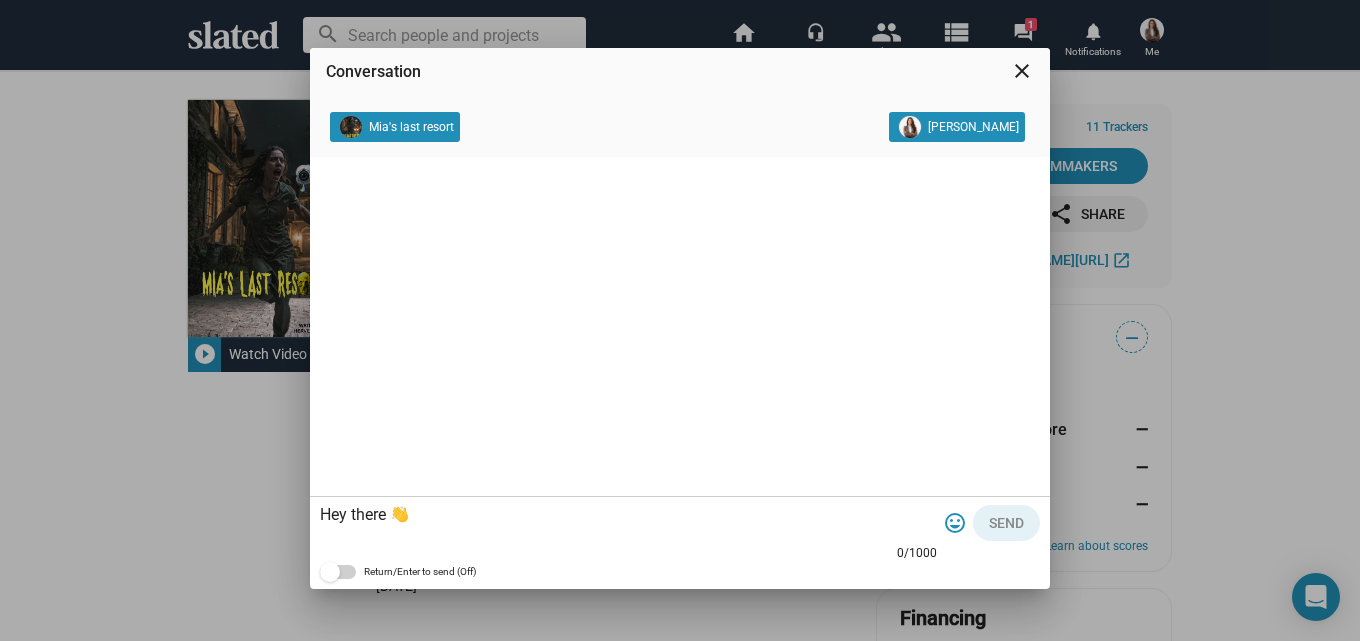 scroll, scrollTop: 99, scrollLeft: 0, axis: vertical 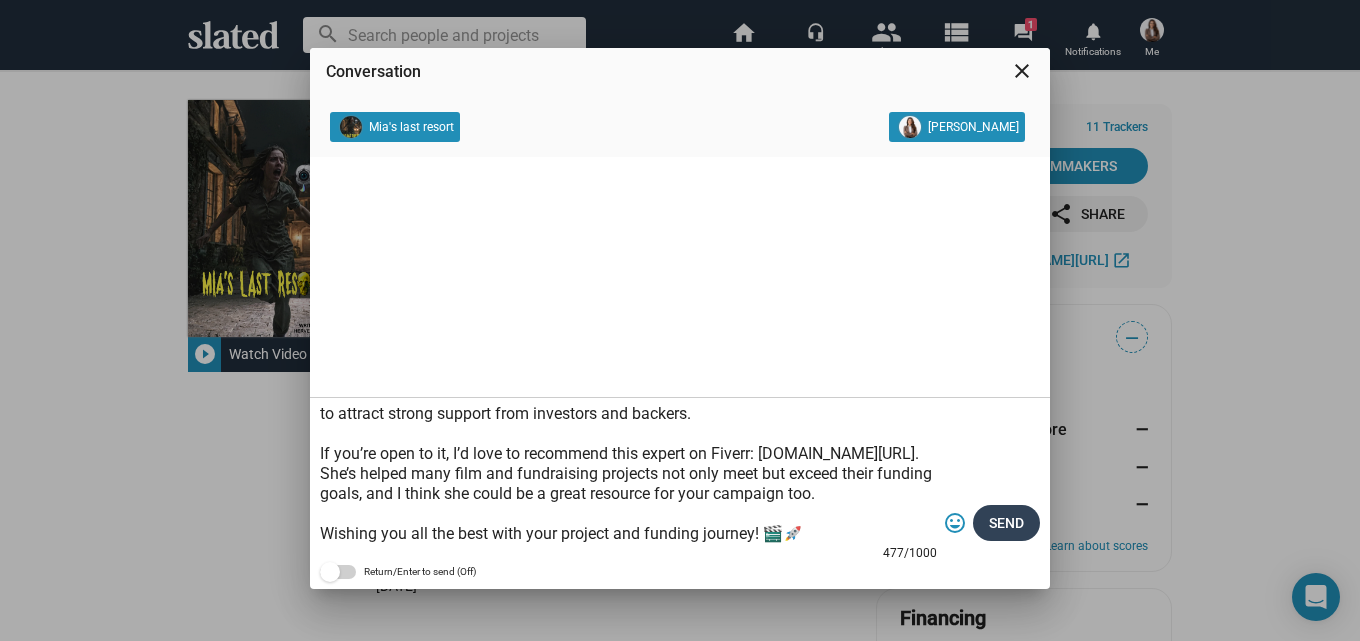 type on "Hey there 👋
I just came across your project on Slated and I’ve got to say—it’s really impressive! The concept and vision behind it are compelling, and I genuinely think it has great potential to attract strong support from investors and backers.
If you’re open to it, I’d love to recommend this expert on Fiverr: [DOMAIN_NAME][URL]. She’s helped many film and fundraising projects not only meet but exceed their funding goals, and I think she could be a great resource for your campaign too.
Wishing you all the best with your project and funding journey! 🎬🚀" 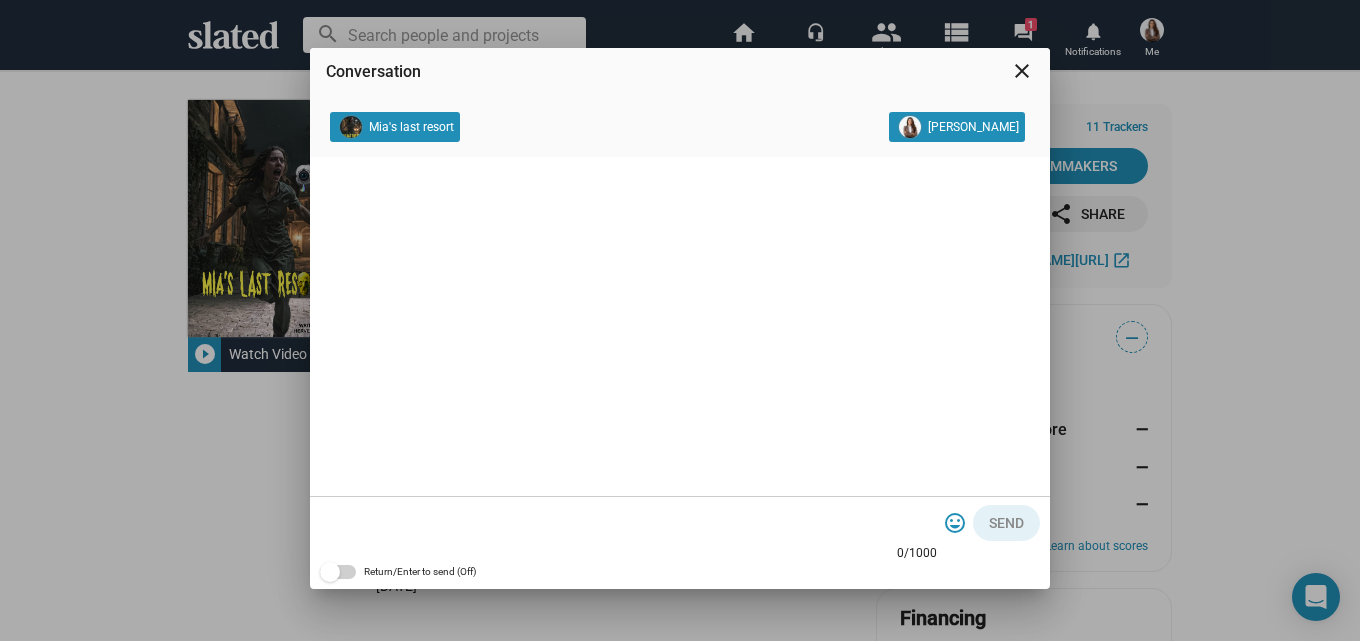 type 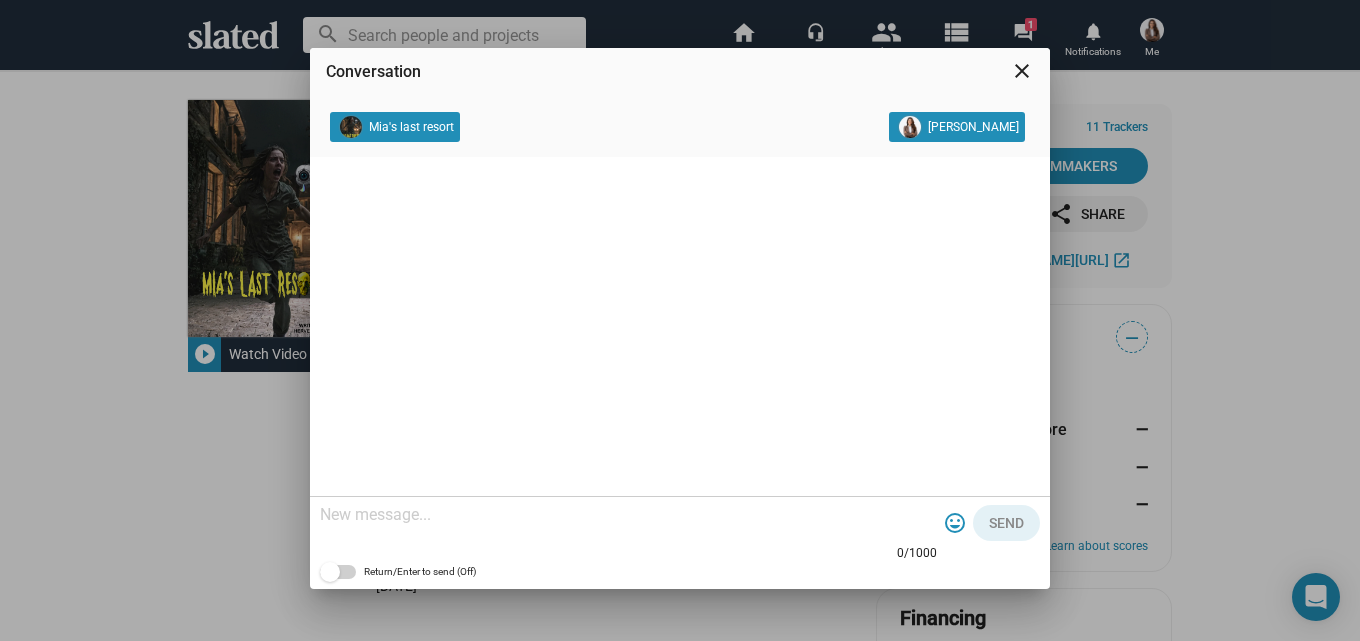 scroll, scrollTop: 0, scrollLeft: 0, axis: both 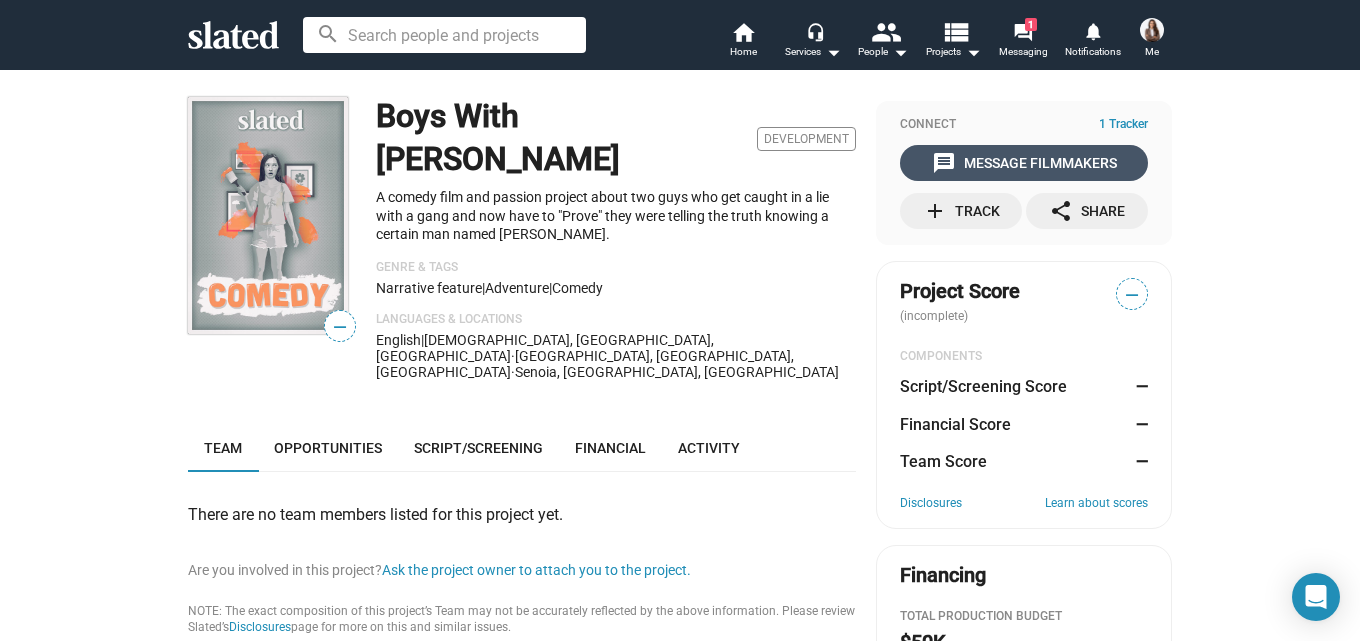 click on "message  Message Filmmakers" 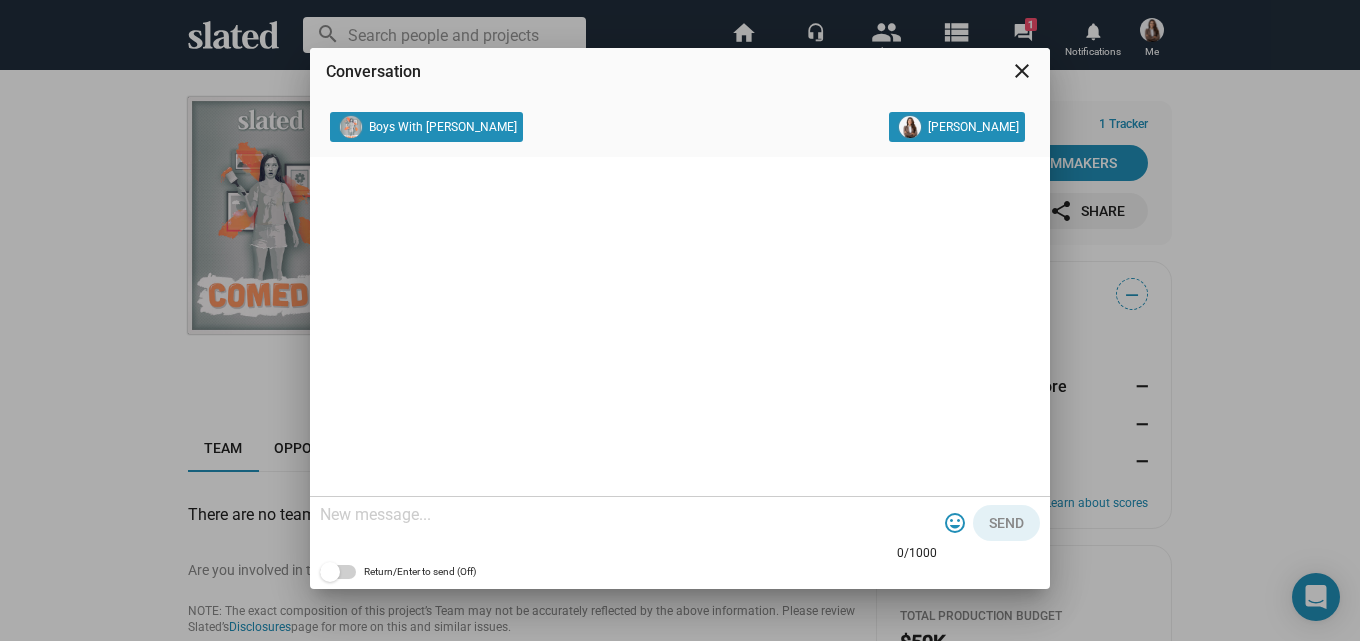 click on "Boys With Earl Susan Mitchell" at bounding box center (680, 134) 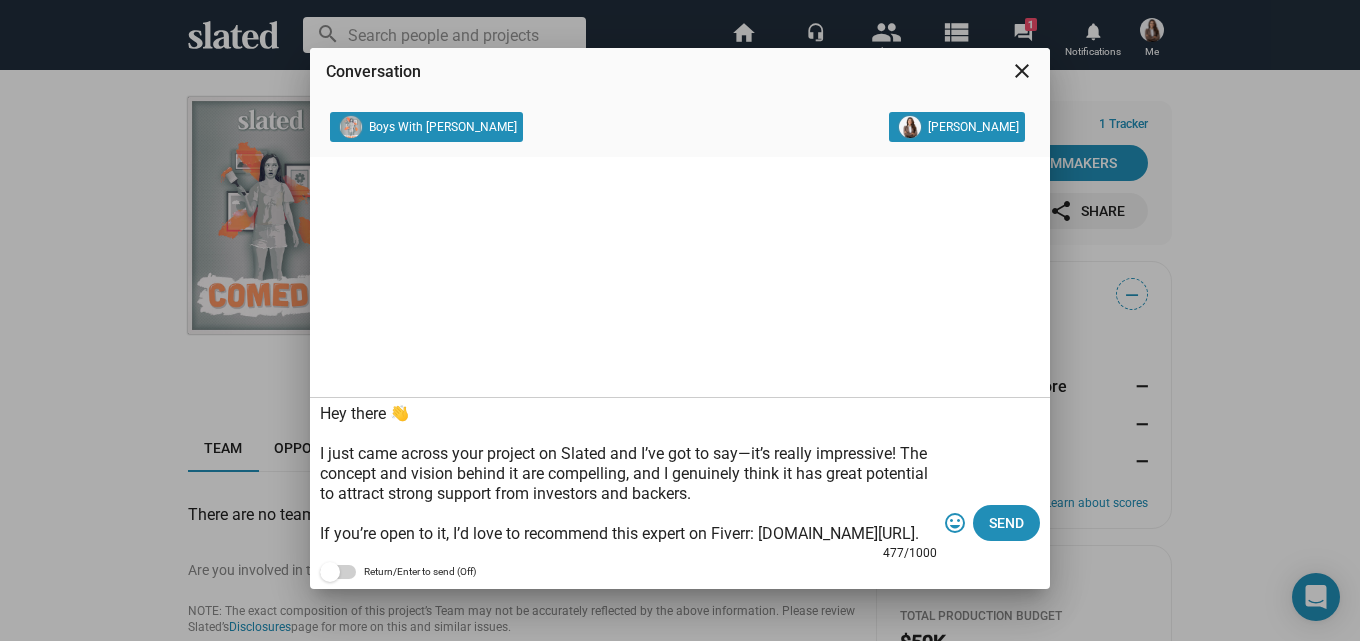 scroll, scrollTop: 99, scrollLeft: 0, axis: vertical 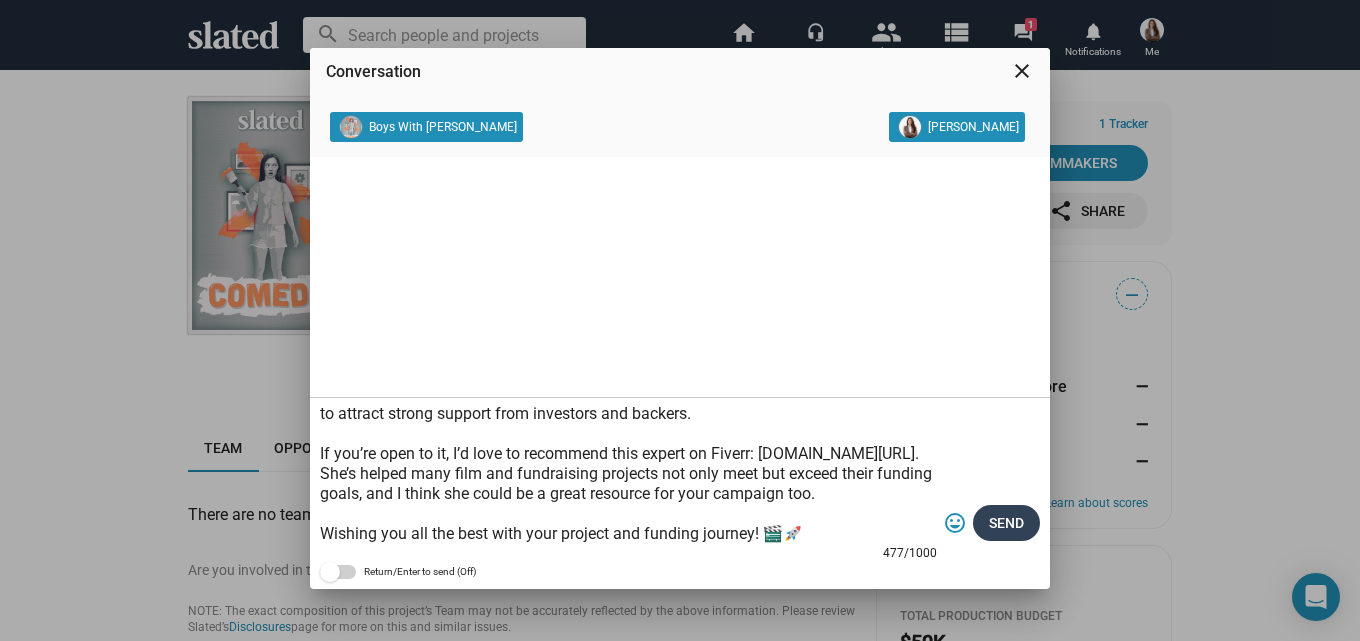 type on "Hey there 👋
I just came across your project on Slated and I’ve got to say—it’s really impressive! The concept and vision behind it are compelling, and I genuinely think it has great potential to attract strong support from investors and backers.
If you’re open to it, I’d love to recommend this expert on Fiverr: [DOMAIN_NAME][URL]. She’s helped many film and fundraising projects not only meet but exceed their funding goals, and I think she could be a great resource for your campaign too.
Wishing you all the best with your project and funding journey! 🎬🚀" 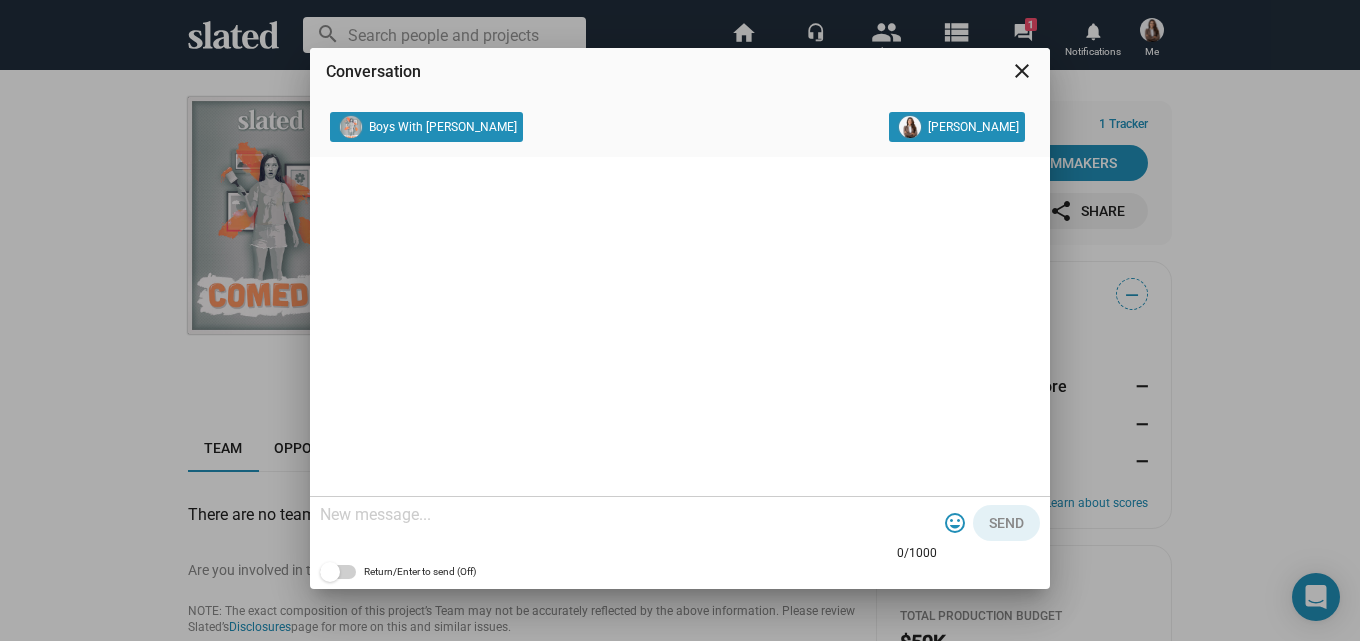 scroll, scrollTop: 0, scrollLeft: 0, axis: both 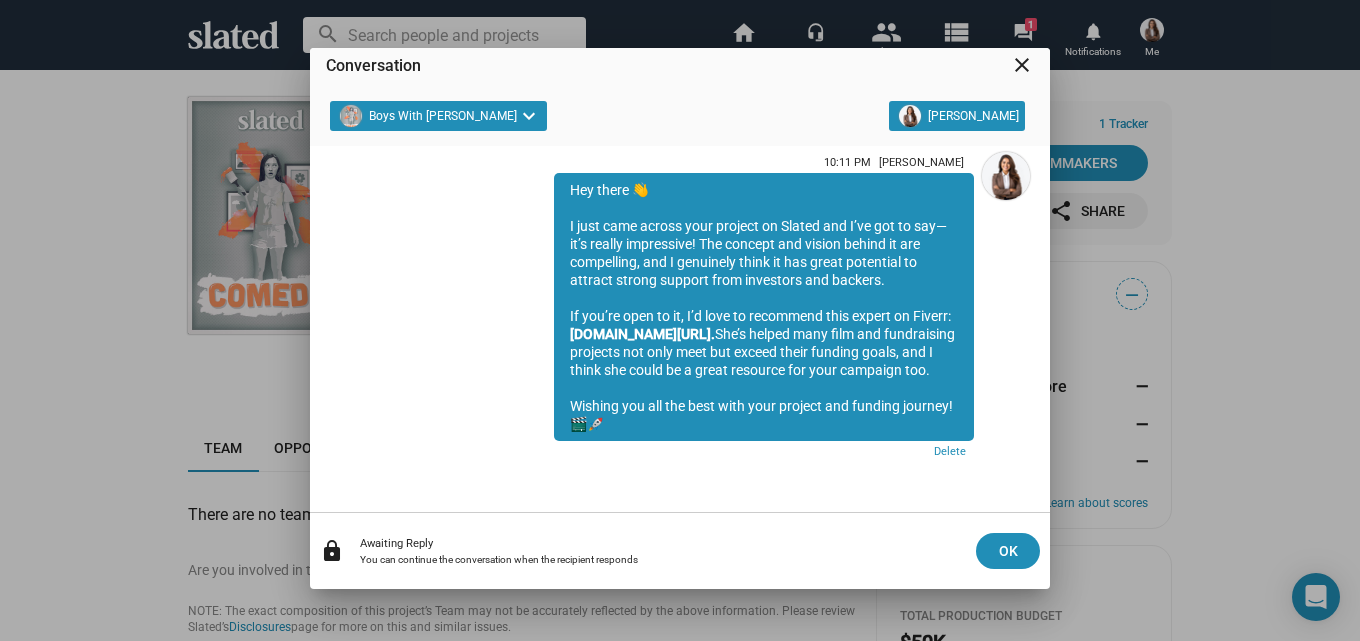 click on "close" at bounding box center [1022, 65] 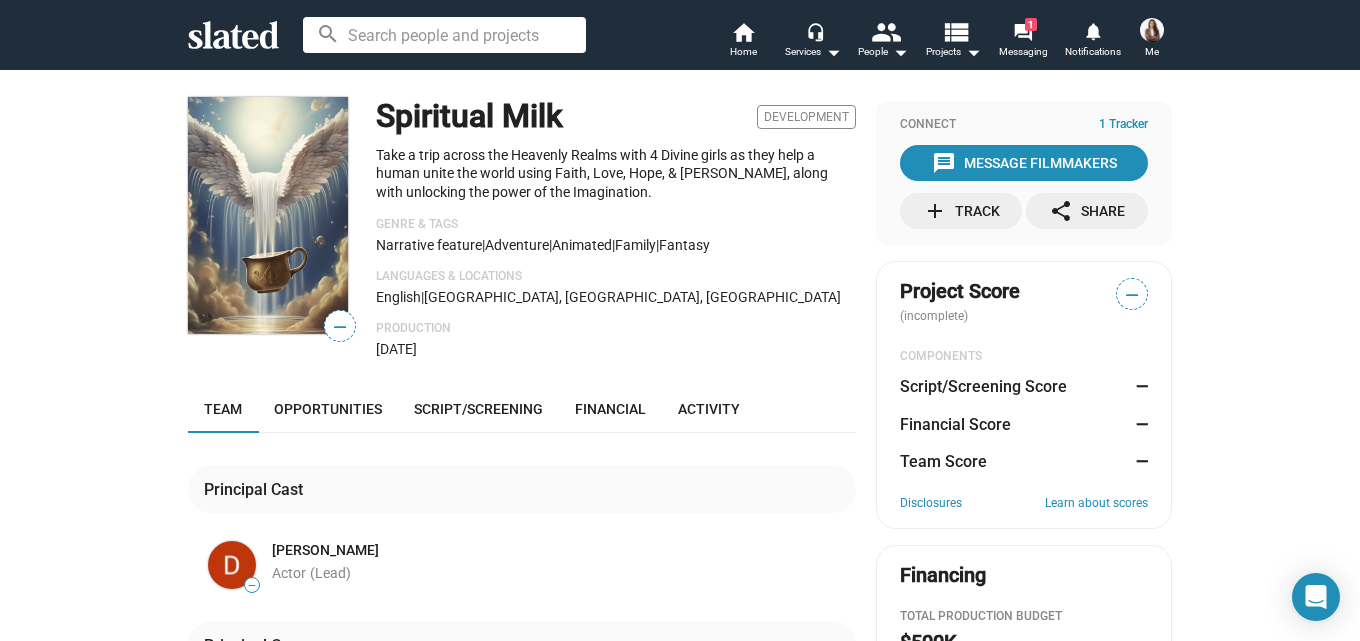scroll, scrollTop: 0, scrollLeft: 0, axis: both 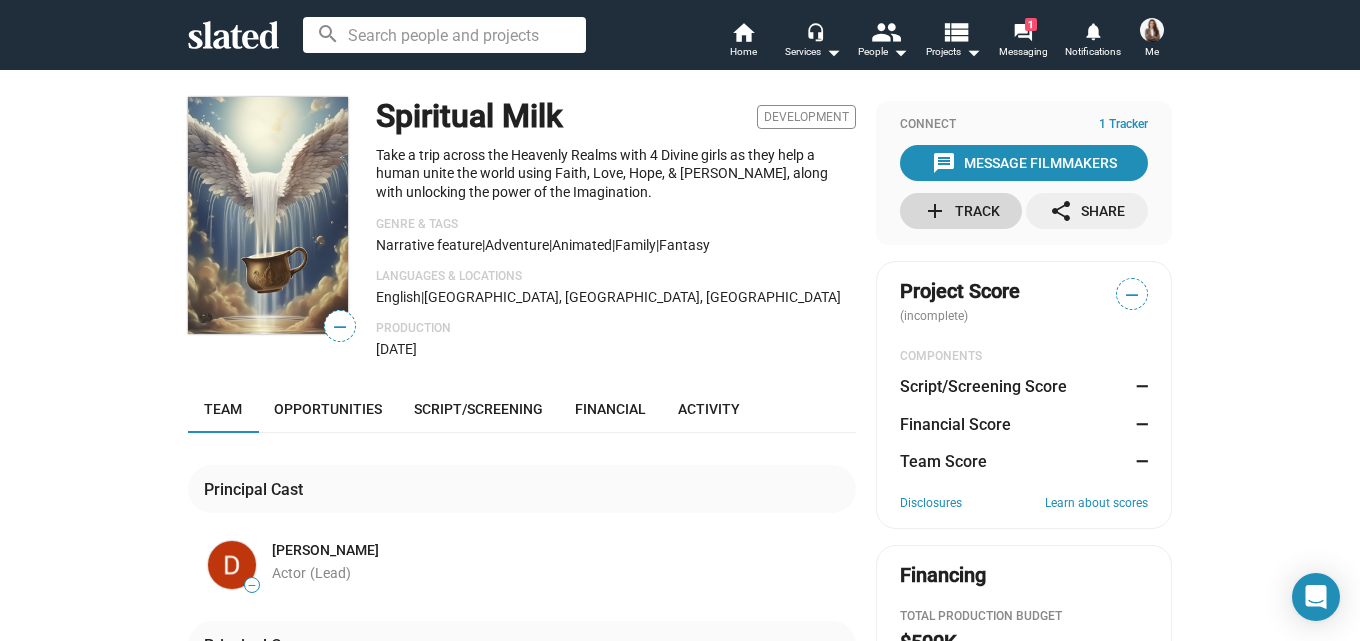 click on "add  Track" 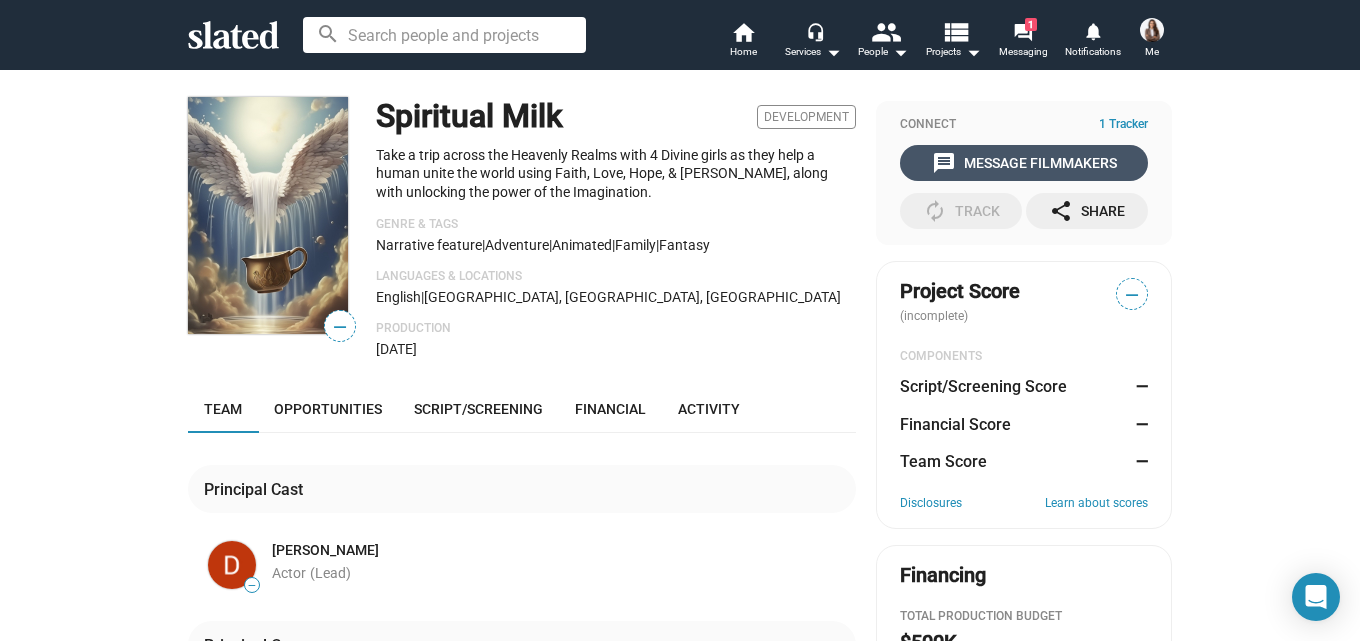 click on "message  Message Filmmakers" 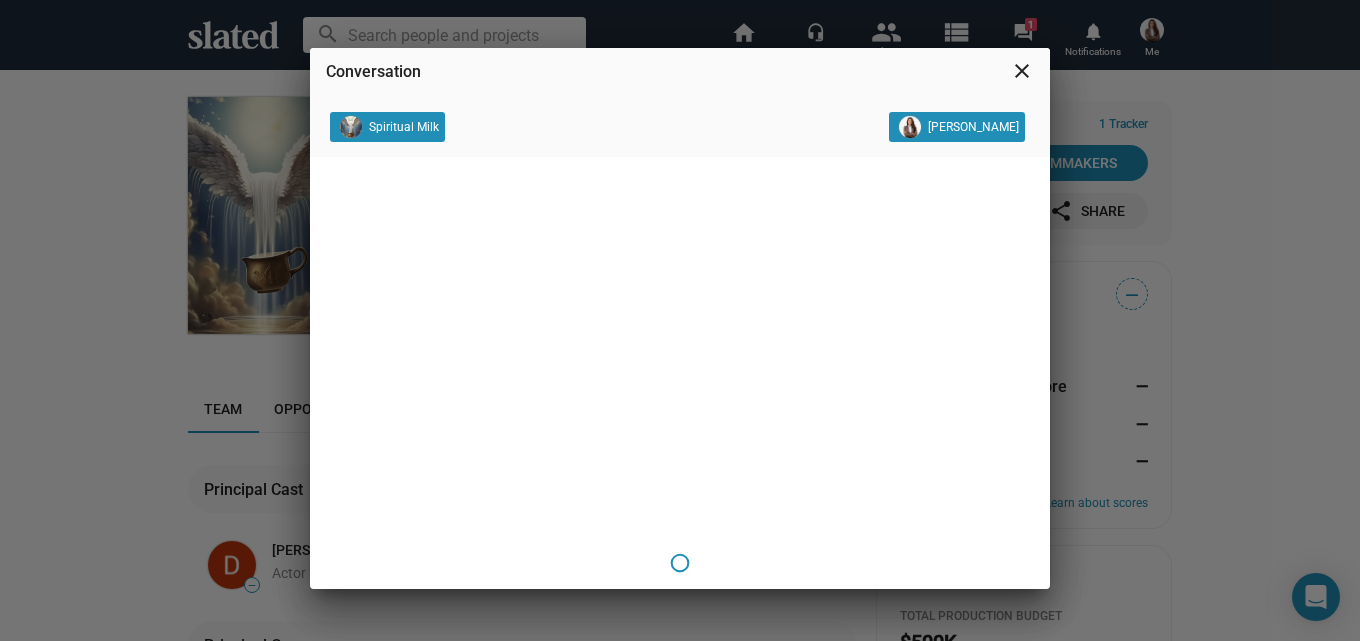 click on "close" at bounding box center (1022, 71) 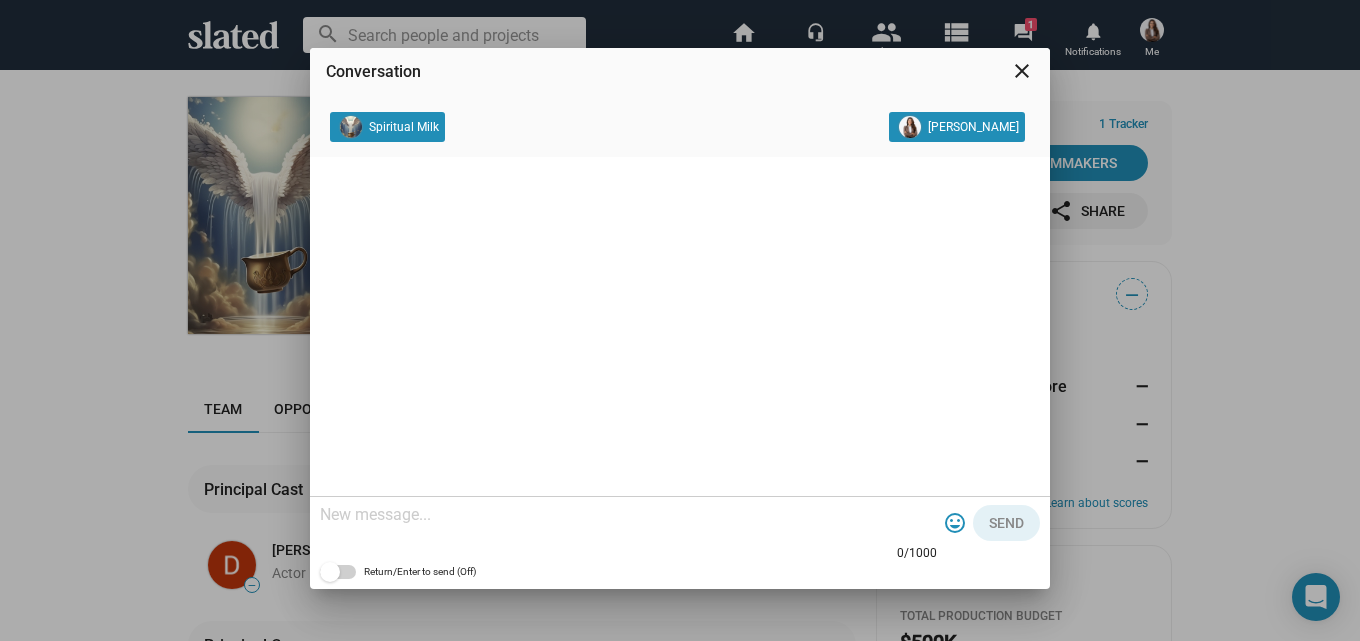 click at bounding box center (628, 515) 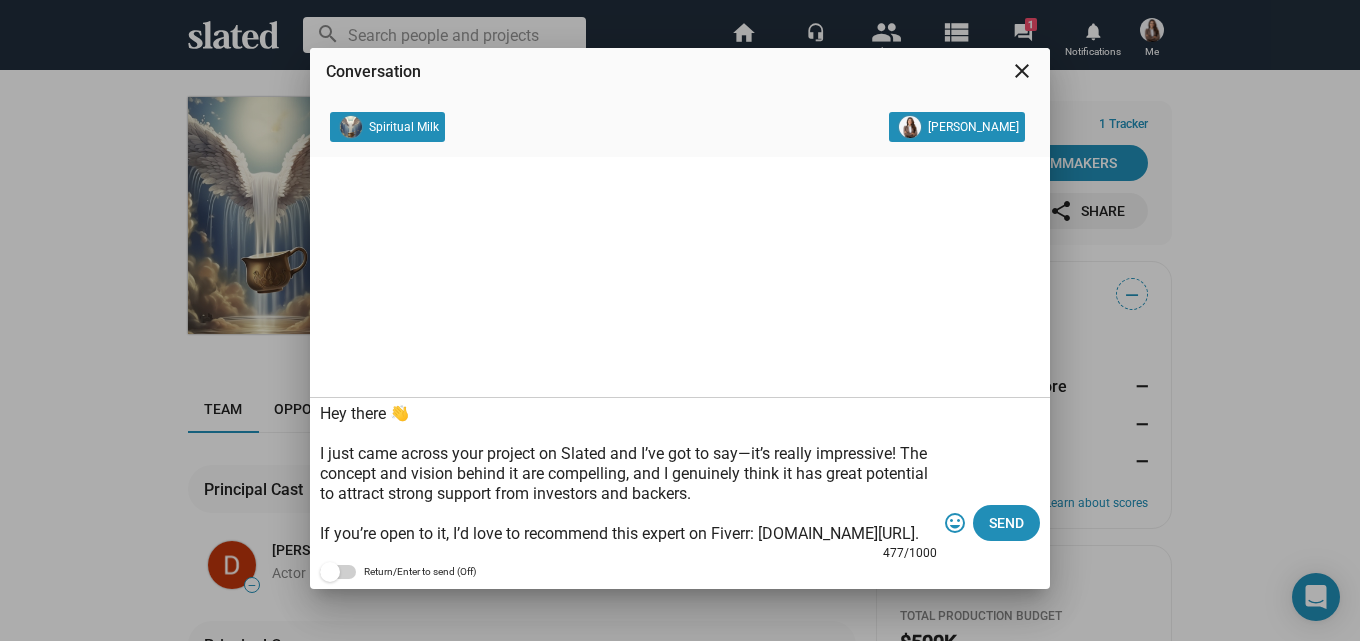 scroll, scrollTop: 99, scrollLeft: 0, axis: vertical 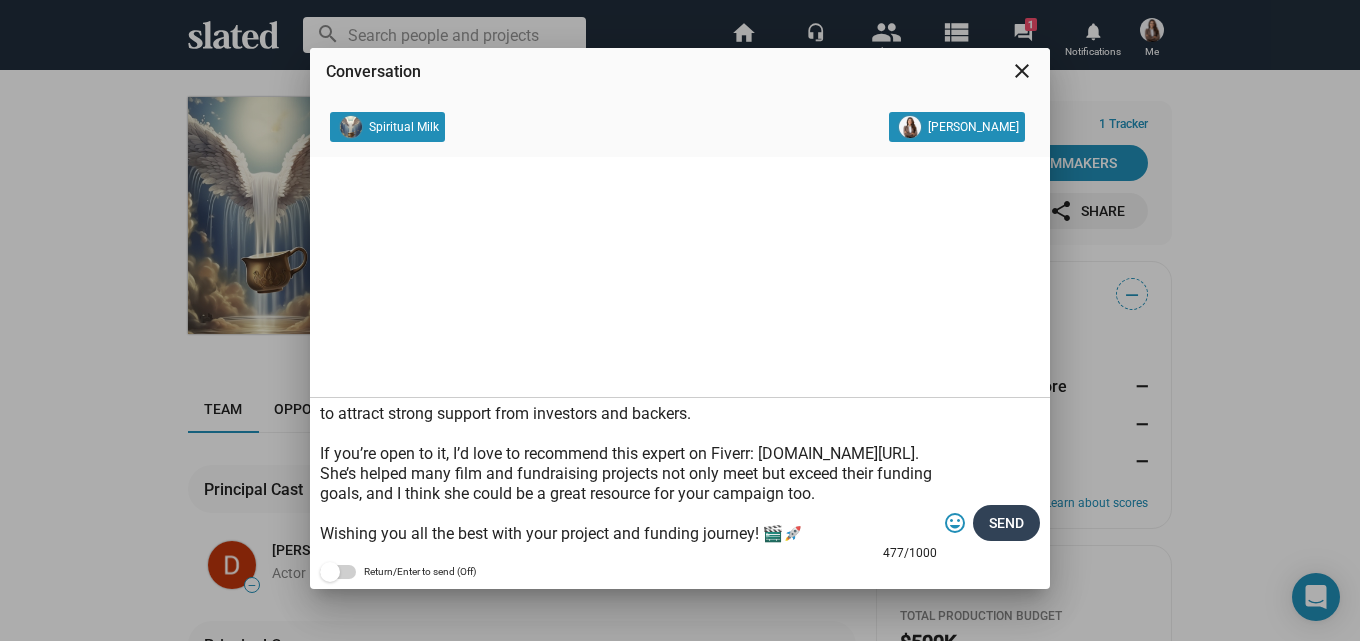 type on "Hey there 👋
I just came across your project on Slated and I’ve got to say—it’s really impressive! The concept and vision behind it are compelling, and I genuinely think it has great potential to attract strong support from investors and backers.
If you’re open to it, I’d love to recommend this expert on Fiverr: [DOMAIN_NAME][URL]. She’s helped many film and fundraising projects not only meet but exceed their funding goals, and I think she could be a great resource for your campaign too.
Wishing you all the best with your project and funding journey! 🎬🚀" 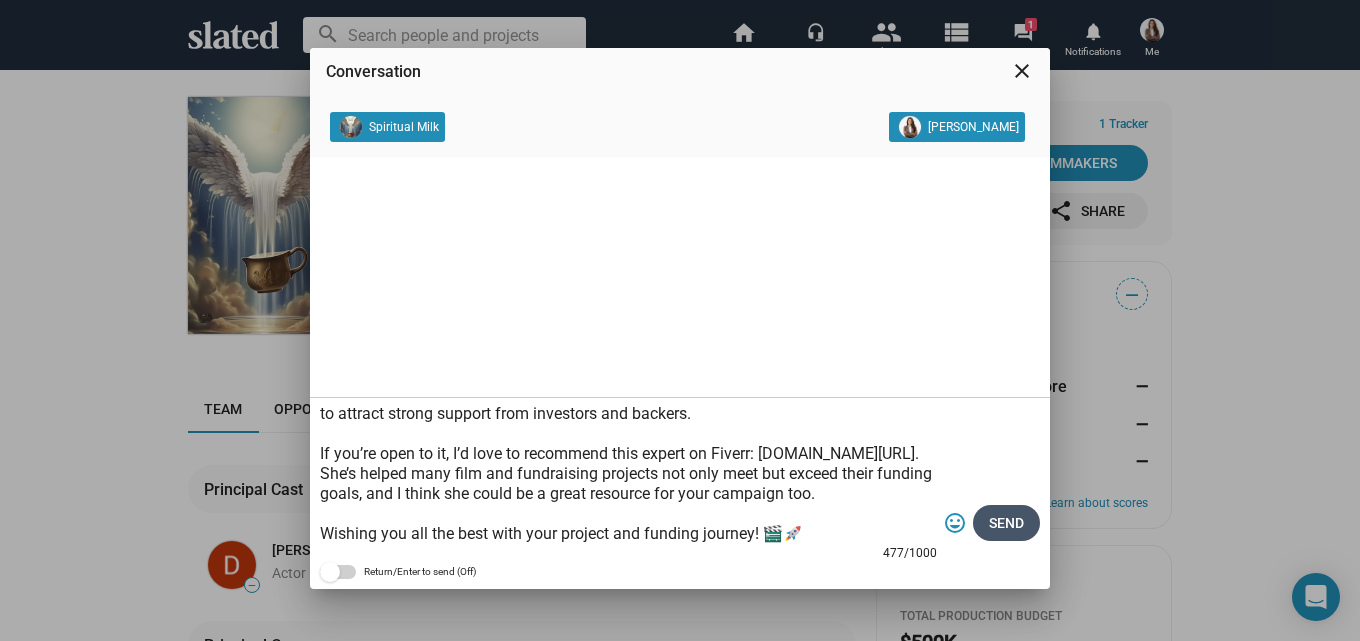 click on "Send" 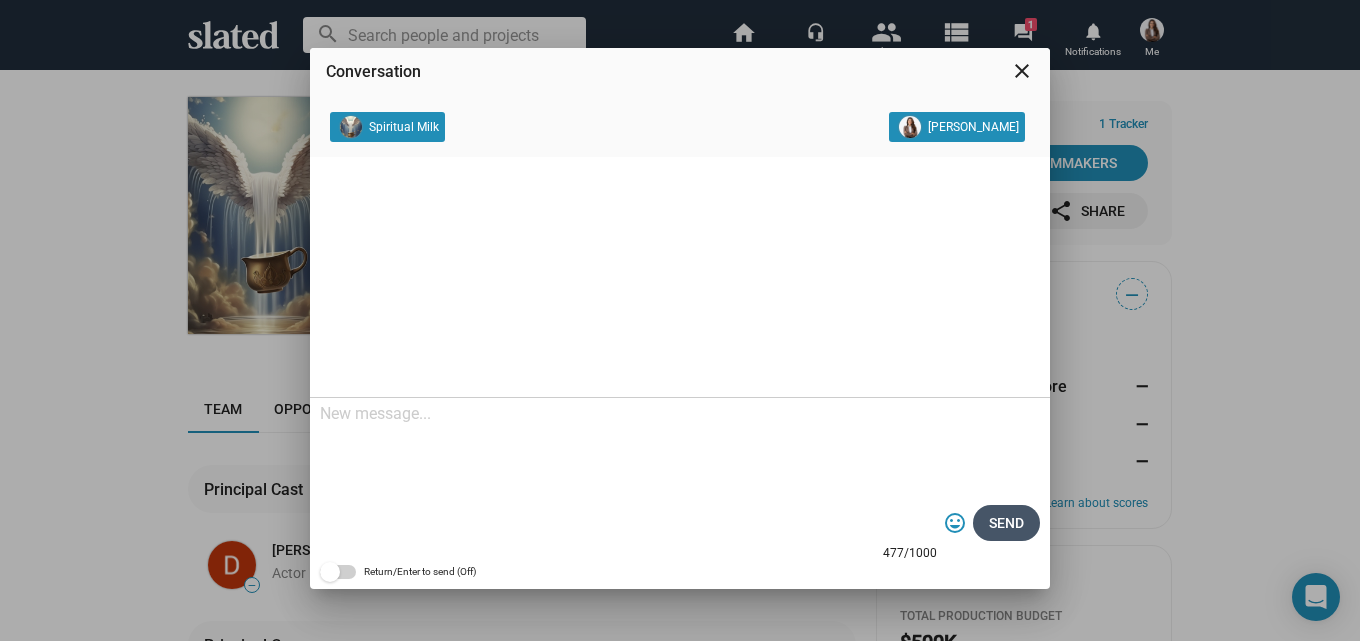 scroll, scrollTop: 0, scrollLeft: 0, axis: both 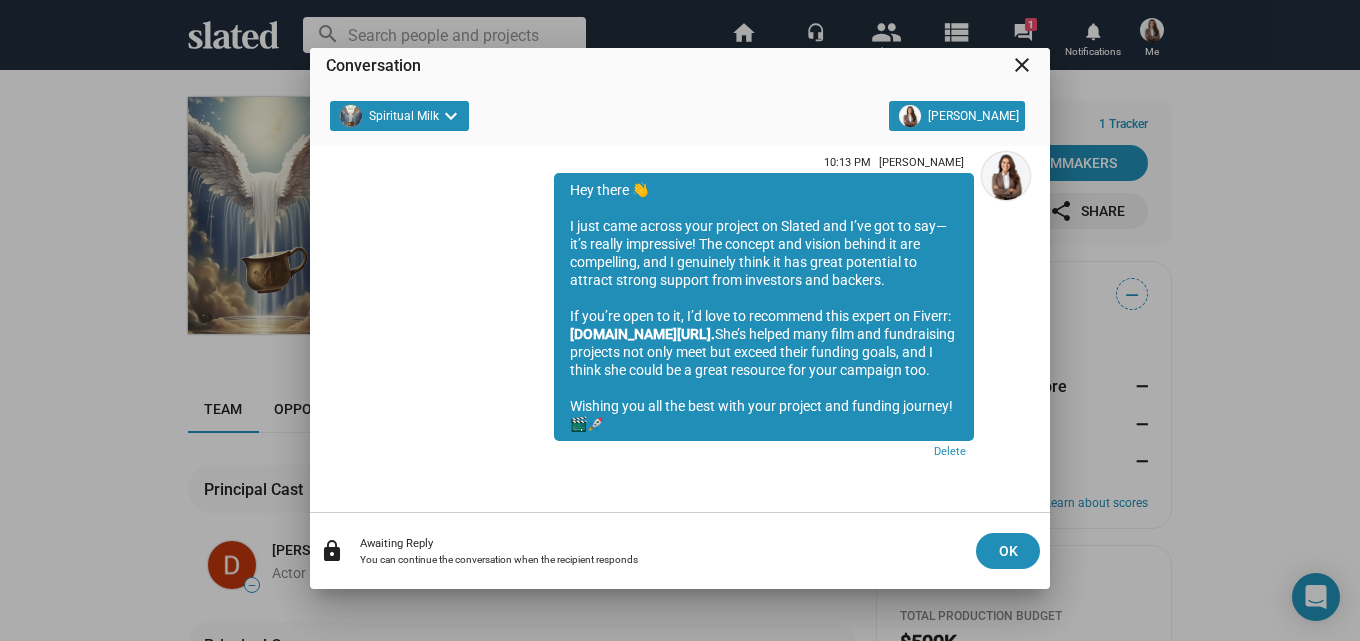 click on "close" at bounding box center (1022, 65) 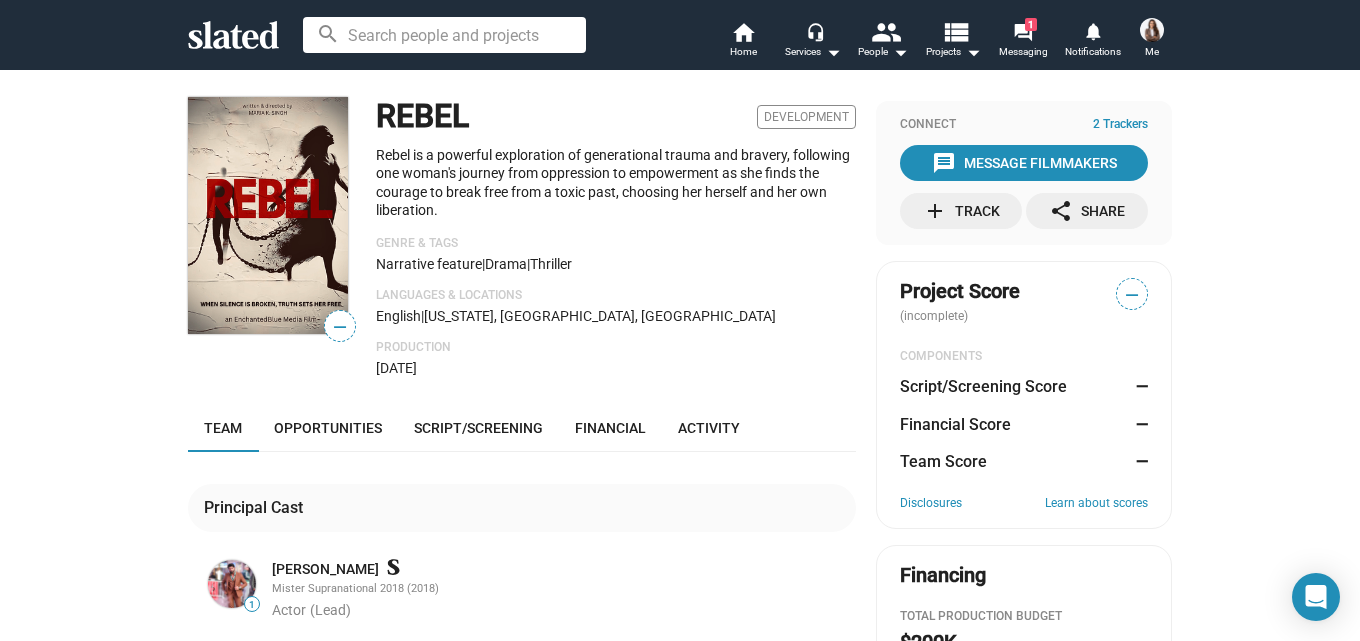 scroll, scrollTop: 0, scrollLeft: 0, axis: both 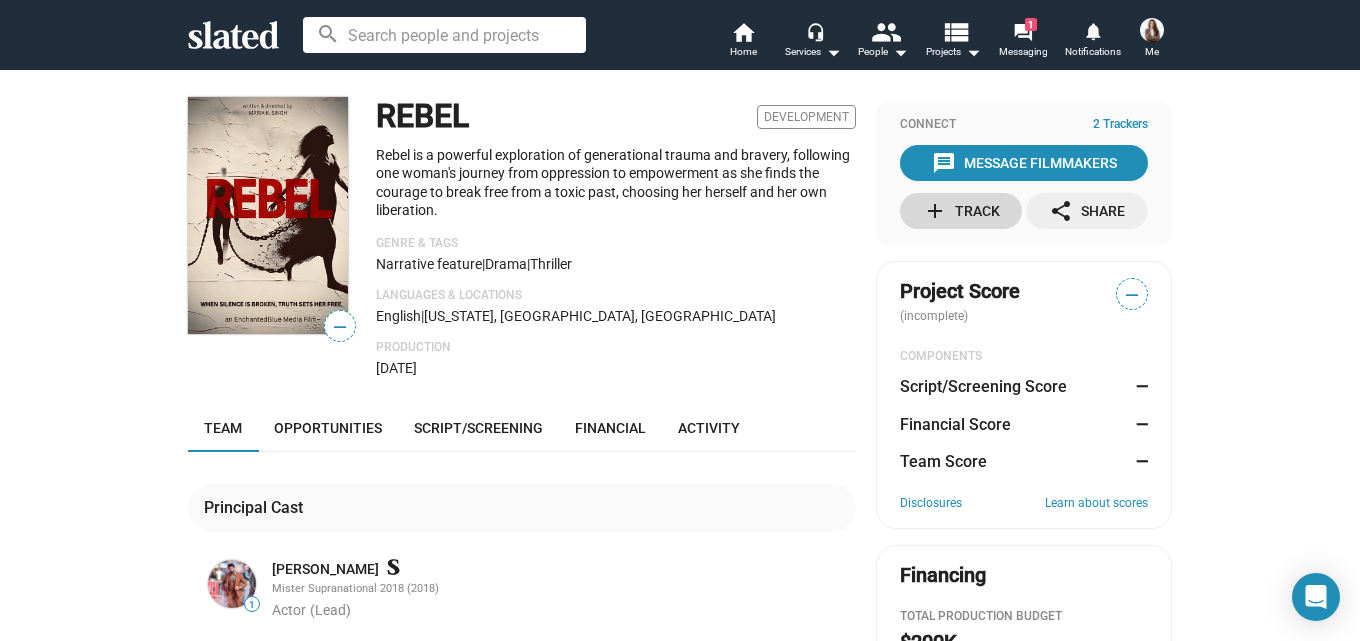 click on "add" 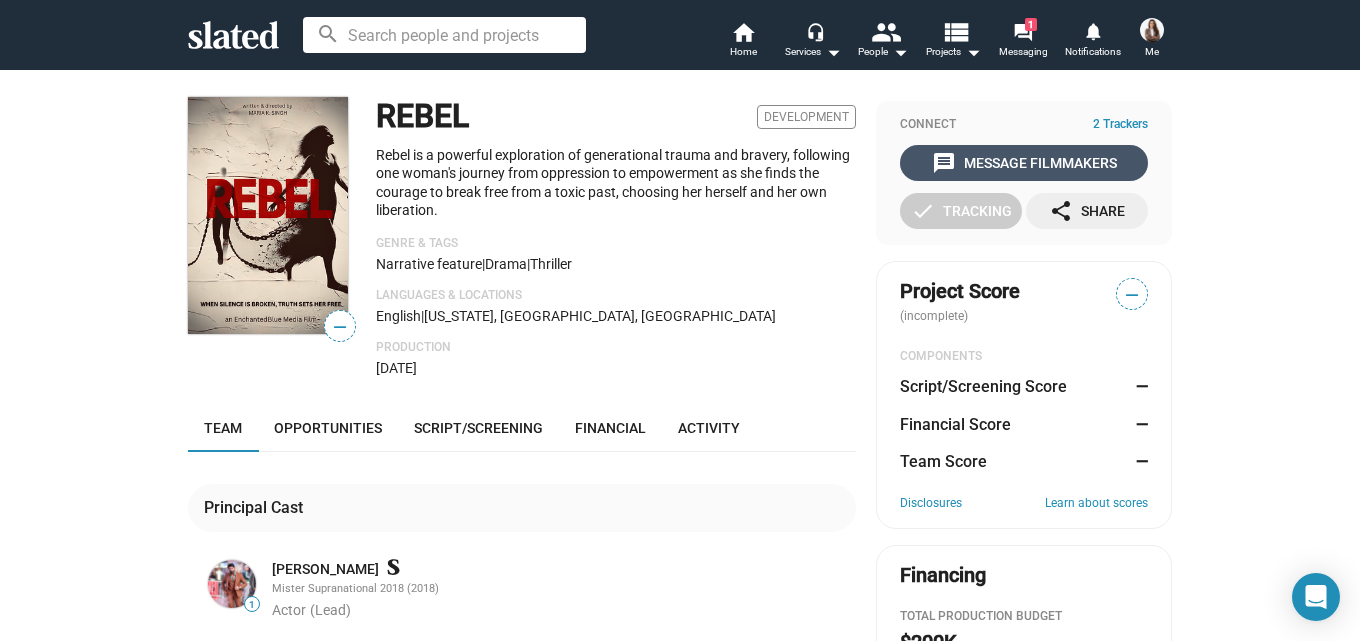 click on "message  Message Filmmakers" 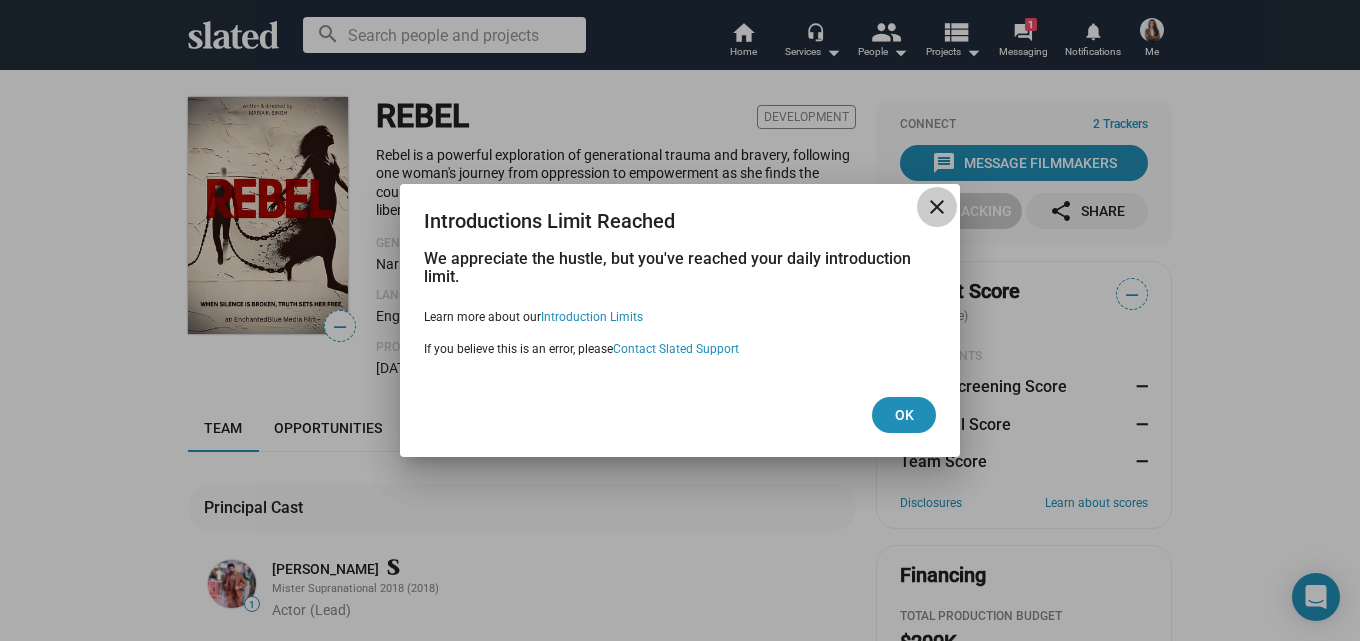 click on "close" at bounding box center (937, 207) 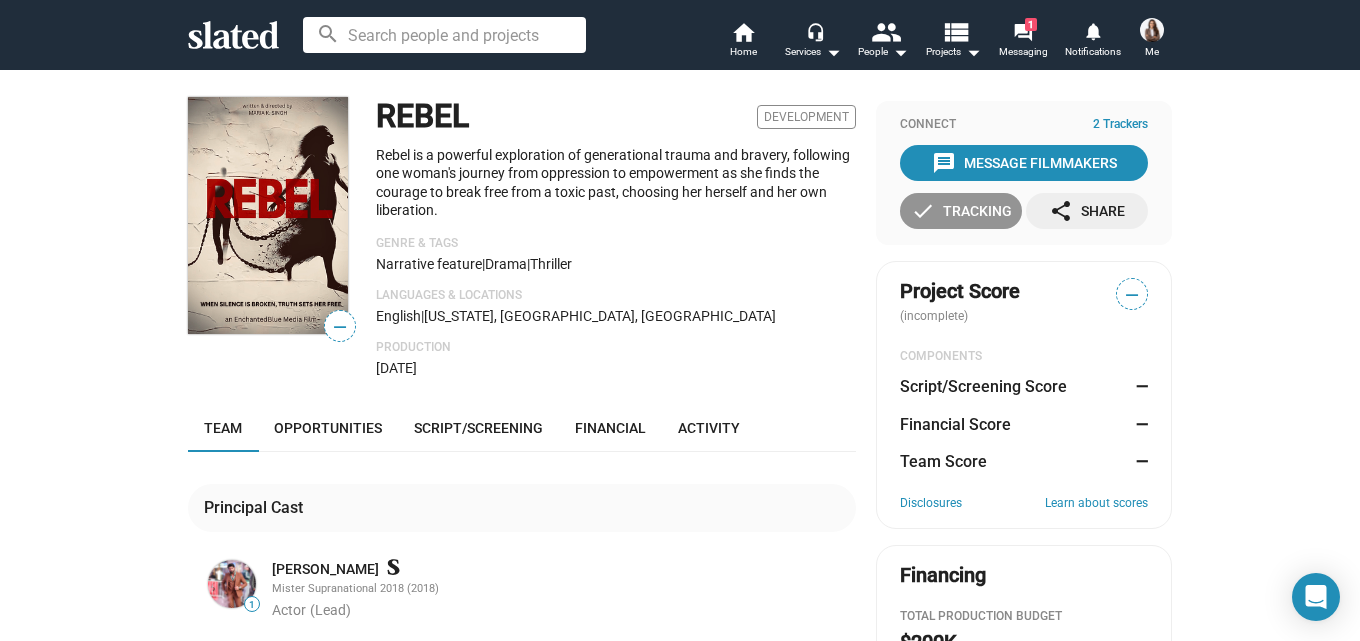 click on "check  Tracking" 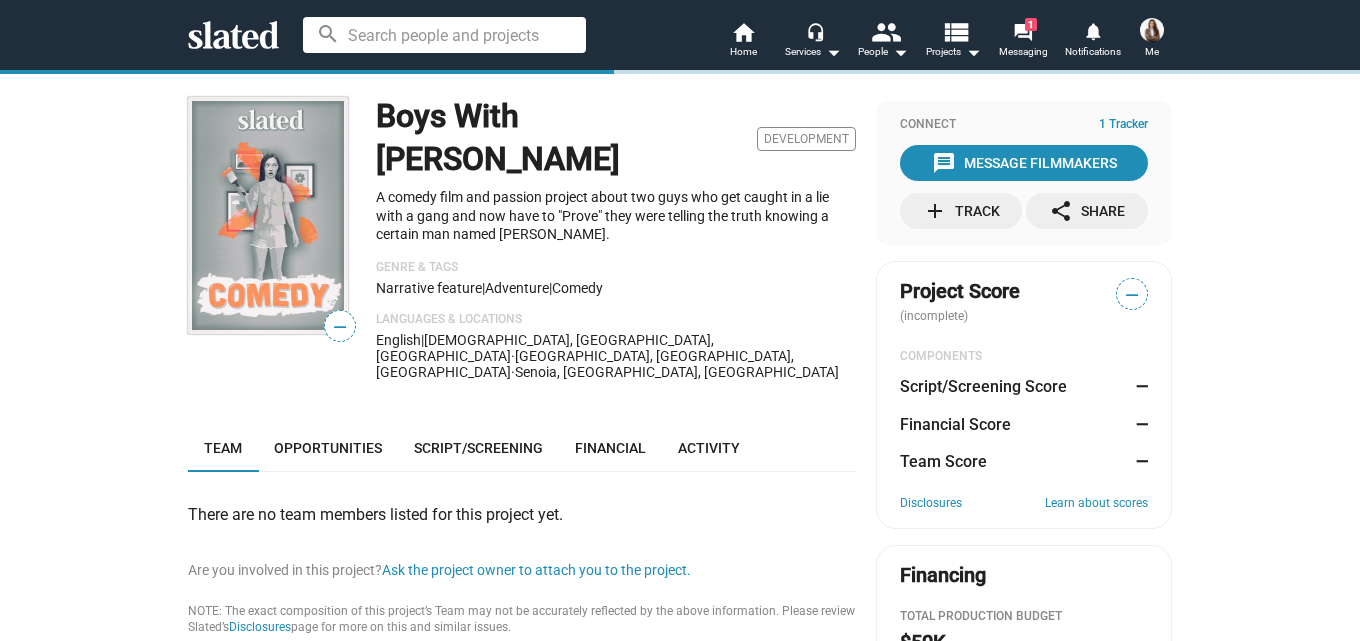 scroll, scrollTop: 0, scrollLeft: 0, axis: both 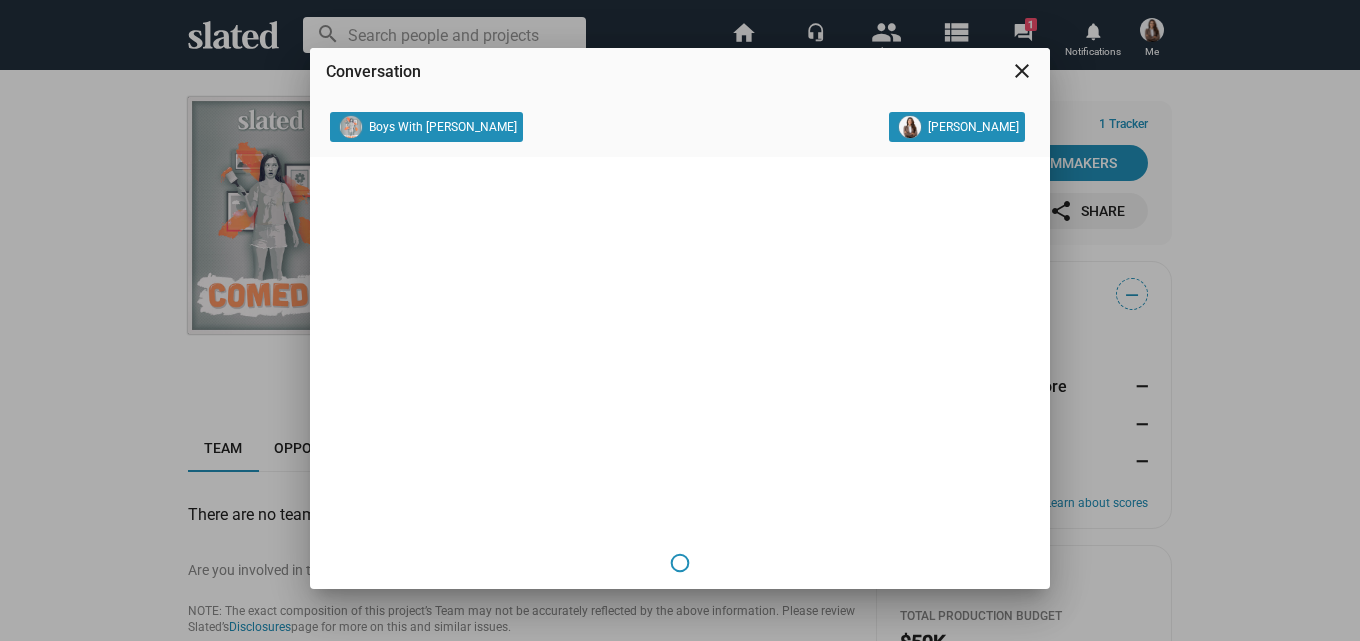click on "Conversation close Boys With Earl Susan Mitchell" at bounding box center [680, 344] 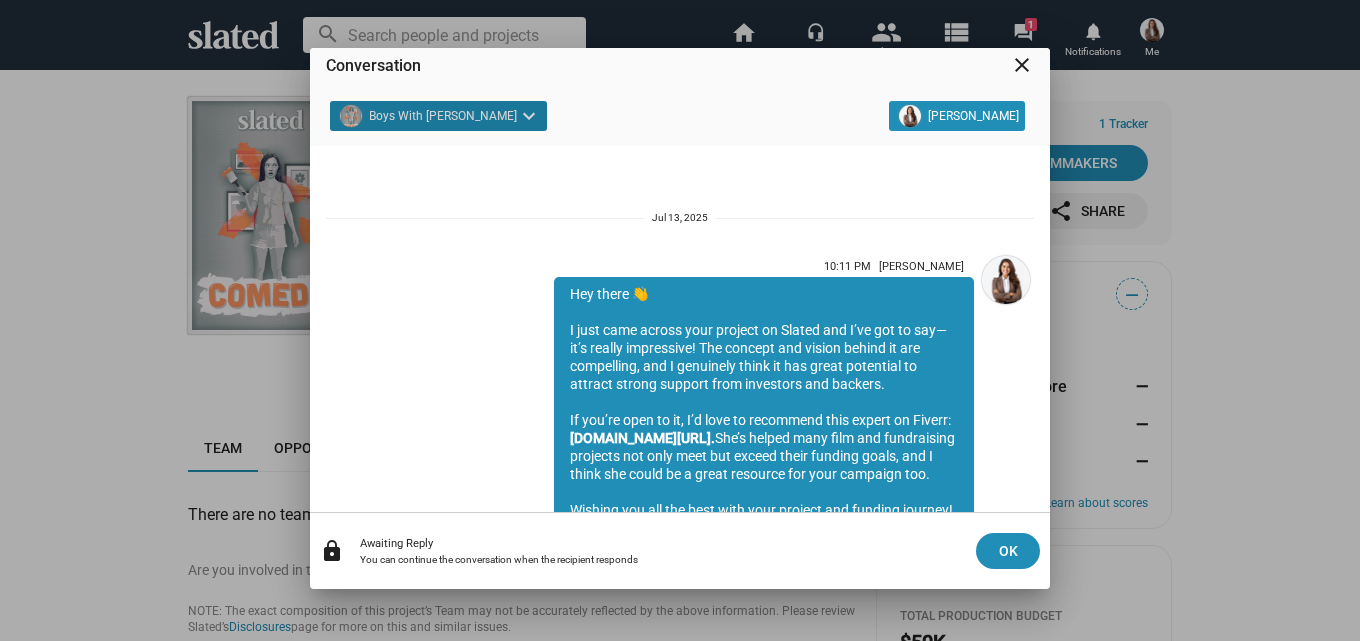 scroll, scrollTop: 121, scrollLeft: 0, axis: vertical 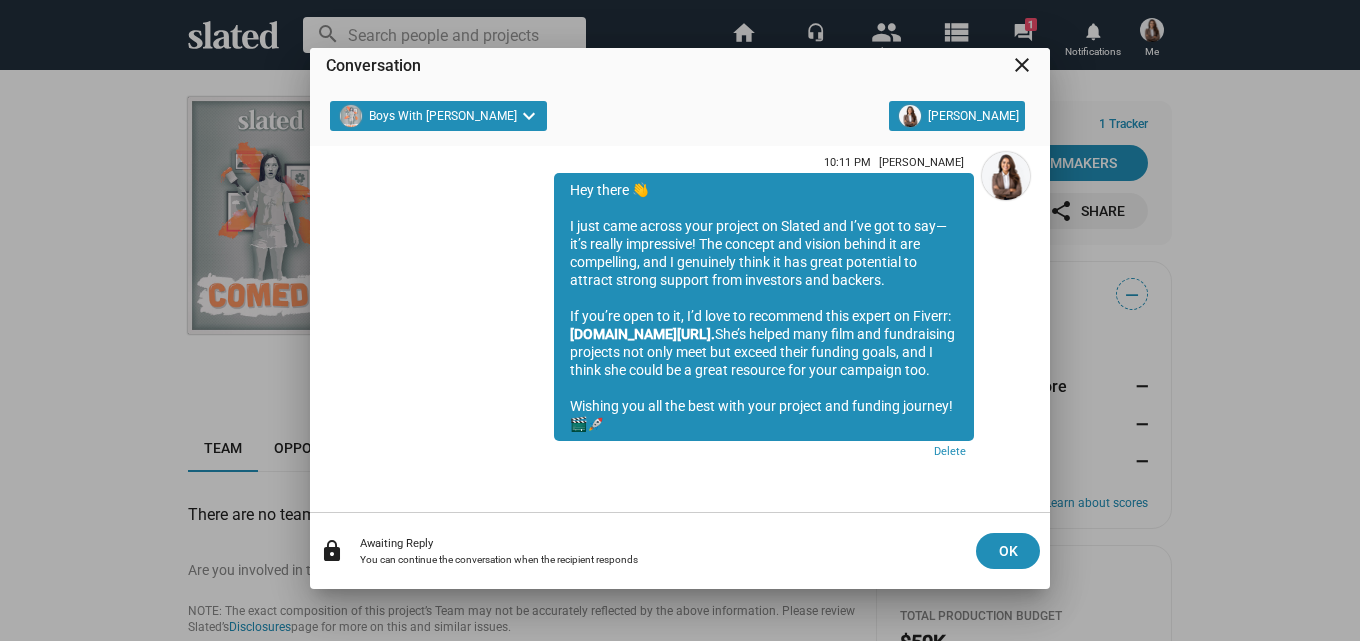 click on "close" at bounding box center (1022, 69) 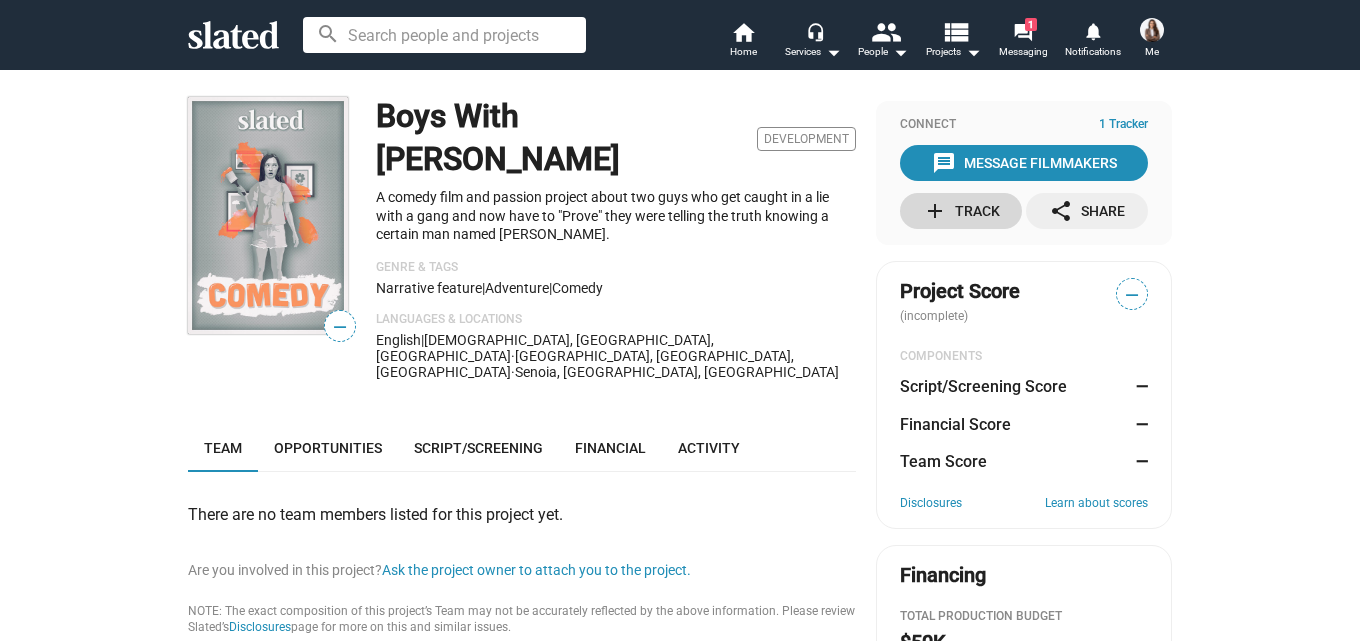 click on "add  Track" 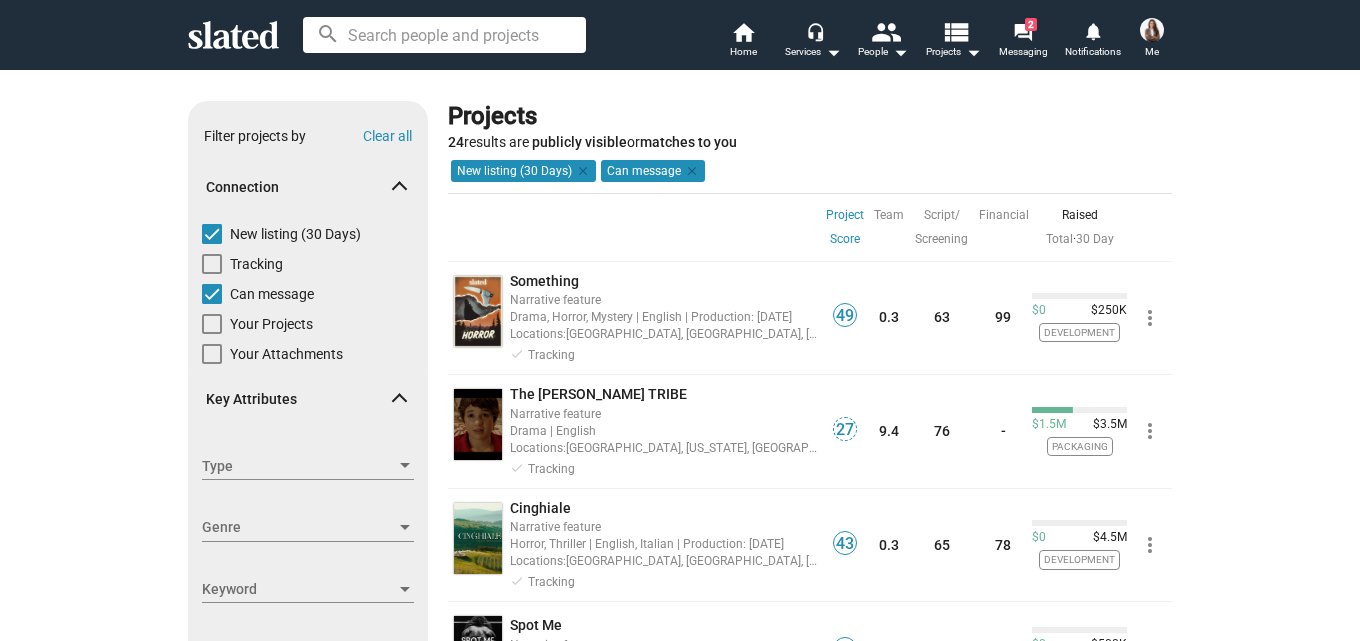 scroll, scrollTop: 0, scrollLeft: 0, axis: both 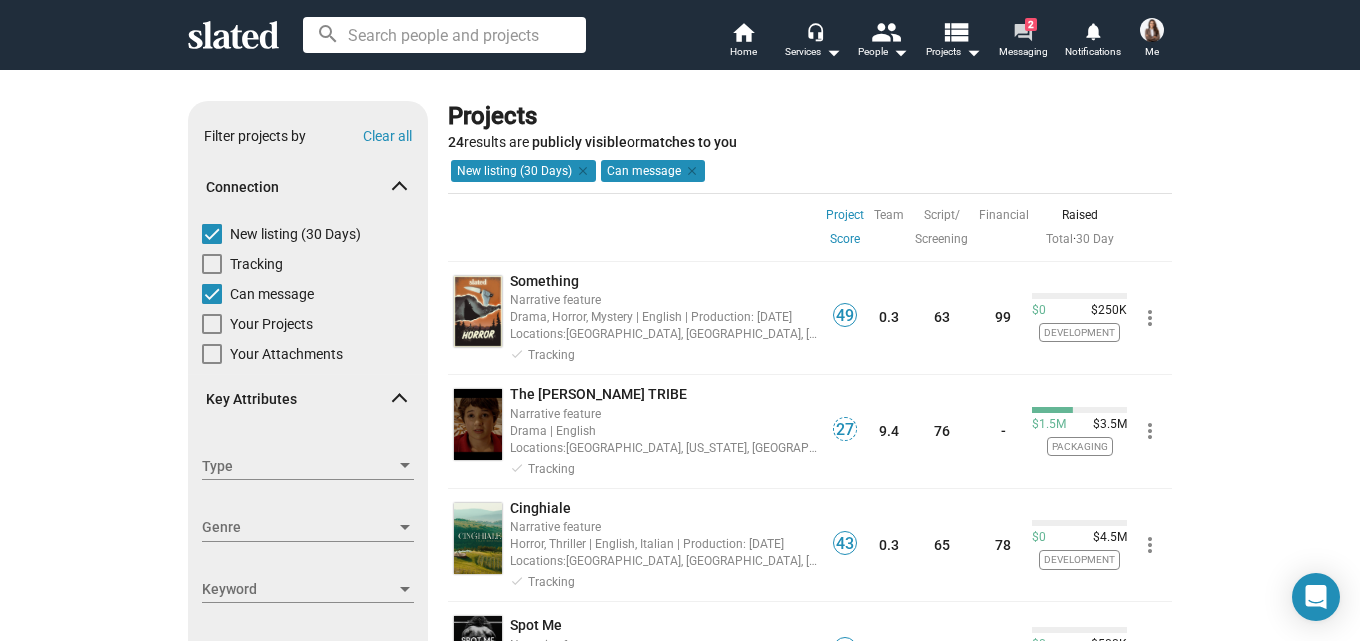 click on "forum 2 Messaging" at bounding box center [1023, 42] 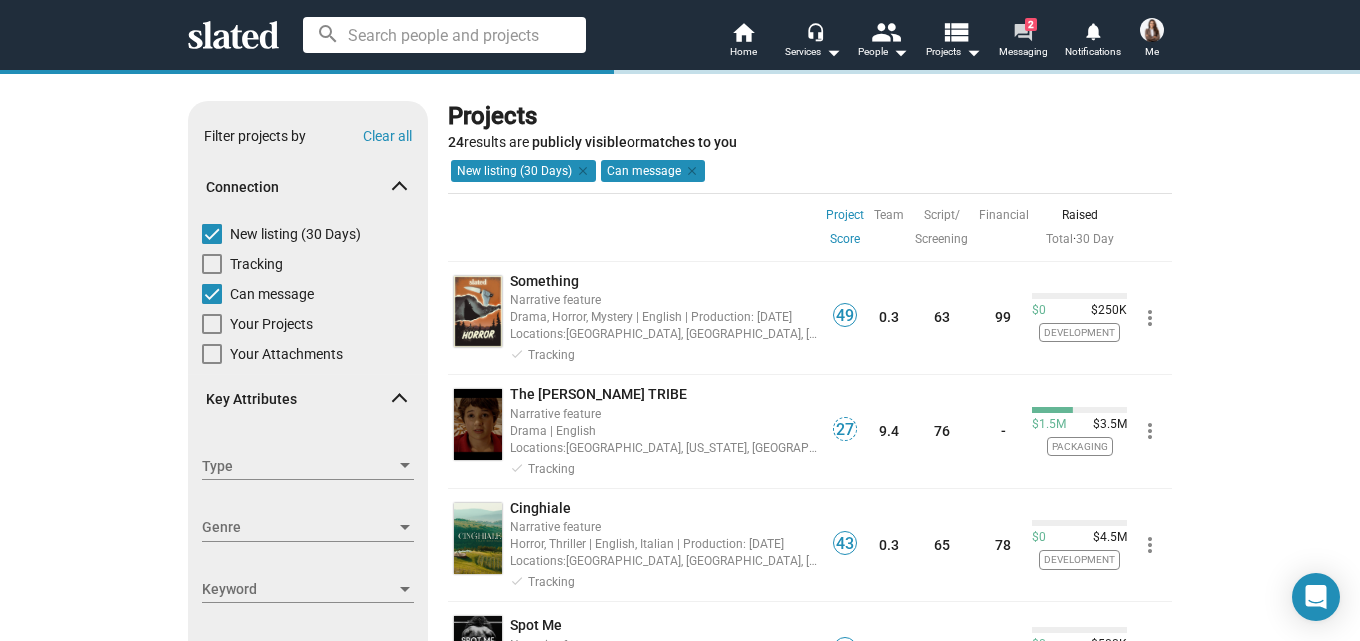 click on "forum 2 Messaging" at bounding box center (1023, 42) 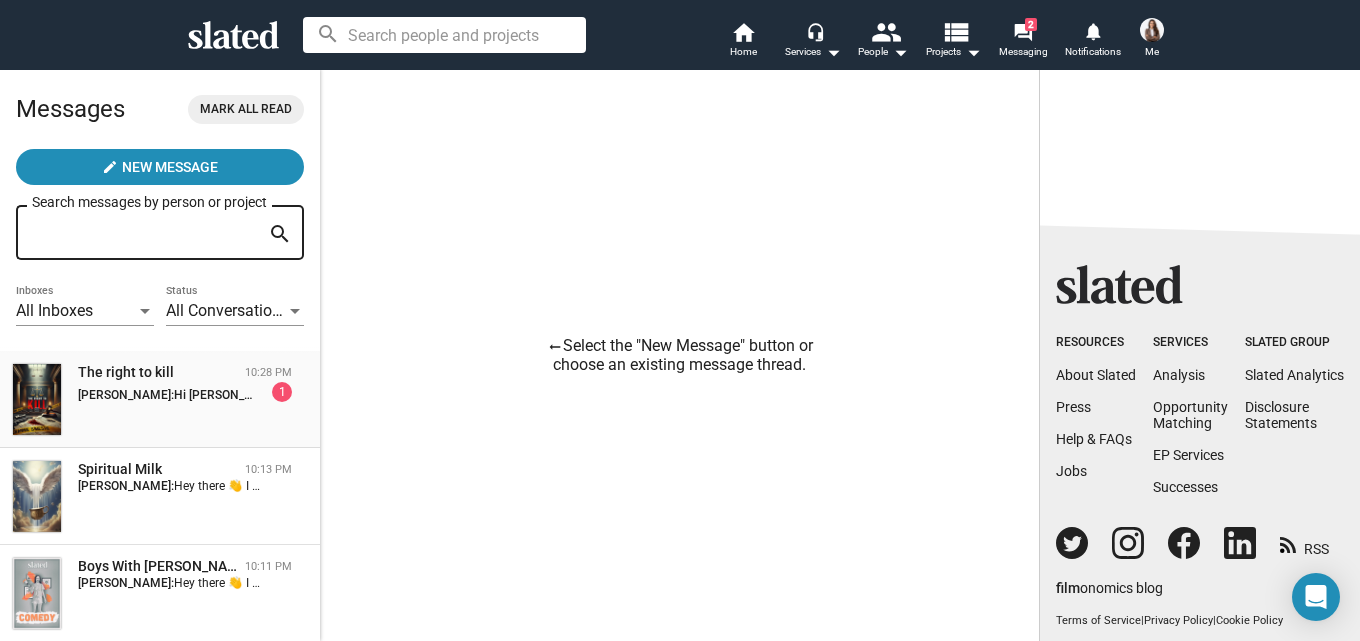 click on "The right to kill 10:28 PM Susan Mitchell:  Hi Susan,
Thank you very much for your kind words and the feedback🙏
I will definitely reach out to Cheryl about my project; appreciate the referral!
Many thanks
Daniella 1" at bounding box center [160, 399] 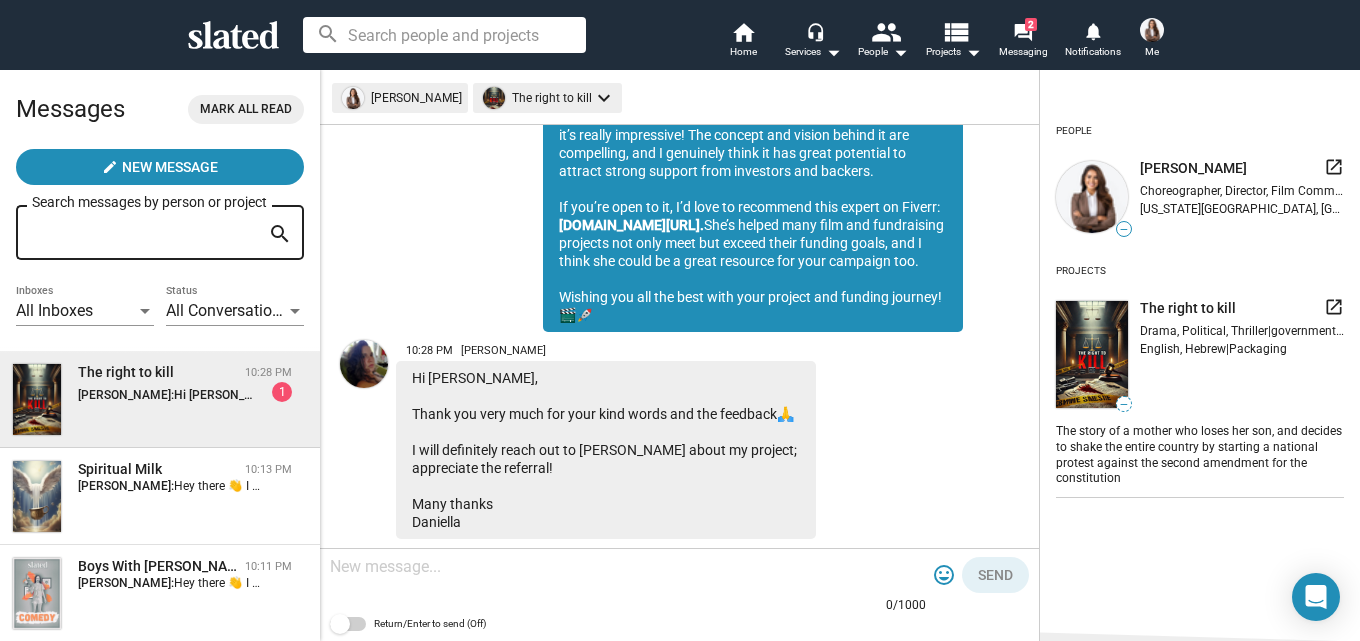 scroll, scrollTop: 247, scrollLeft: 0, axis: vertical 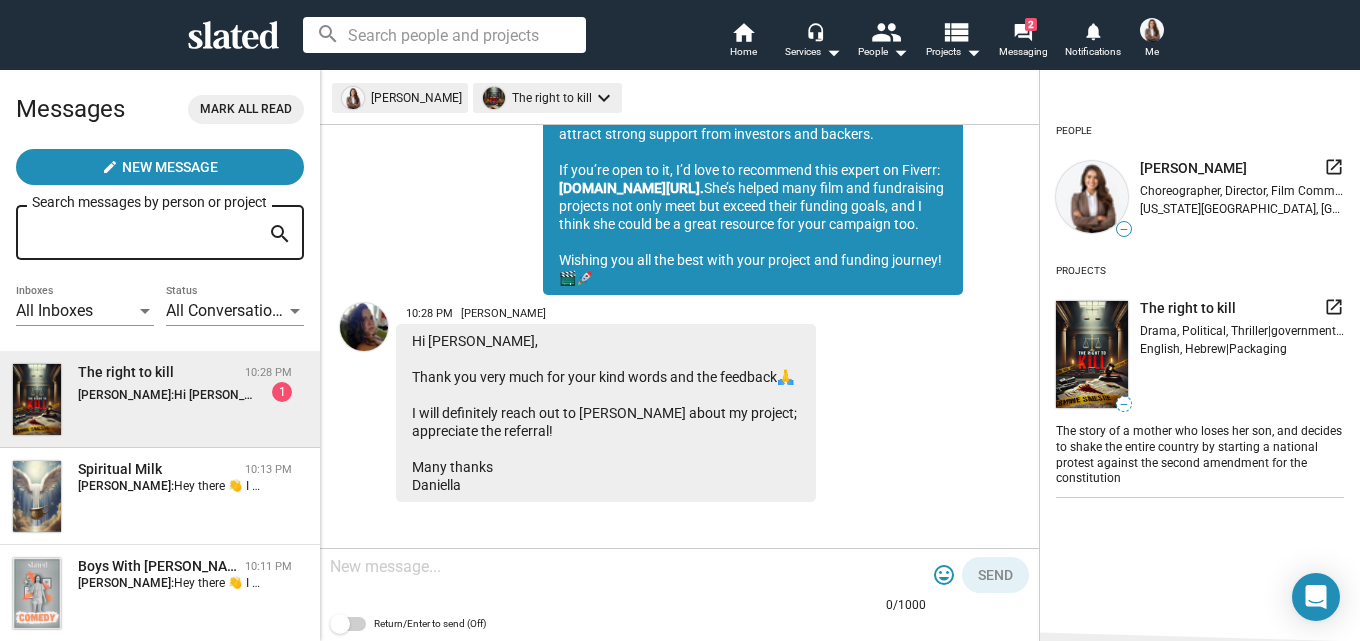 click on "Hi Susan,      Thank you very much for your kind words and the feedback🙏      I will definitely reach out to Cheryl about my project; appreciate the referral!      Many thanks   Daniella" 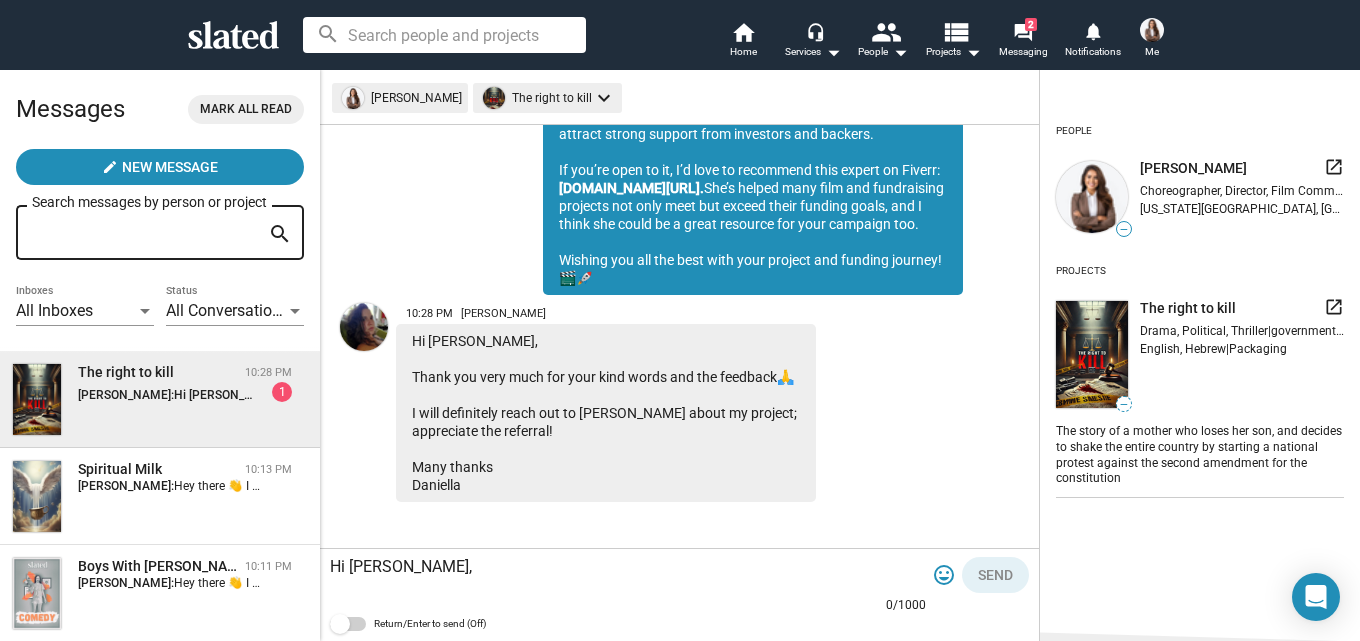 scroll, scrollTop: 79, scrollLeft: 0, axis: vertical 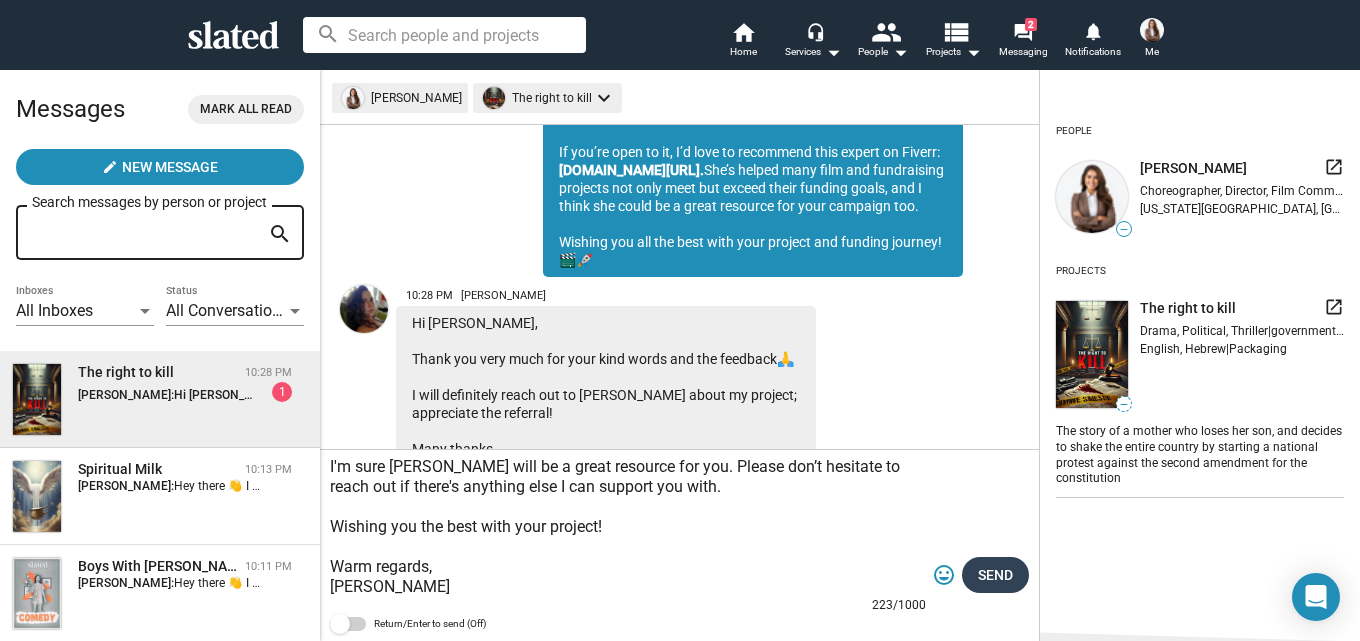 type on "Hi Daniella,
You're very welcome—I'm glad to hear the feedback was helpful!
I'm sure Cheryl will be a great resource for you. Please don’t hesitate to reach out if there's anything else I can support you with.
Wishing you the best with your project!
Warm regards,
Susan" 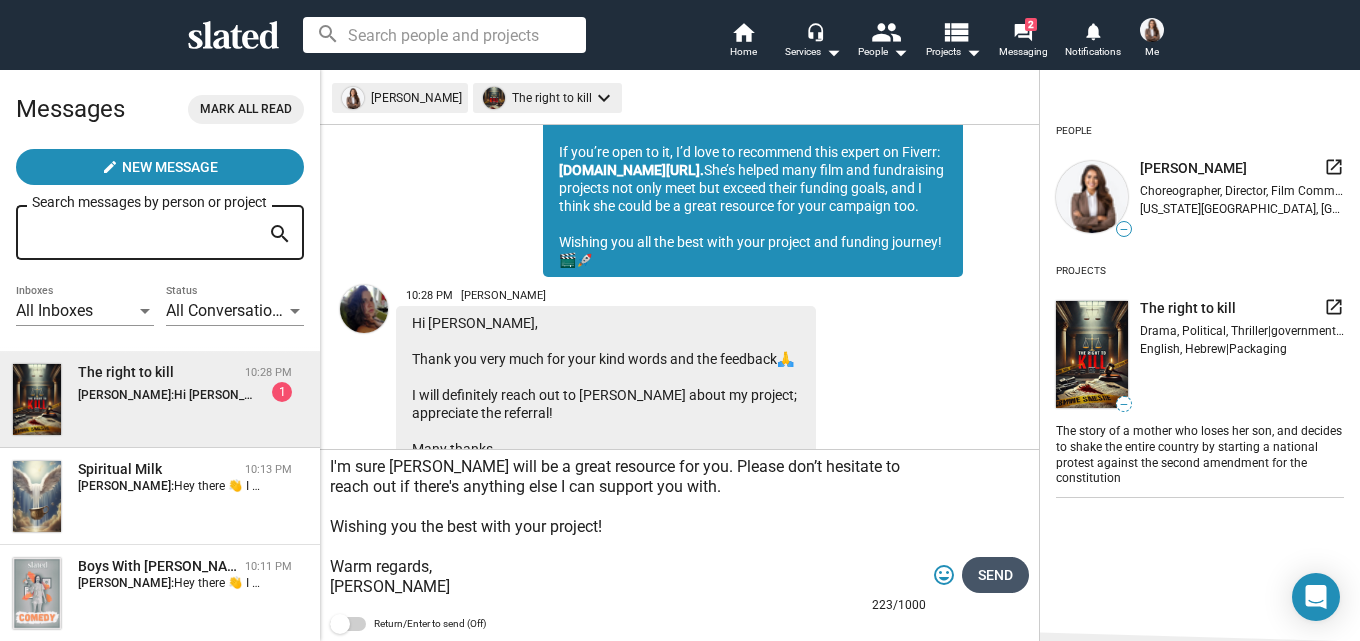 click on "Send" 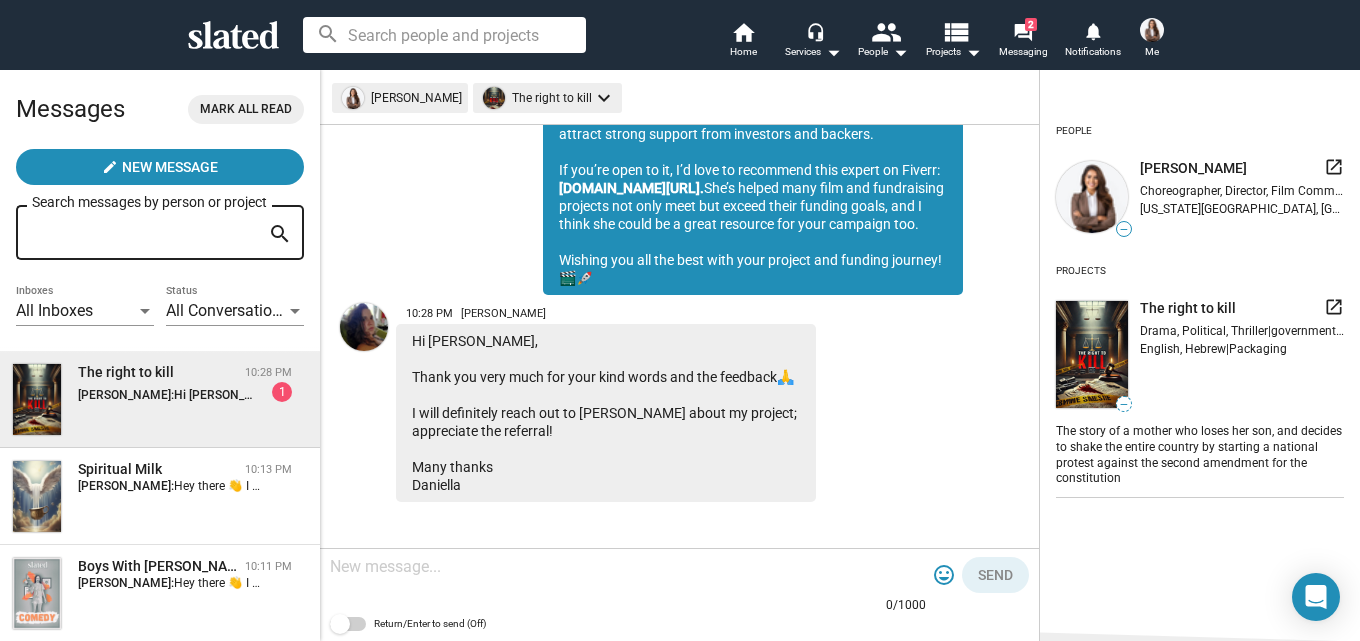 scroll, scrollTop: 0, scrollLeft: 0, axis: both 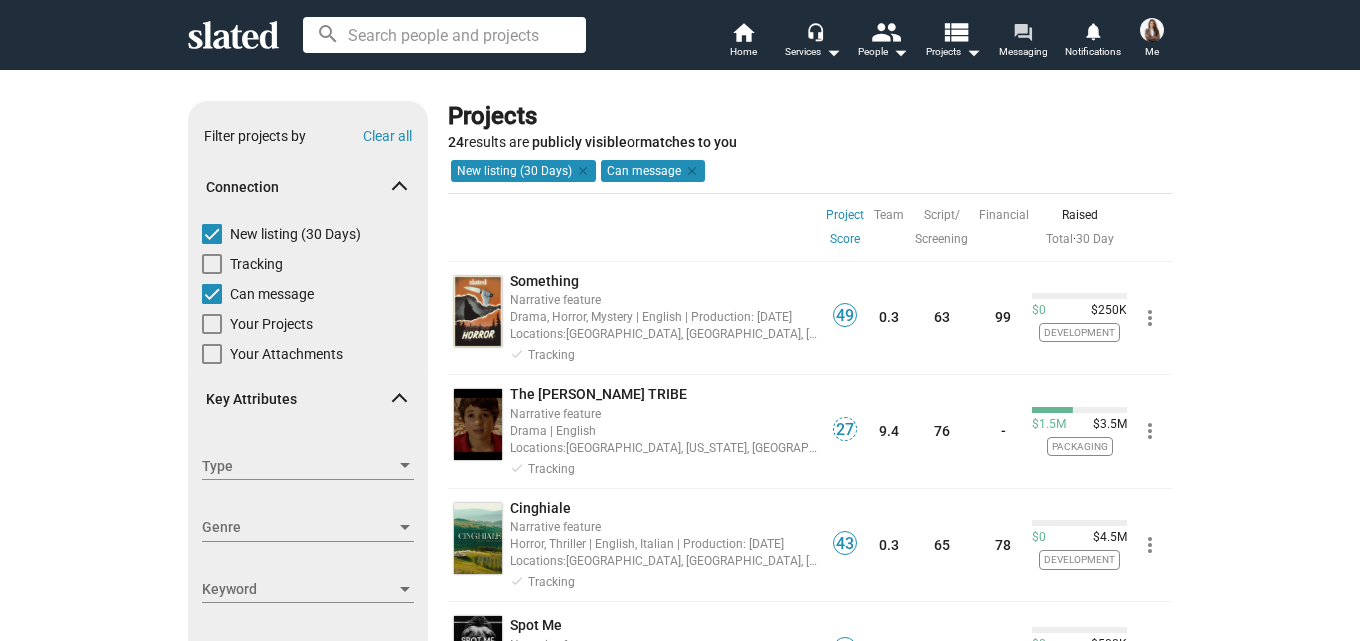click on "forum" at bounding box center (1022, 31) 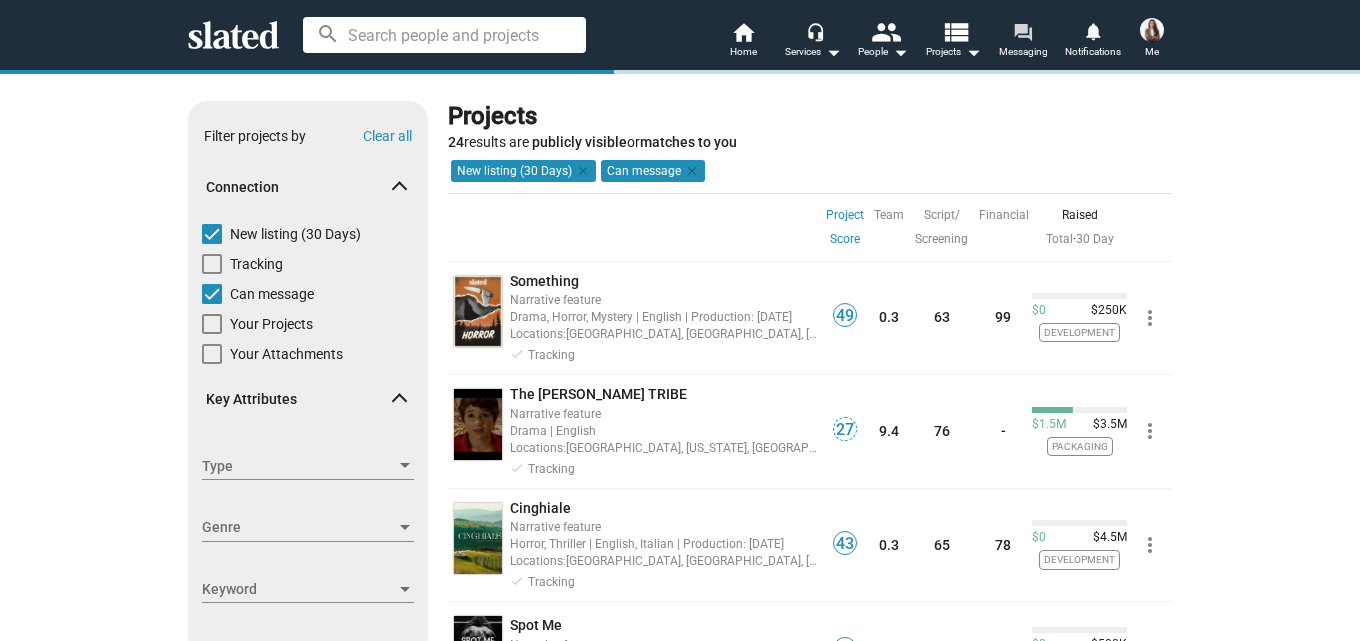 click on "forum" at bounding box center (1022, 31) 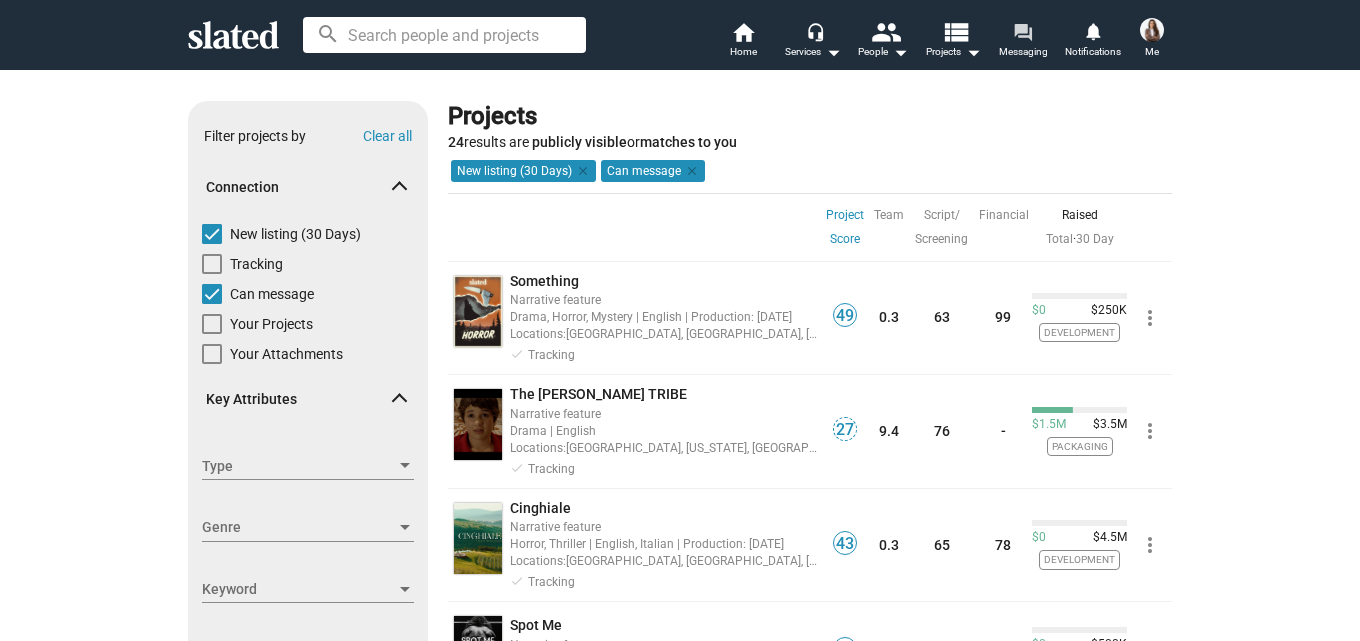 click on "forum" at bounding box center (1022, 31) 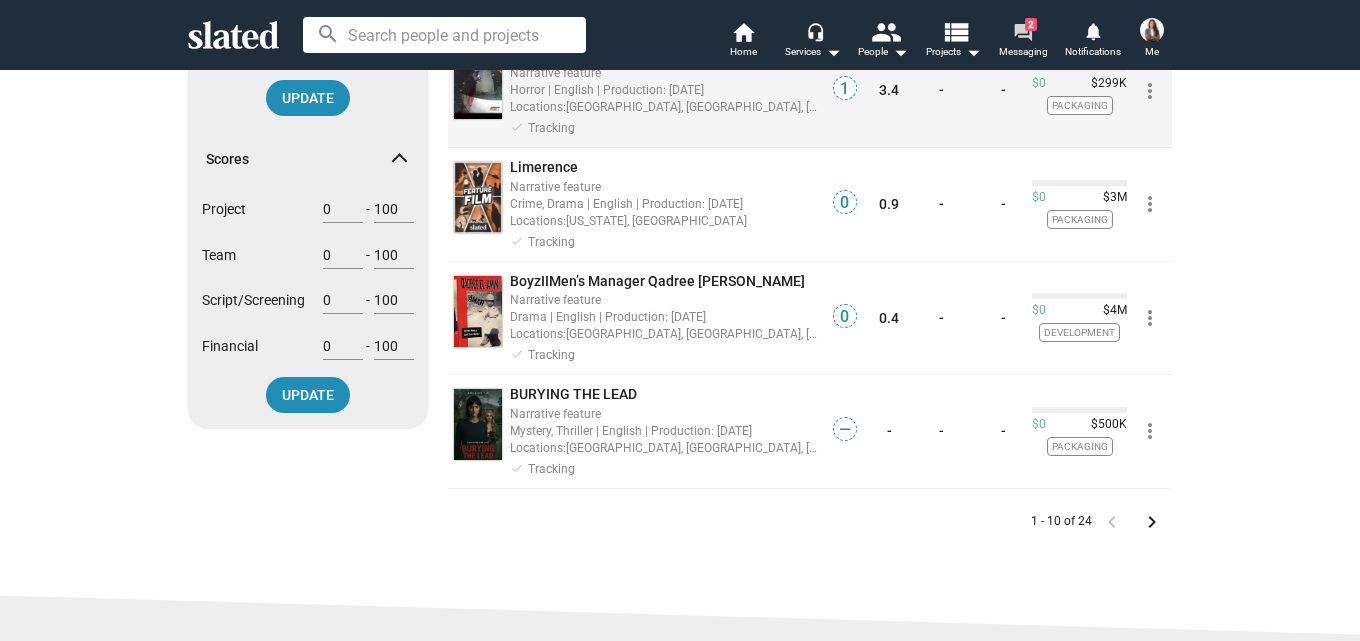 scroll, scrollTop: 894, scrollLeft: 0, axis: vertical 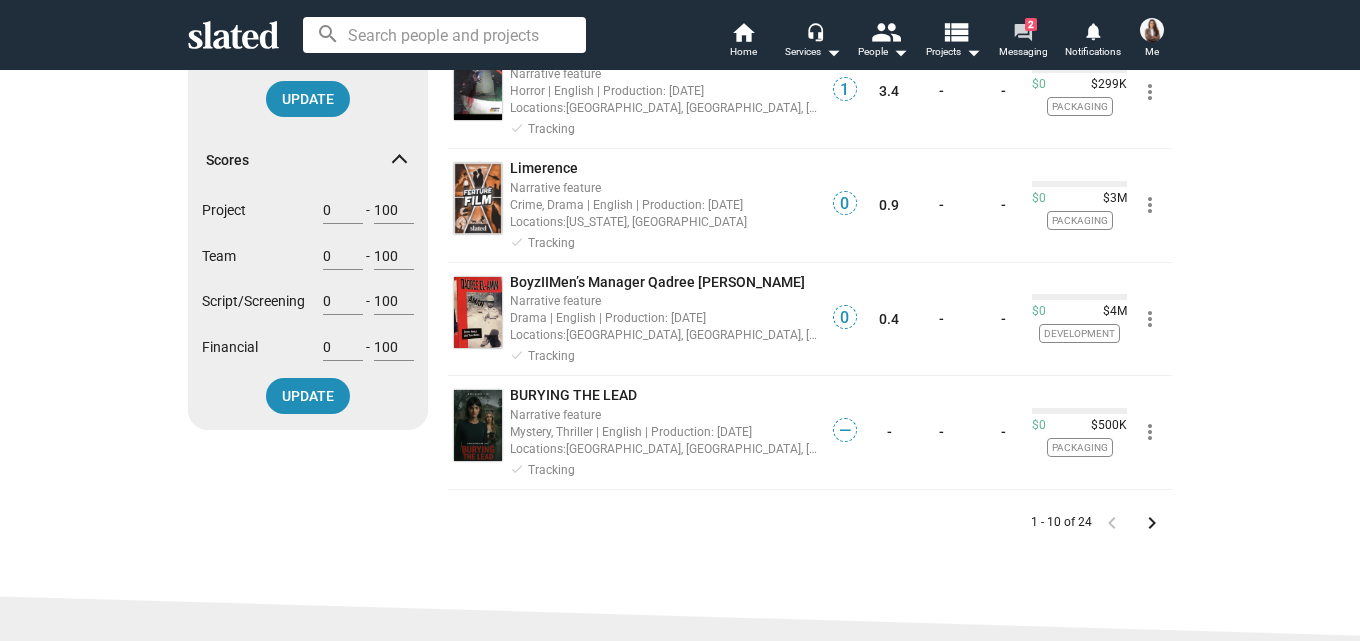 click on "forum" at bounding box center [1022, 31] 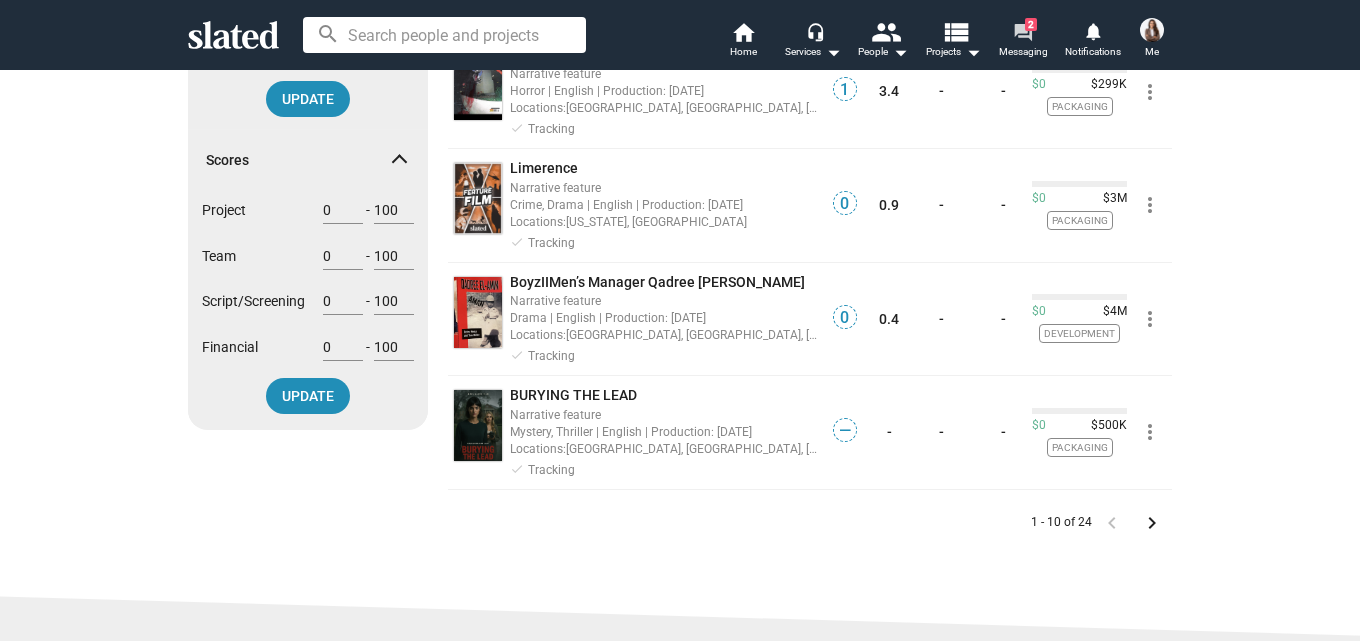 click on "forum" at bounding box center (1022, 31) 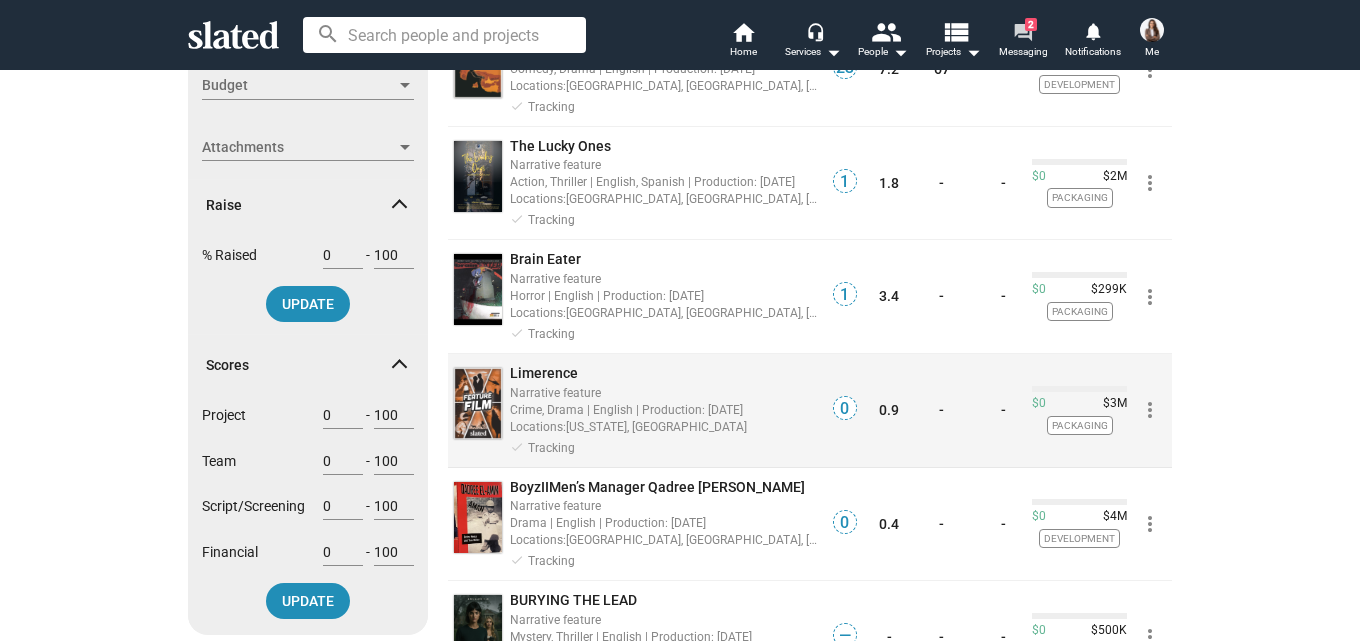 scroll, scrollTop: 685, scrollLeft: 0, axis: vertical 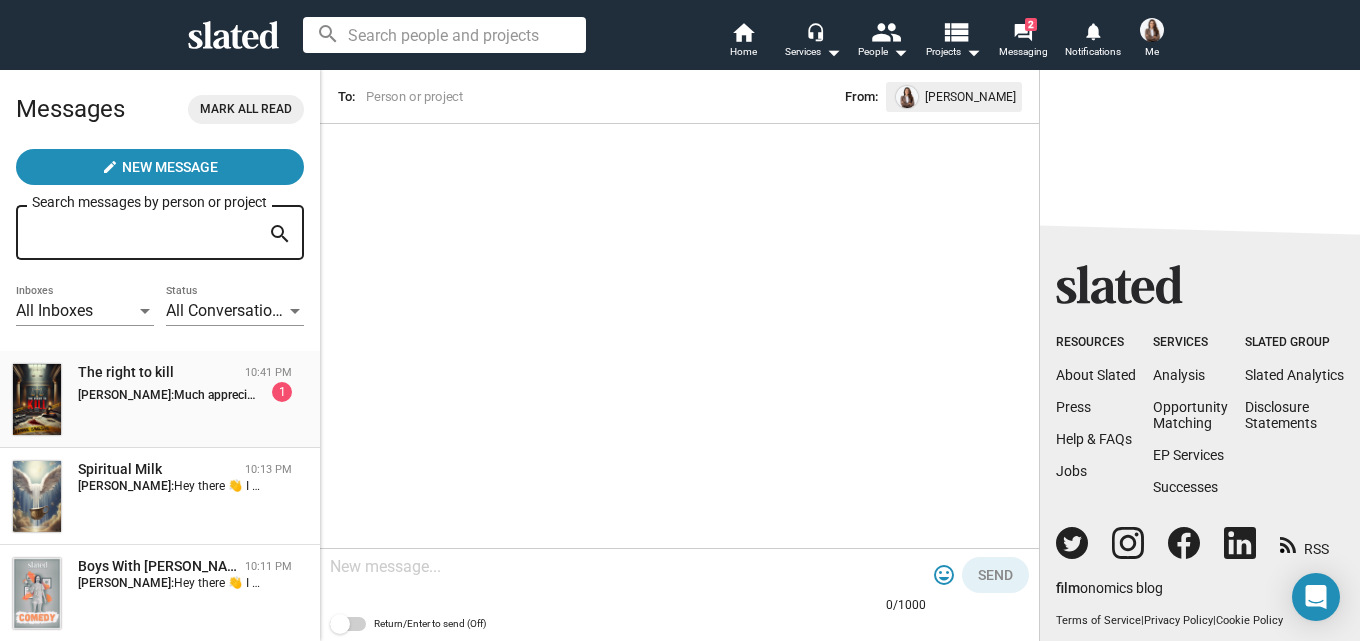 click on "Susan Mitchell:  Much appreciated!
Thank you Susan 1" at bounding box center (185, 392) 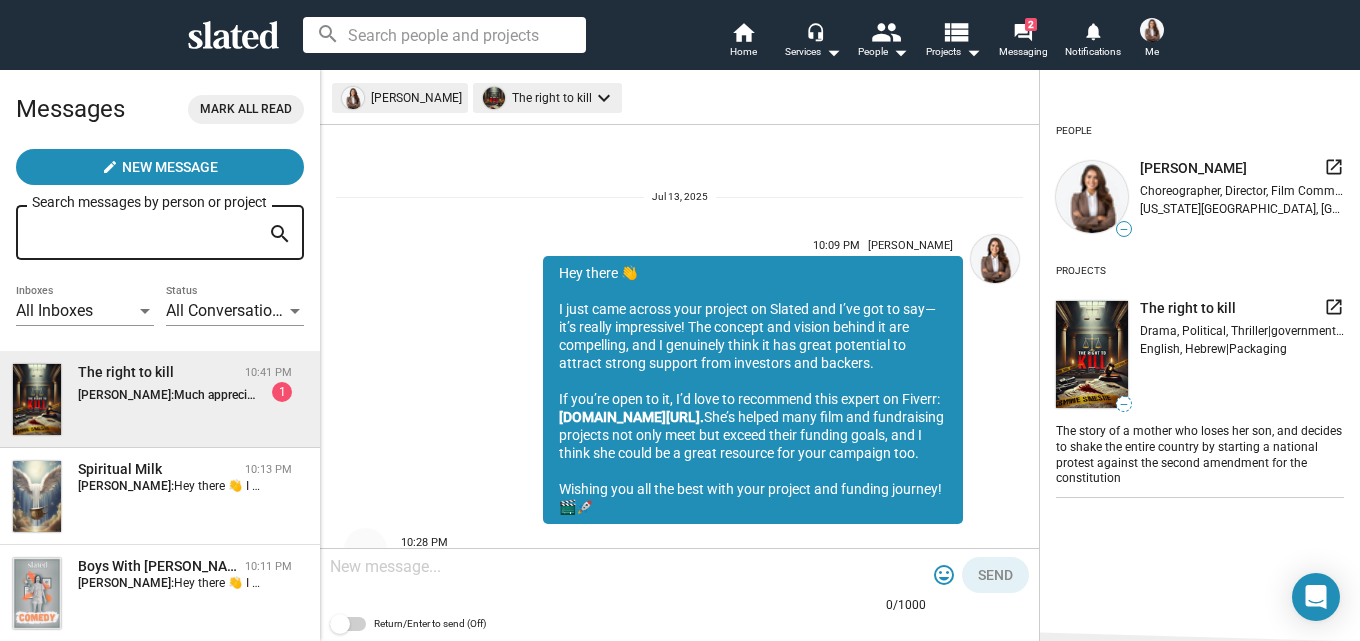 scroll, scrollTop: 625, scrollLeft: 0, axis: vertical 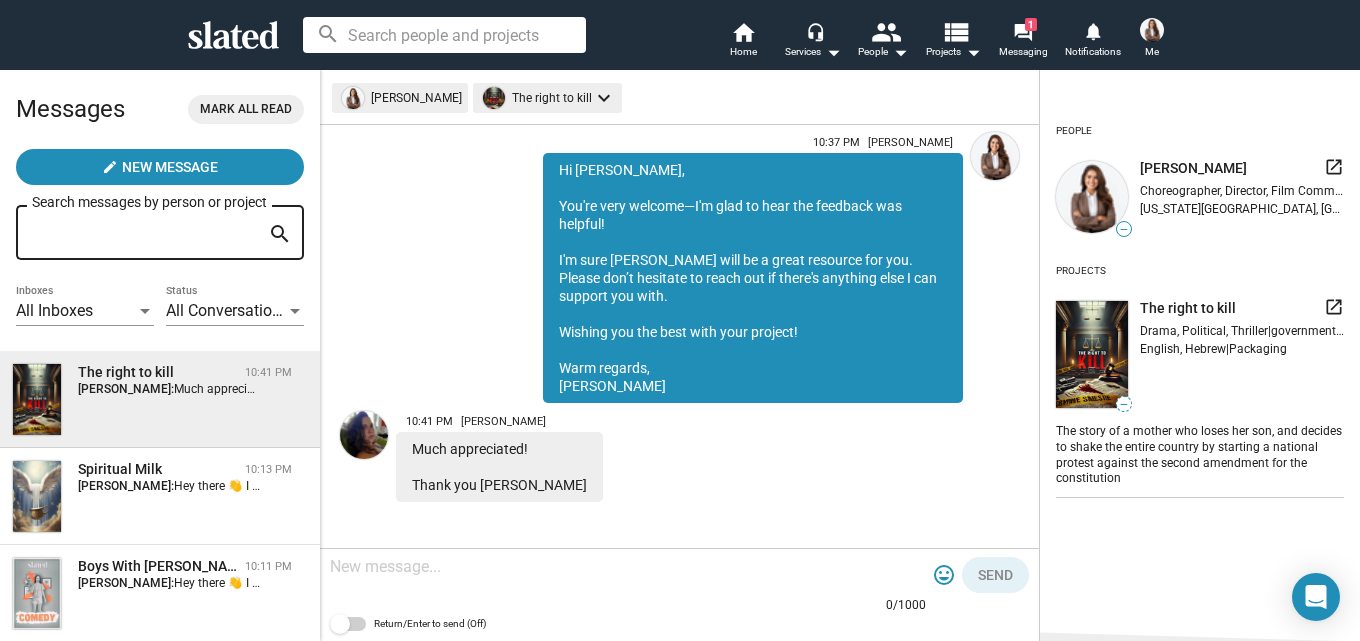 click 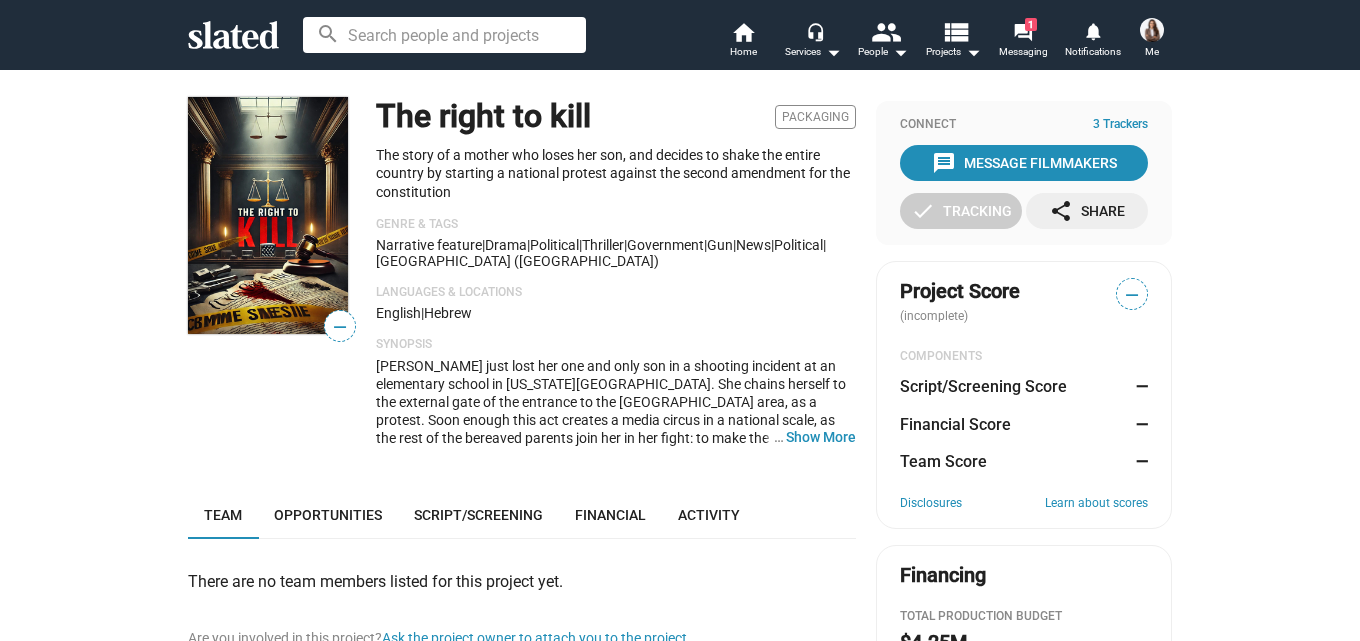 scroll, scrollTop: 0, scrollLeft: 0, axis: both 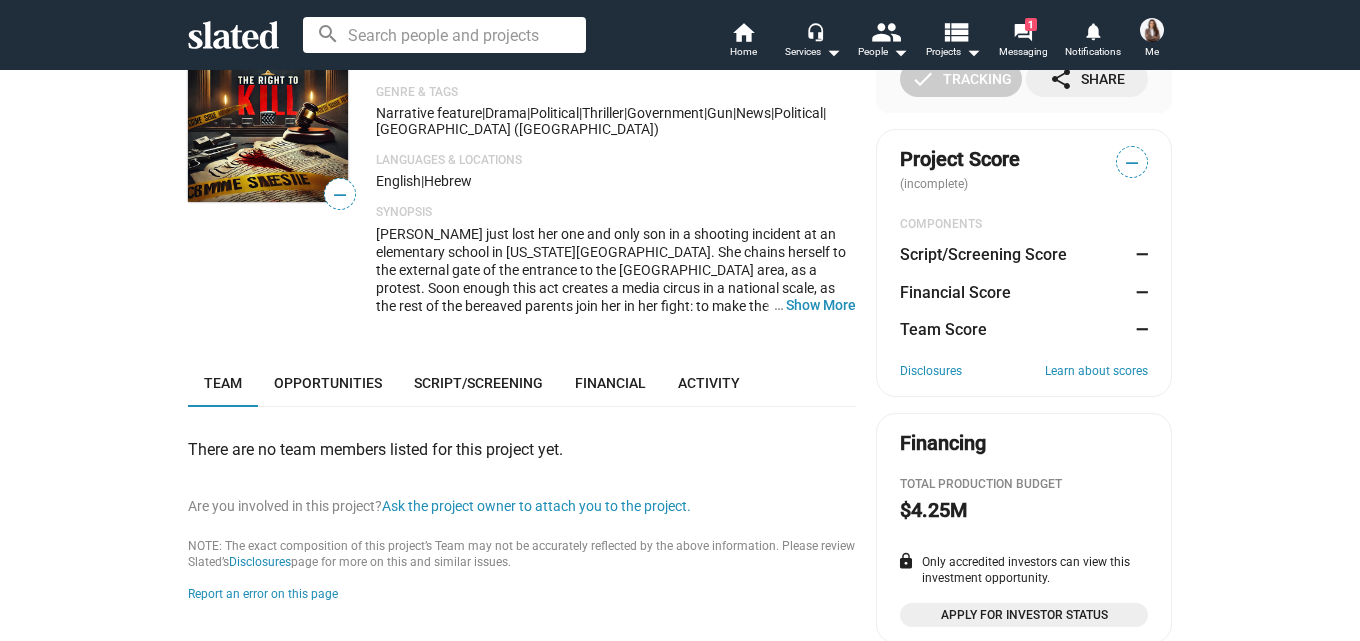 drag, startPoint x: 959, startPoint y: 507, endPoint x: 1043, endPoint y: 533, distance: 87.93179 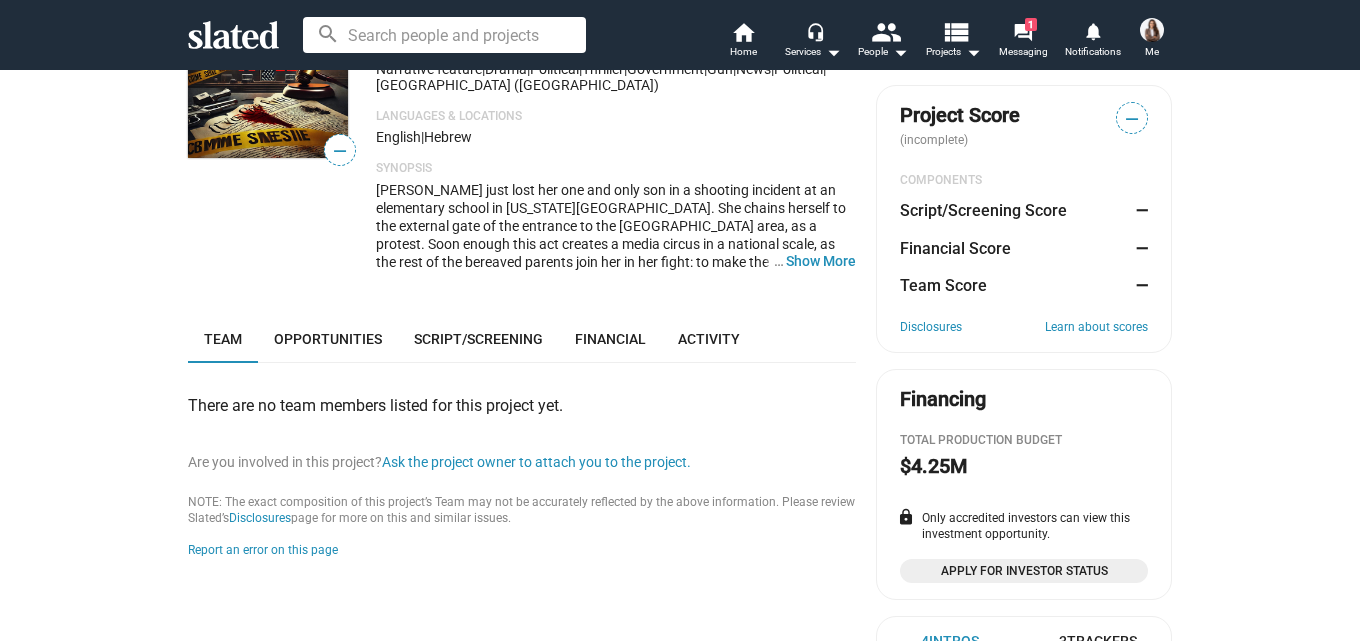 scroll, scrollTop: 177, scrollLeft: 0, axis: vertical 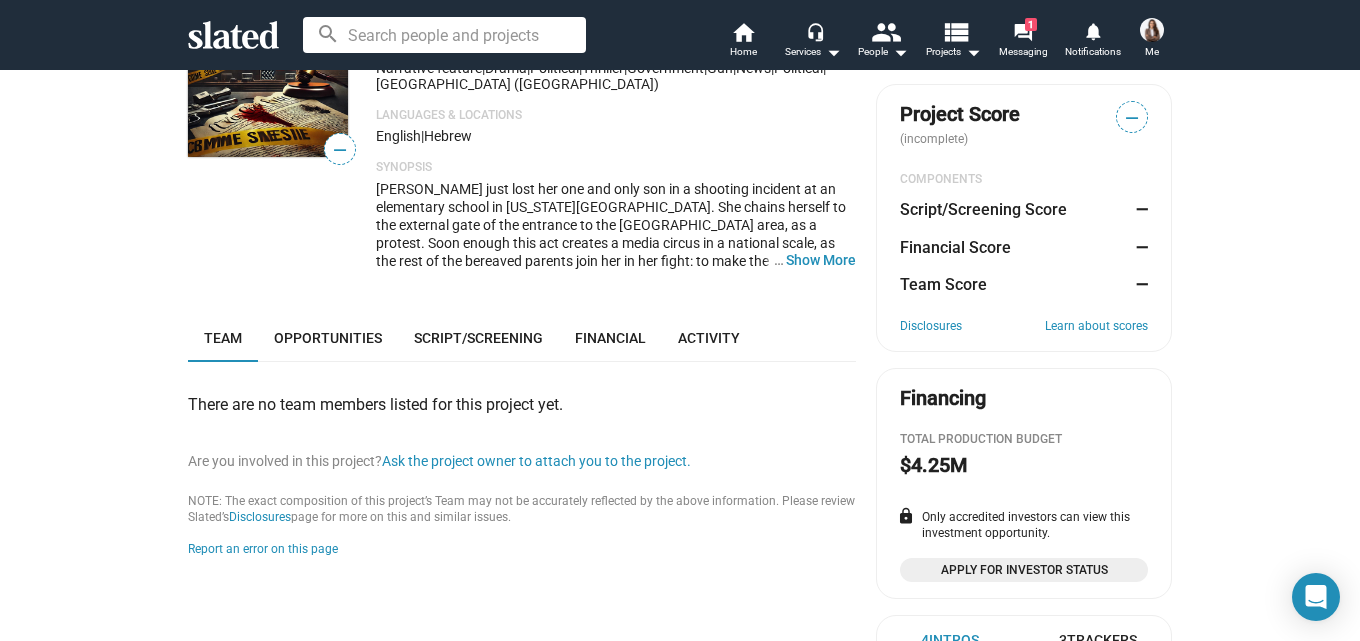click on "$4.25M" 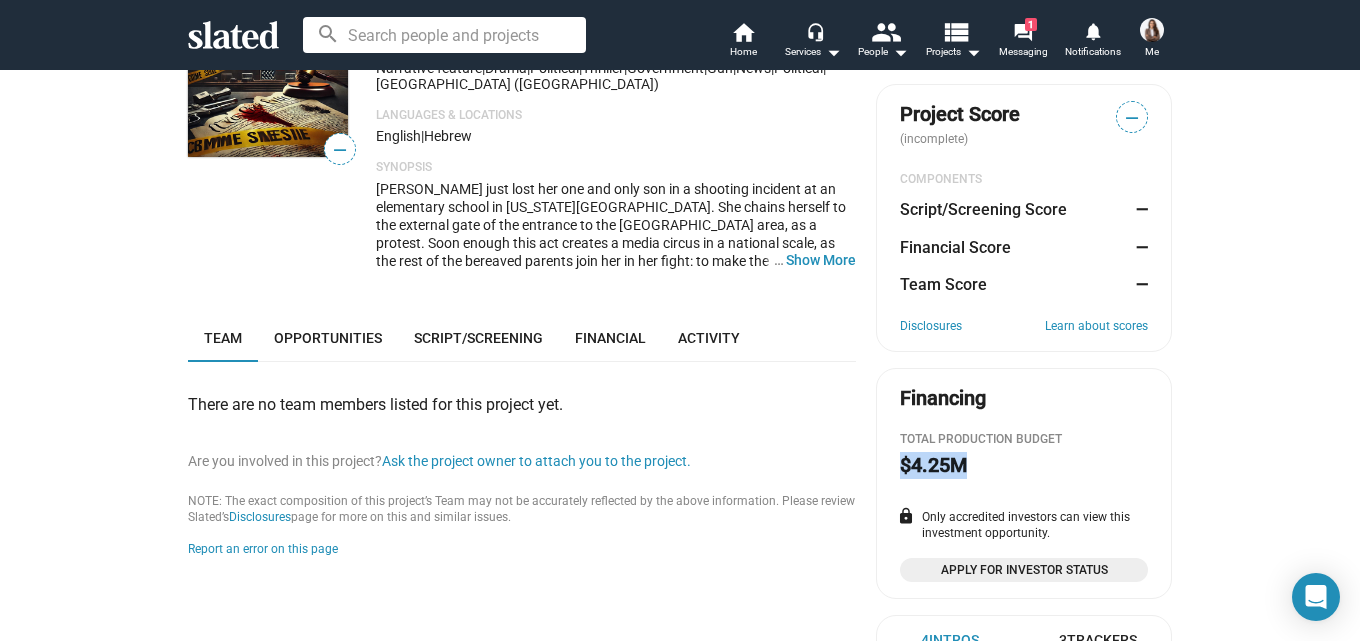 drag, startPoint x: 957, startPoint y: 459, endPoint x: 894, endPoint y: 463, distance: 63.126858 